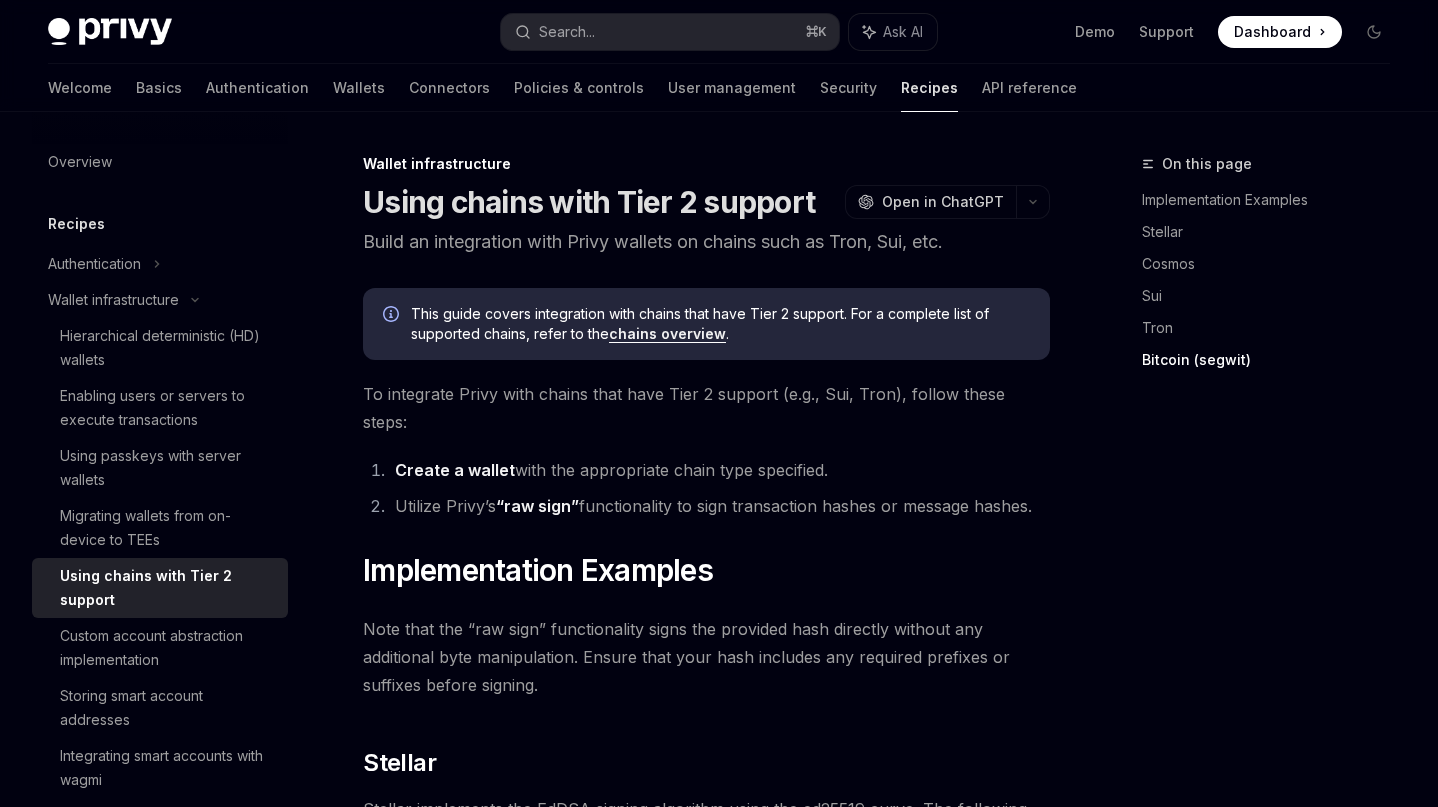 scroll, scrollTop: 2004, scrollLeft: 0, axis: vertical 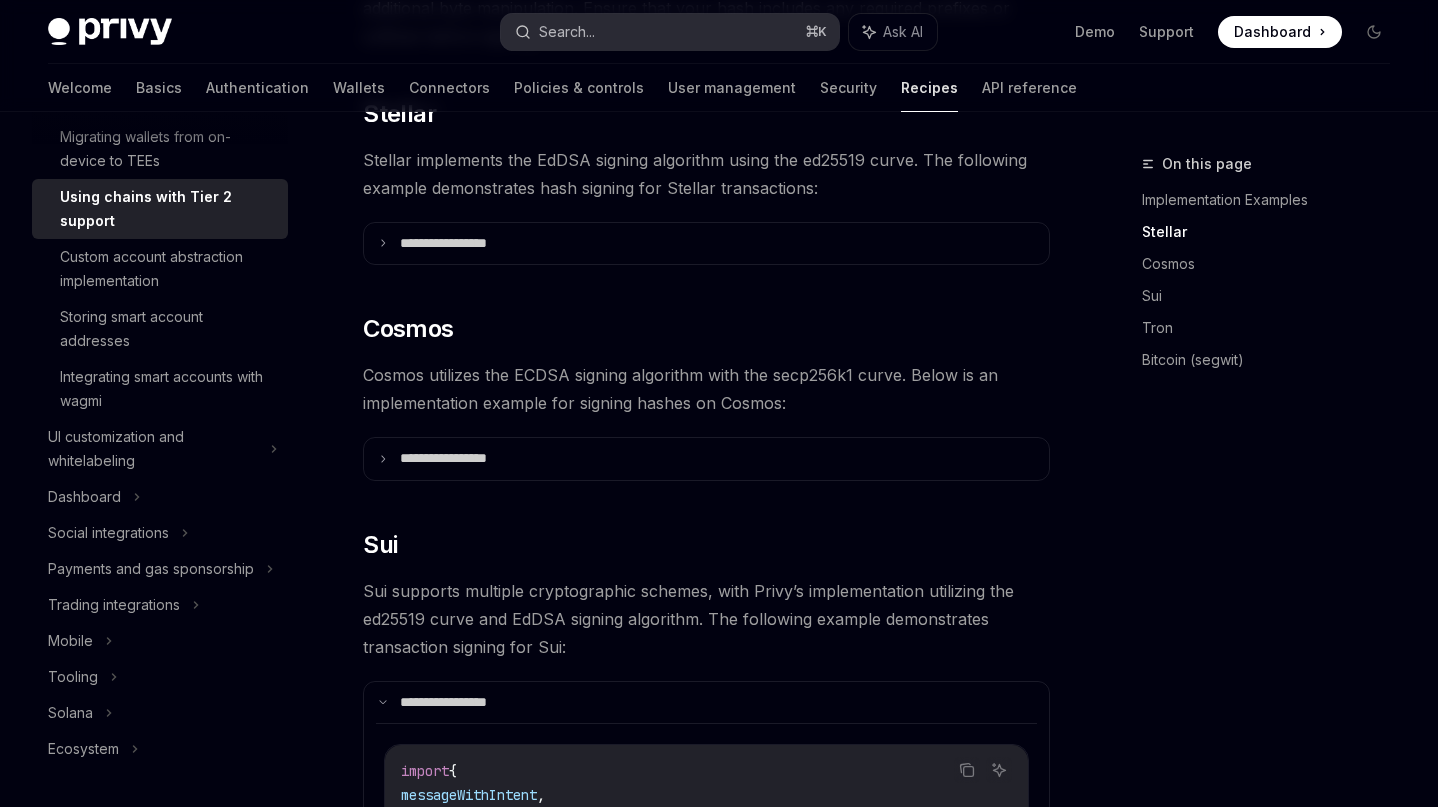 click on "Search... ⌘ K" at bounding box center (670, 32) 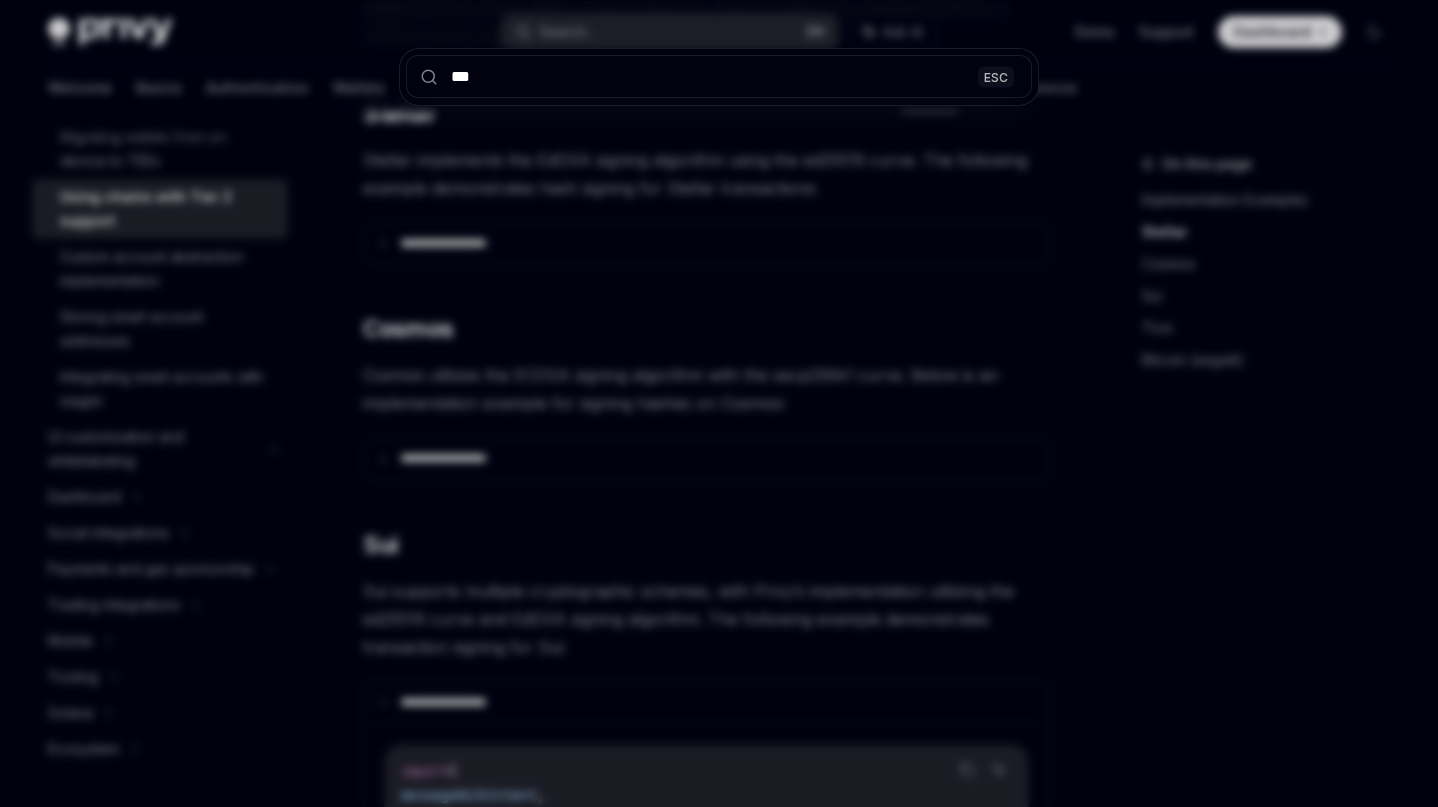 type on "***" 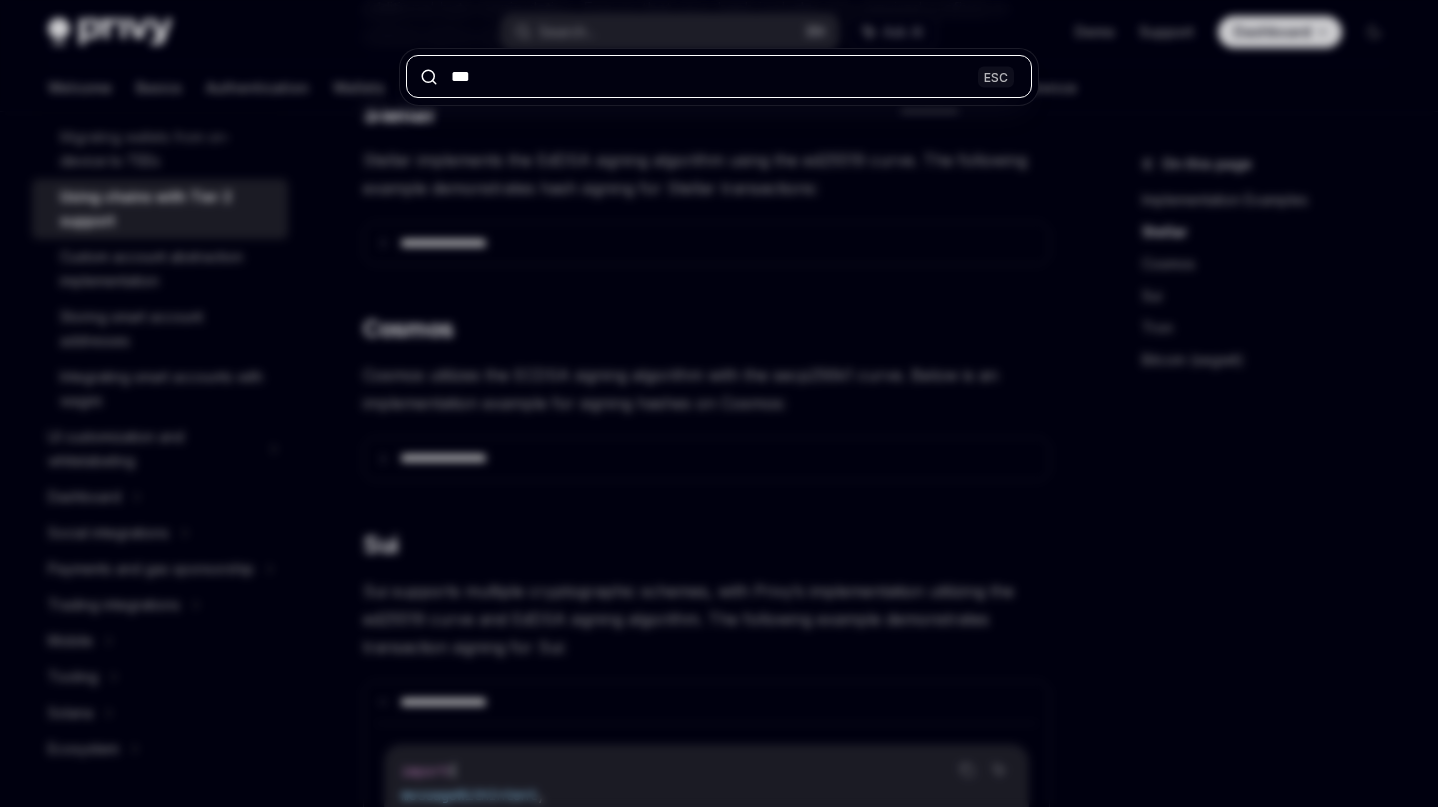 click on "***" at bounding box center [719, 76] 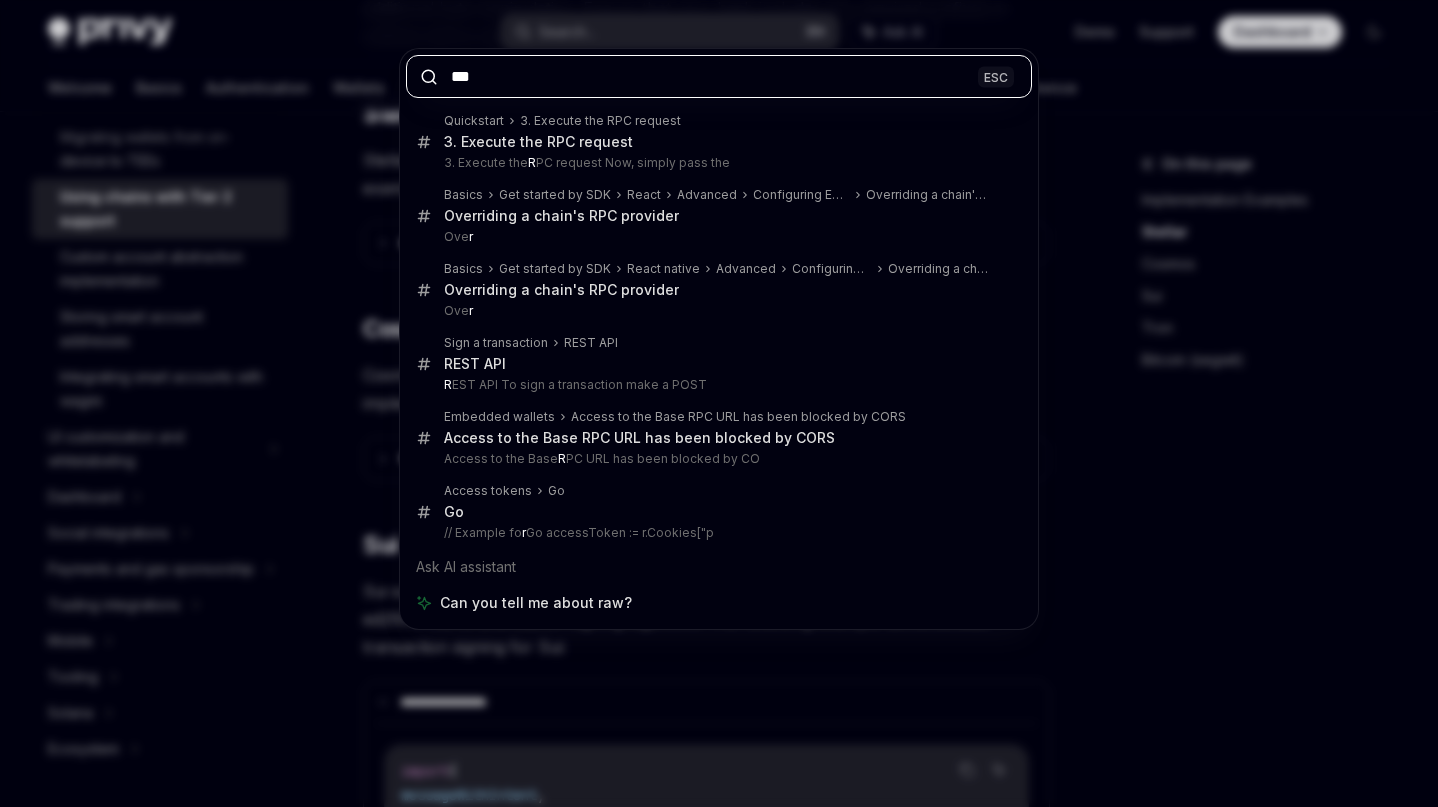 click on "***" at bounding box center [719, 76] 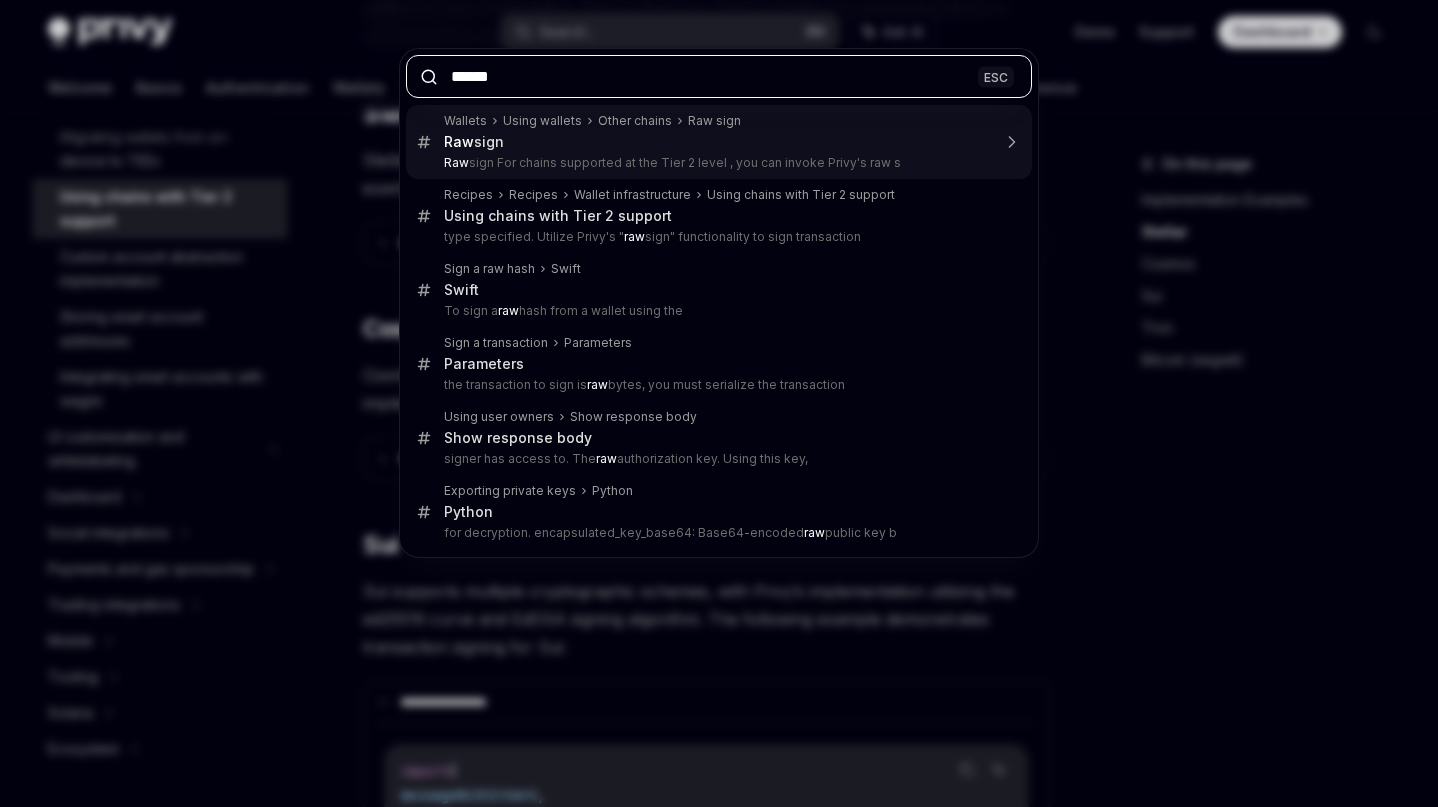 type on "*****" 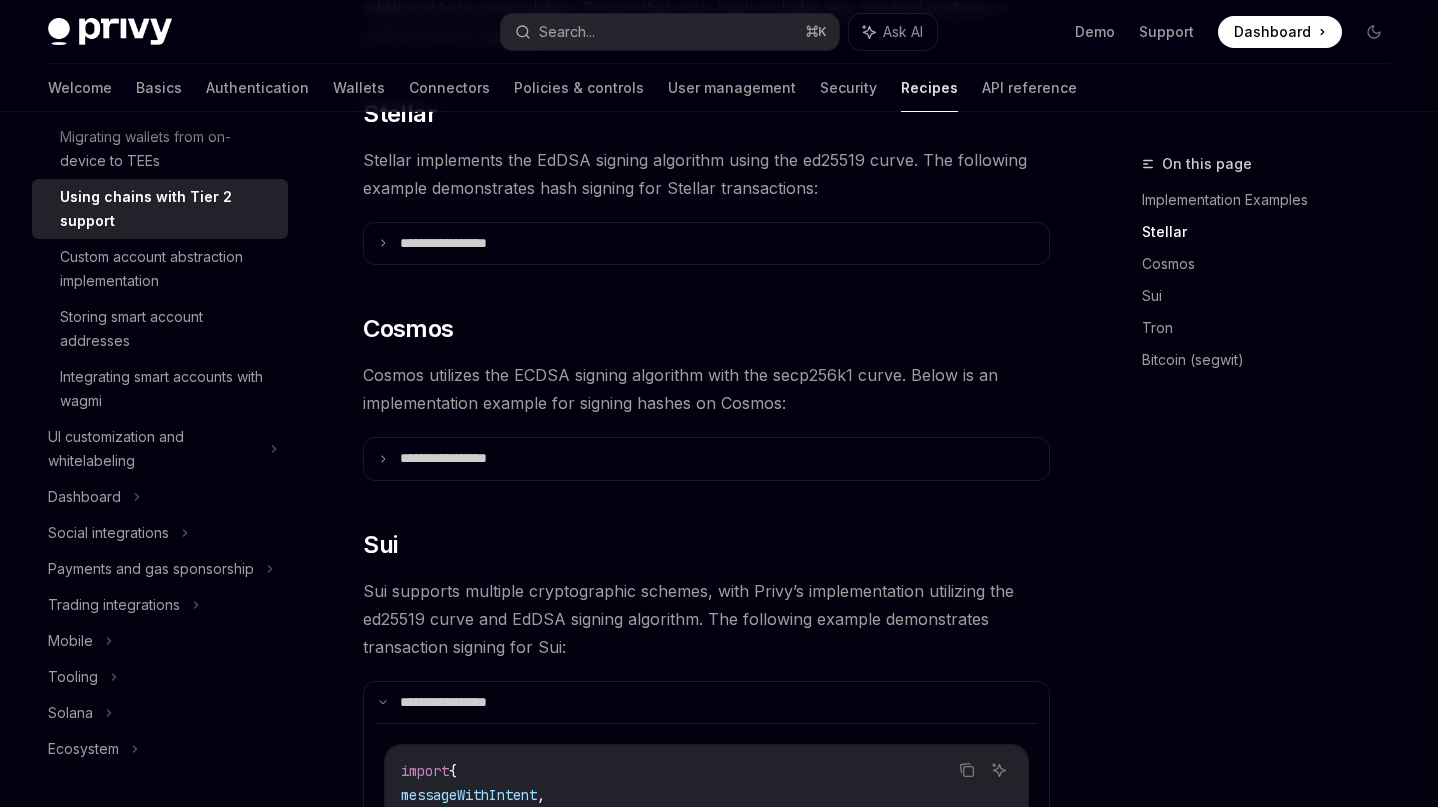 scroll, scrollTop: 112, scrollLeft: 0, axis: vertical 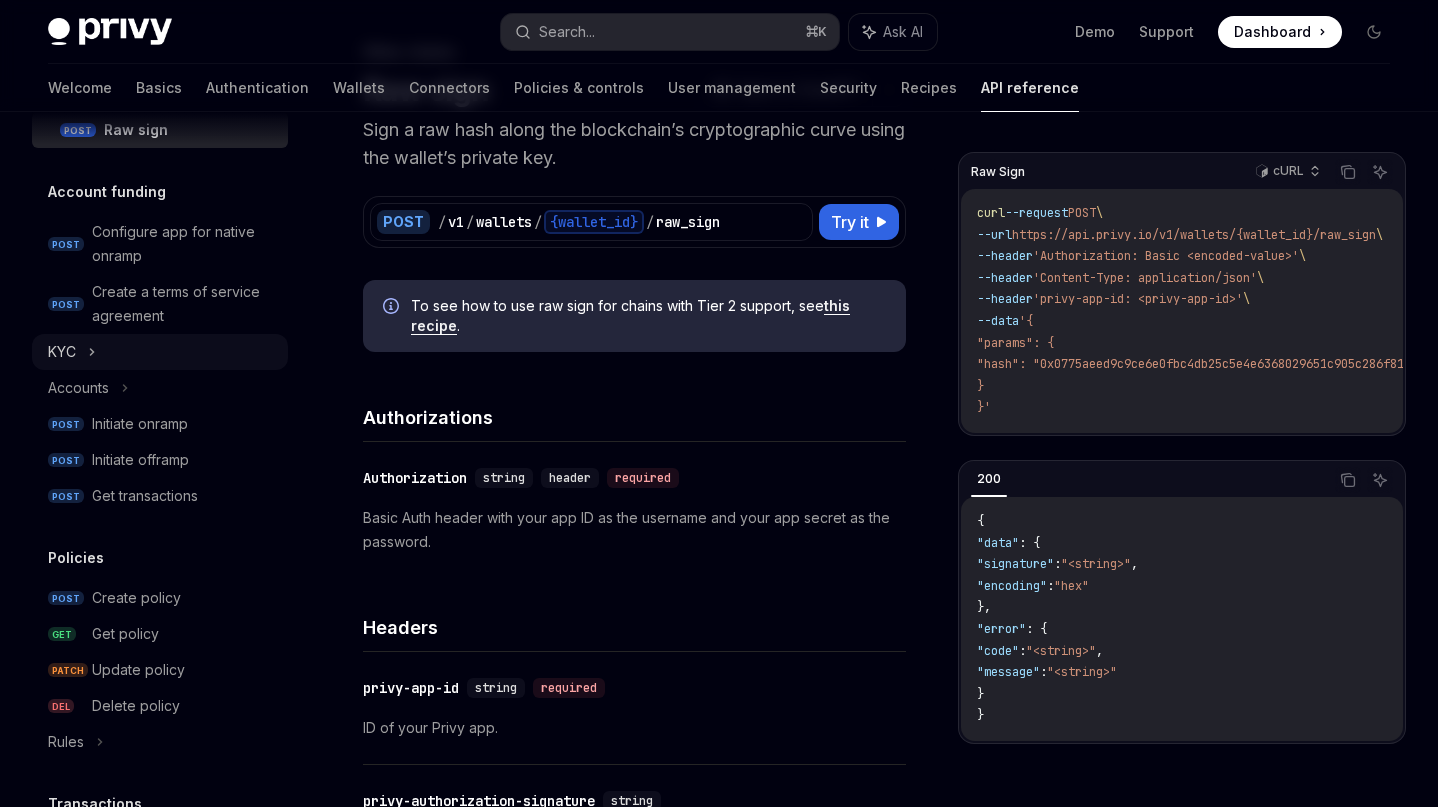click 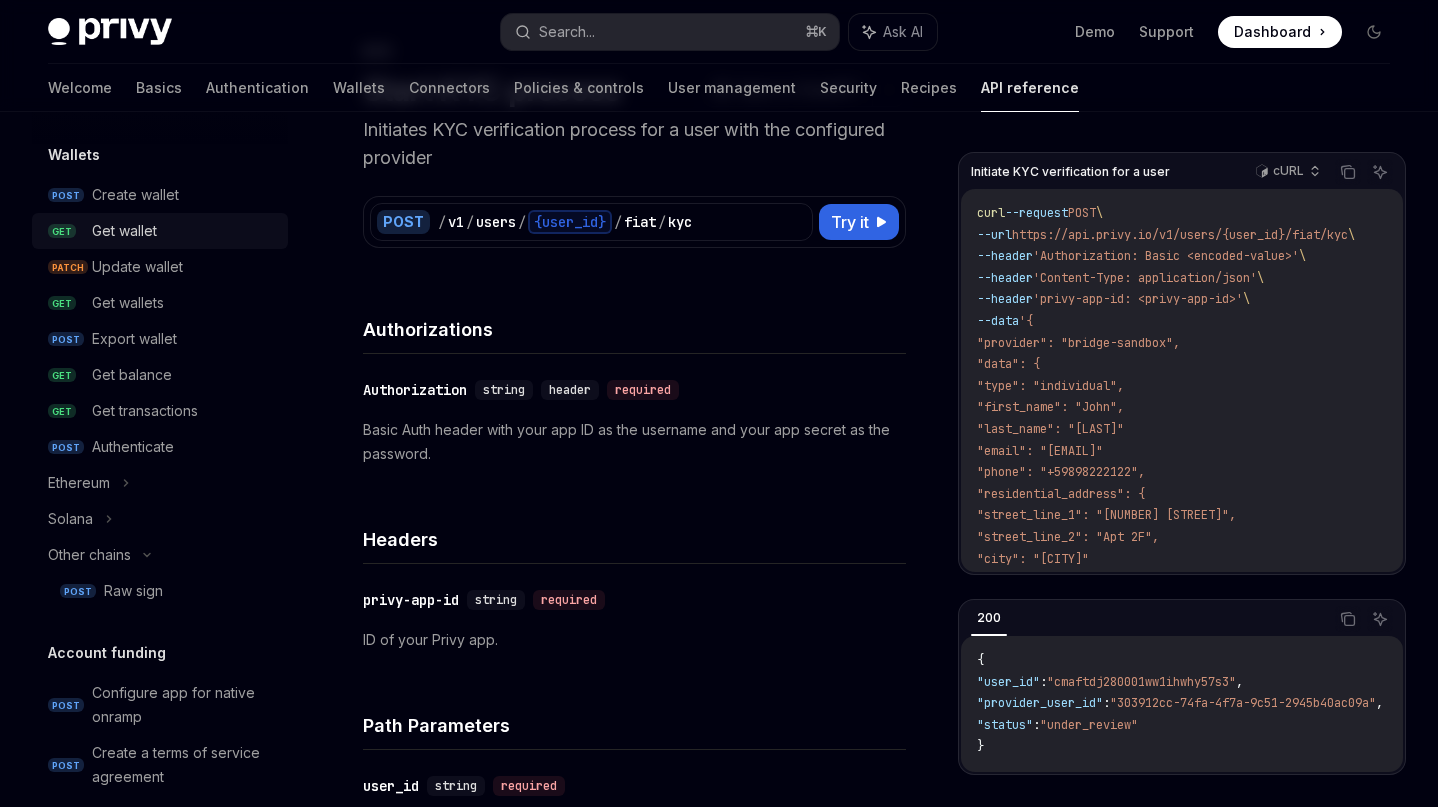 scroll, scrollTop: 270, scrollLeft: 0, axis: vertical 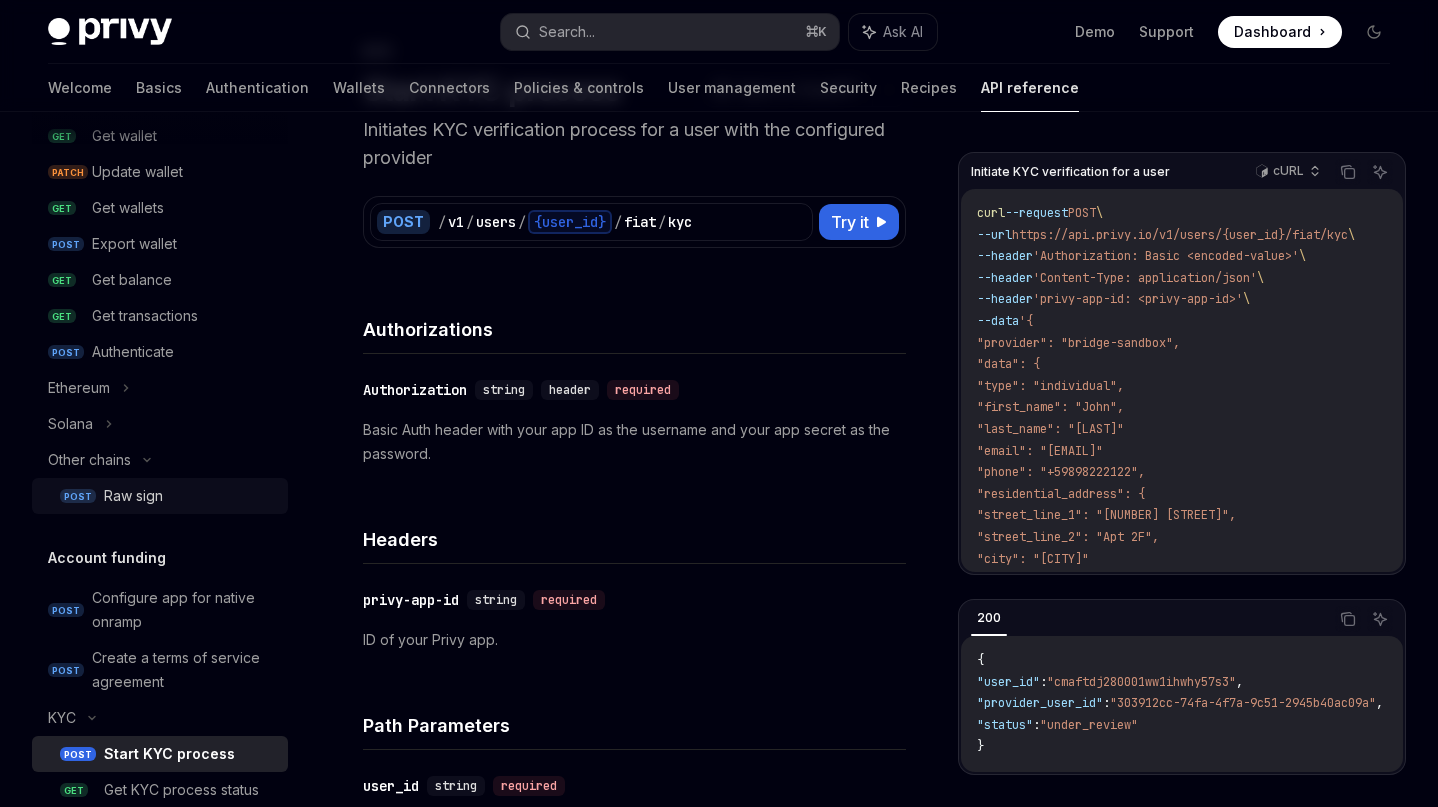 click on "Raw sign" at bounding box center [133, 496] 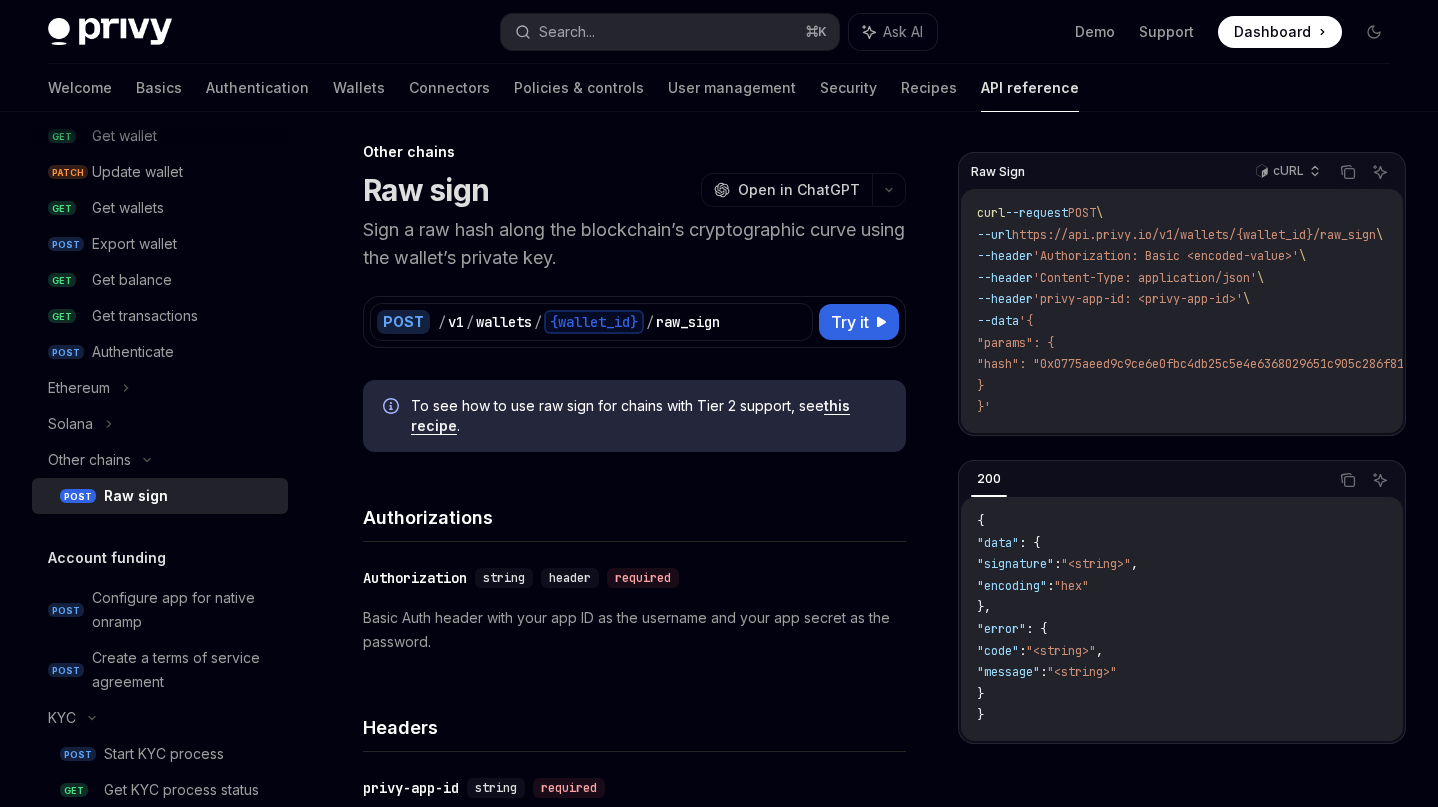 scroll, scrollTop: 14, scrollLeft: 0, axis: vertical 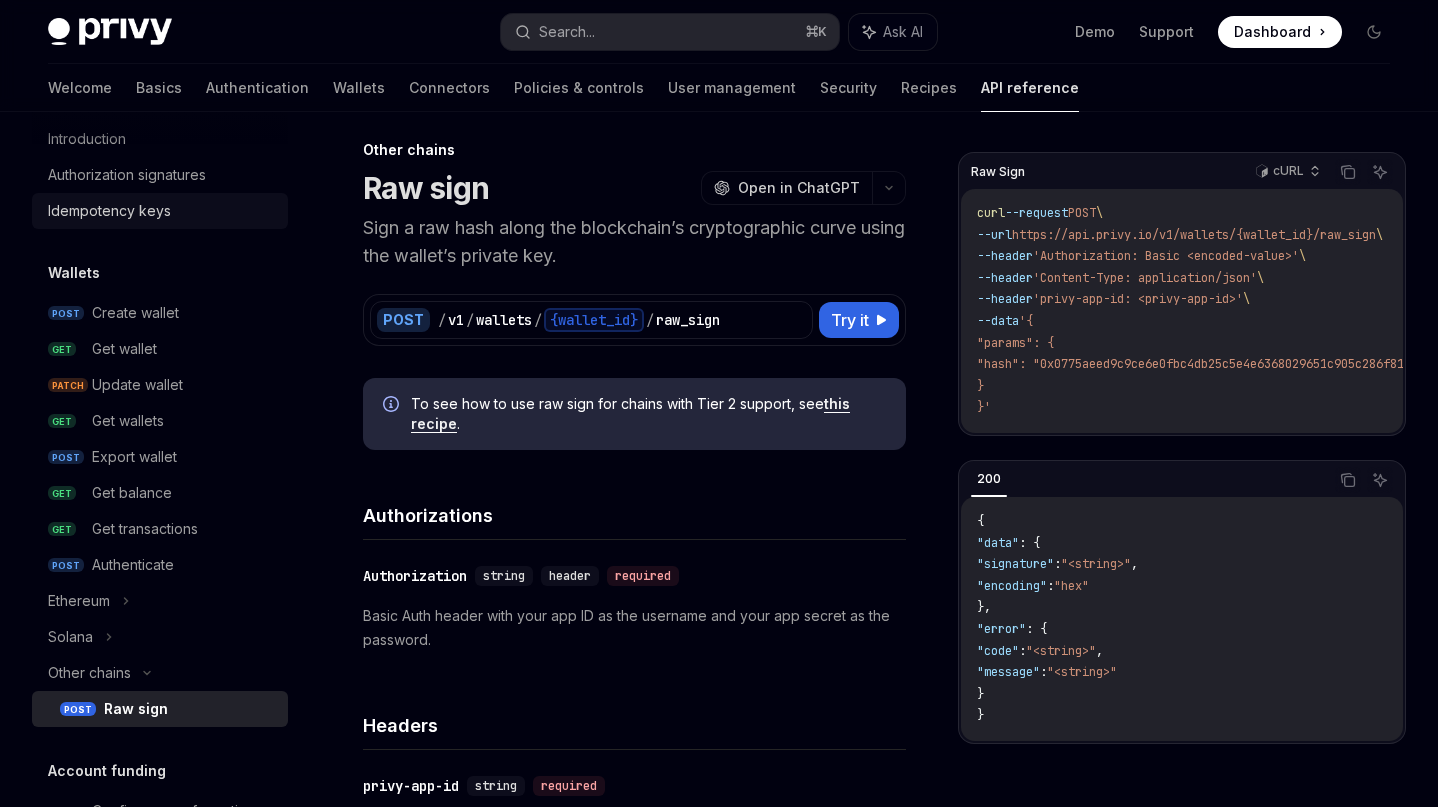 click on "Idempotency keys" at bounding box center (162, 211) 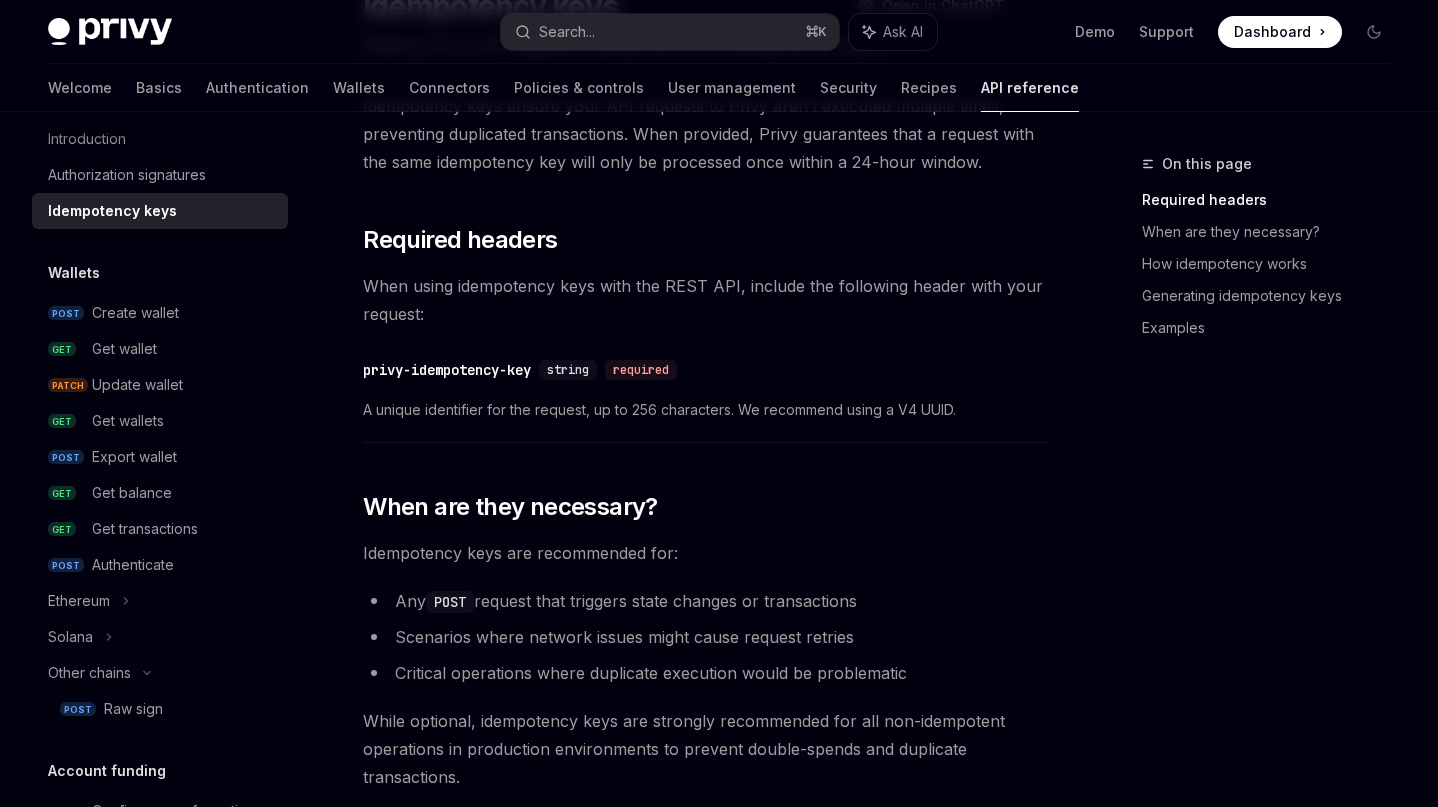 scroll, scrollTop: 65, scrollLeft: 0, axis: vertical 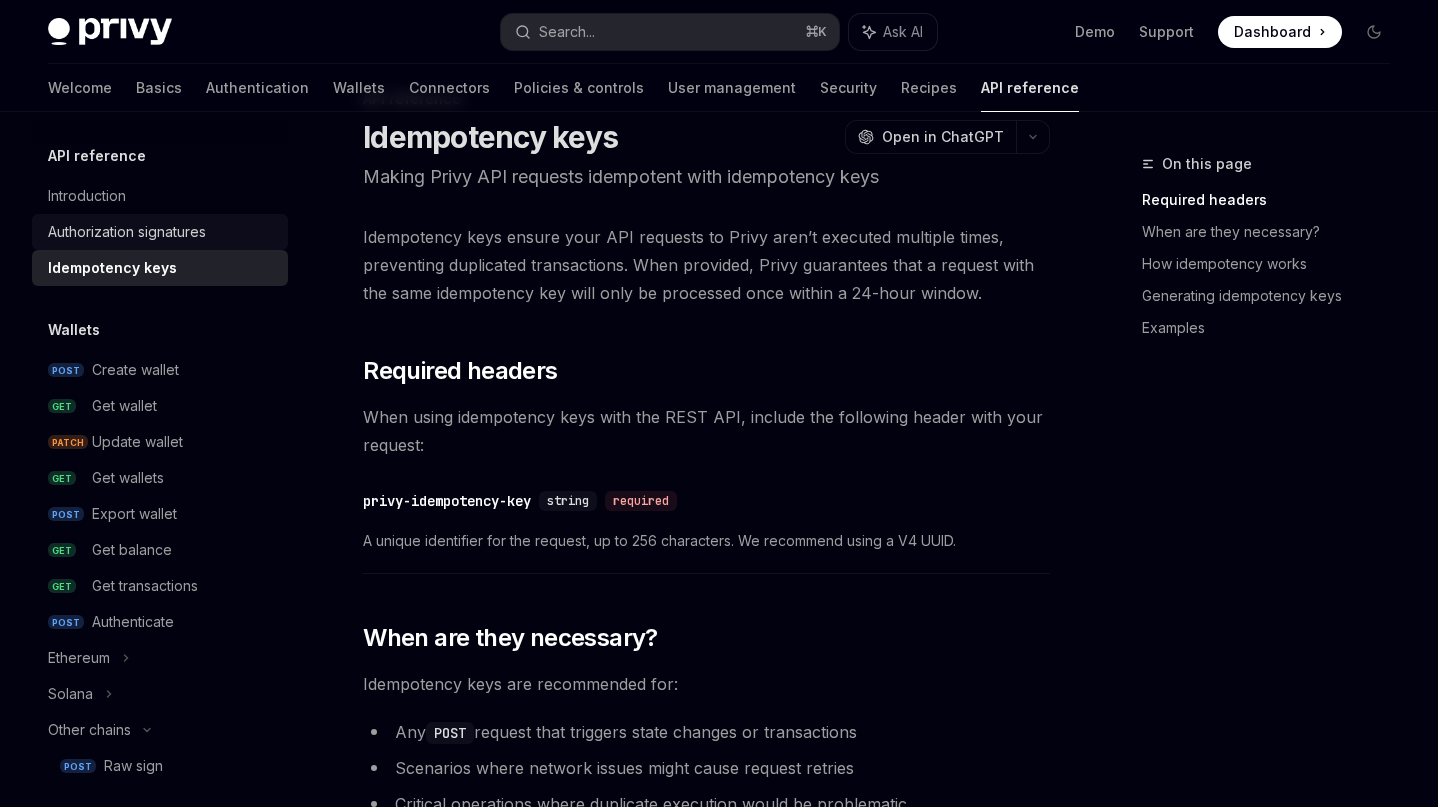 click on "Authorization signatures" at bounding box center (127, 232) 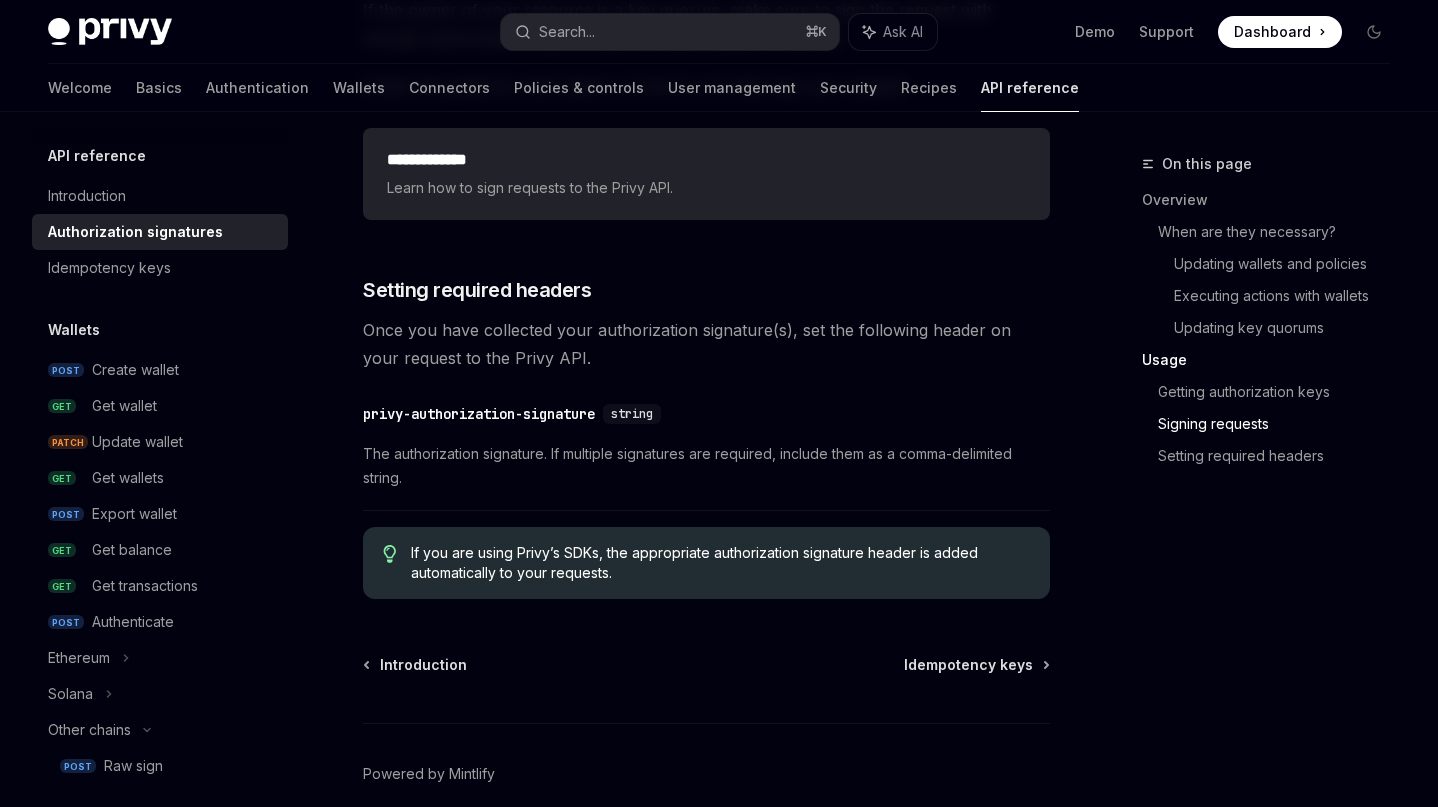 scroll, scrollTop: 3312, scrollLeft: 0, axis: vertical 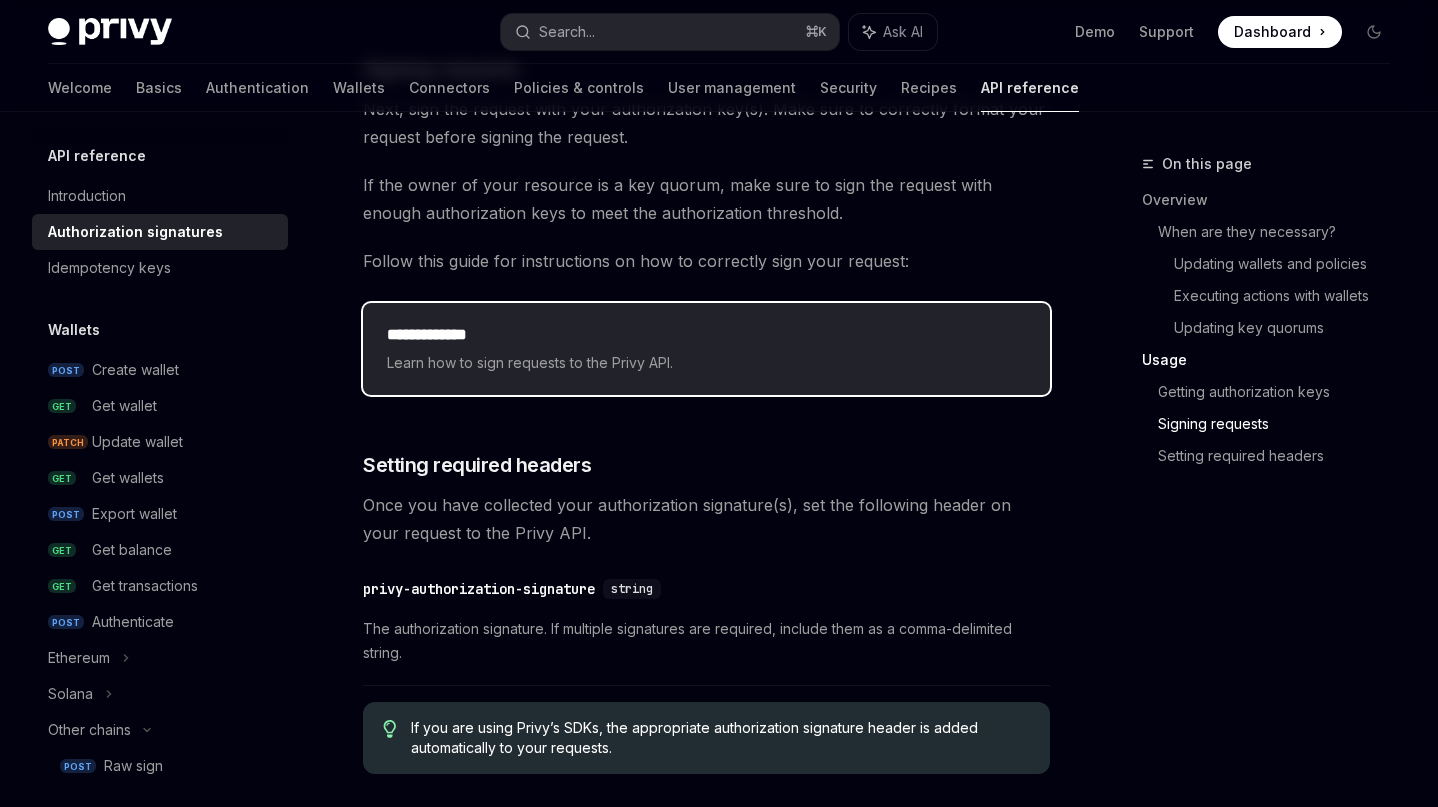 click on "**********" at bounding box center (706, 349) 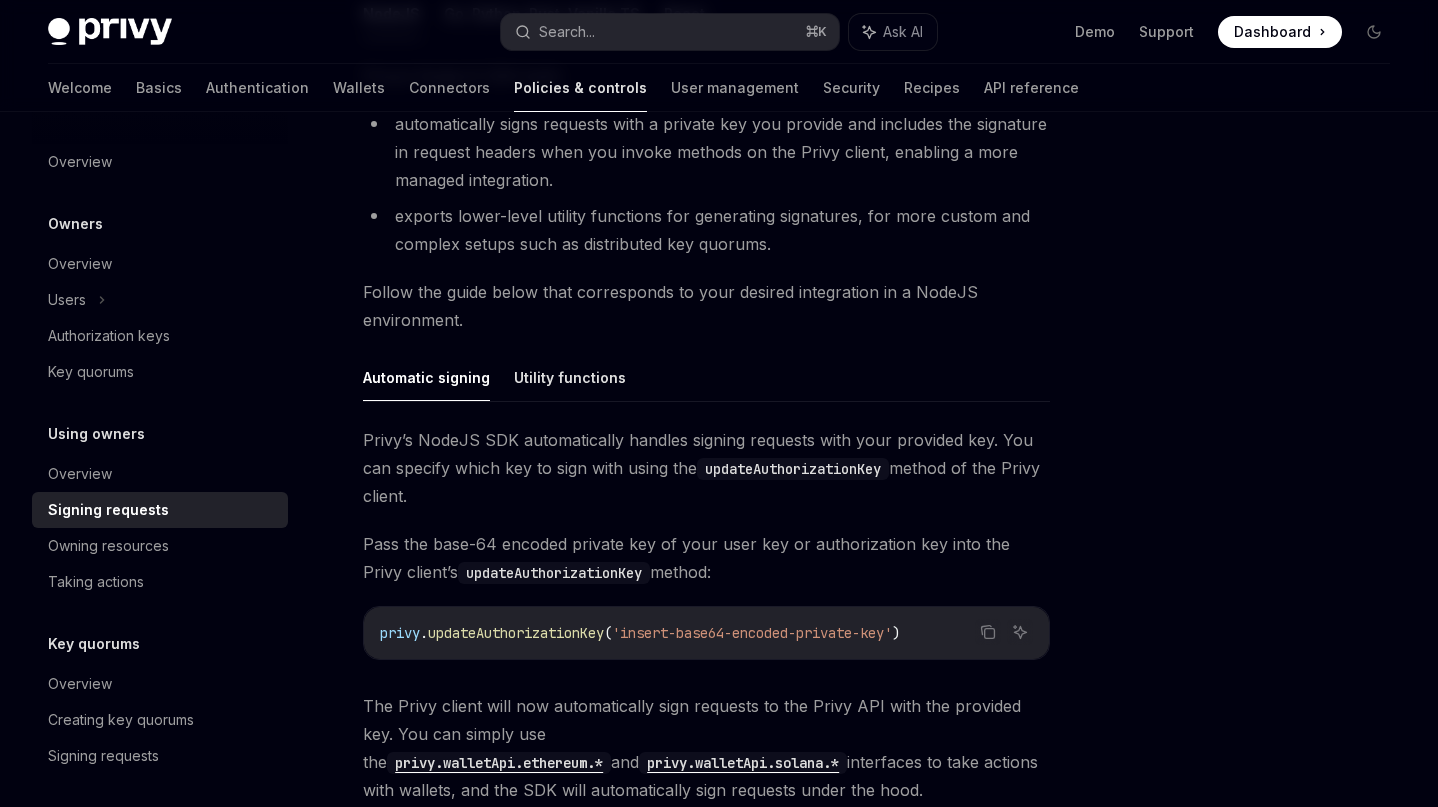 scroll, scrollTop: 247, scrollLeft: 0, axis: vertical 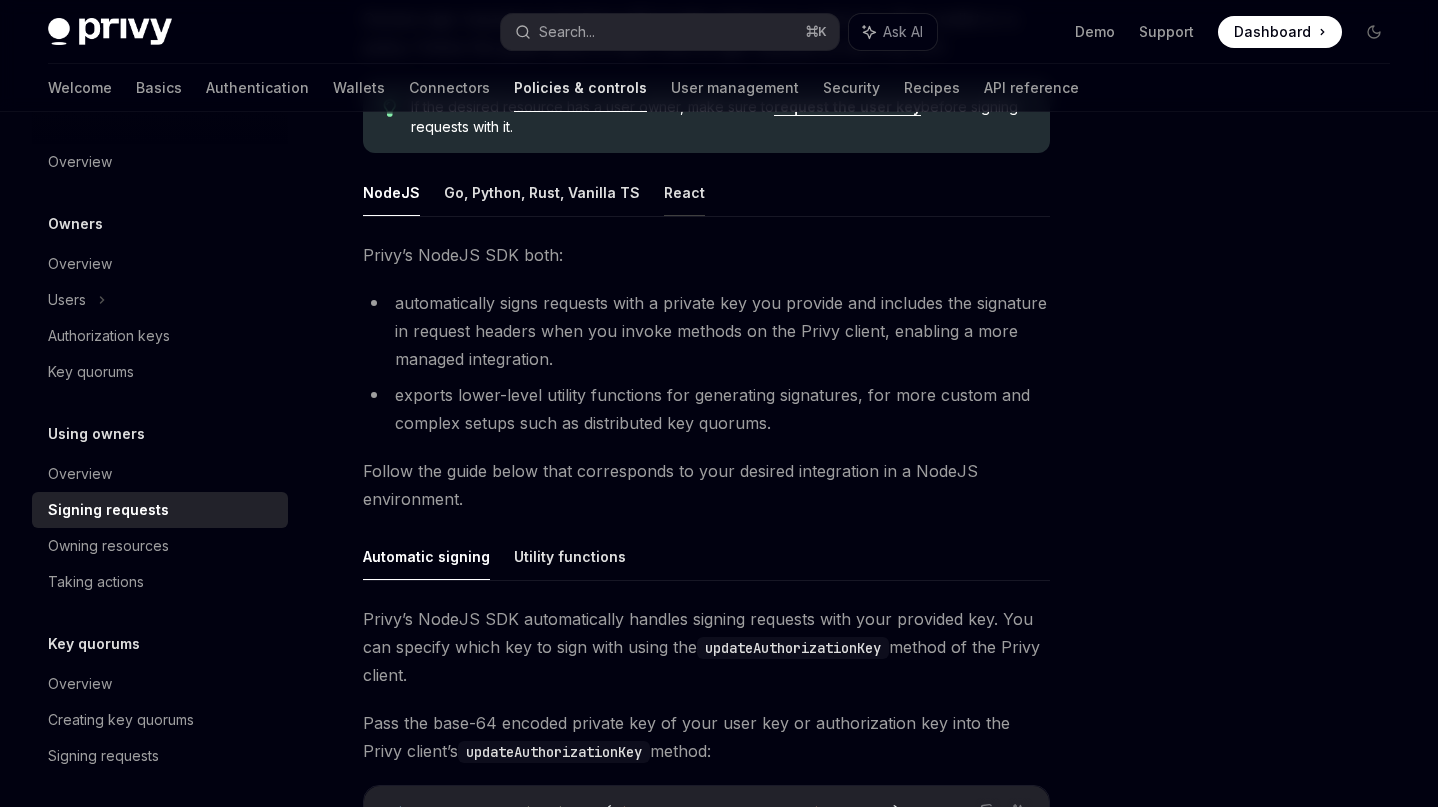 click on "React" at bounding box center [684, 192] 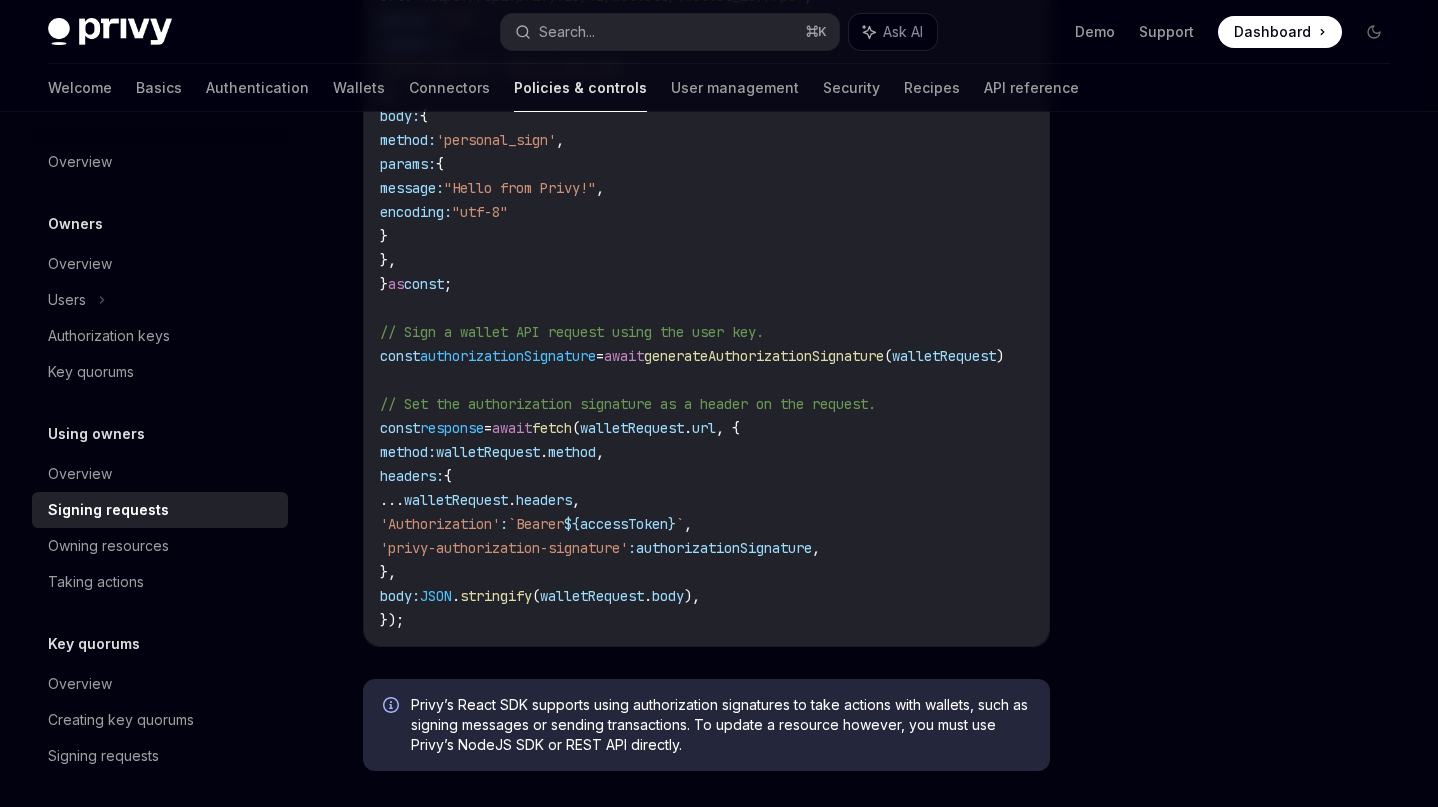 scroll, scrollTop: 977, scrollLeft: 0, axis: vertical 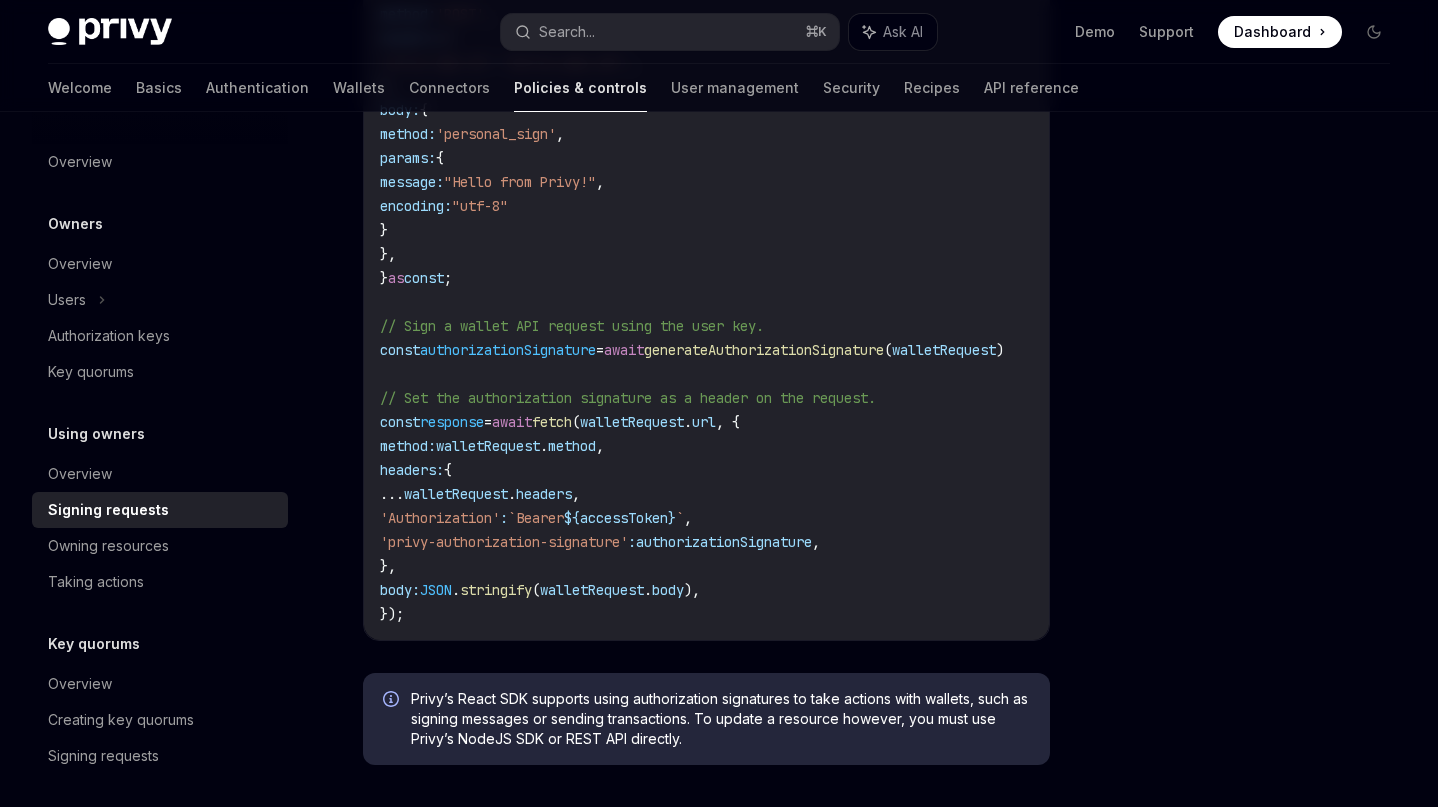 click on "authorizationSignature" at bounding box center (724, 542) 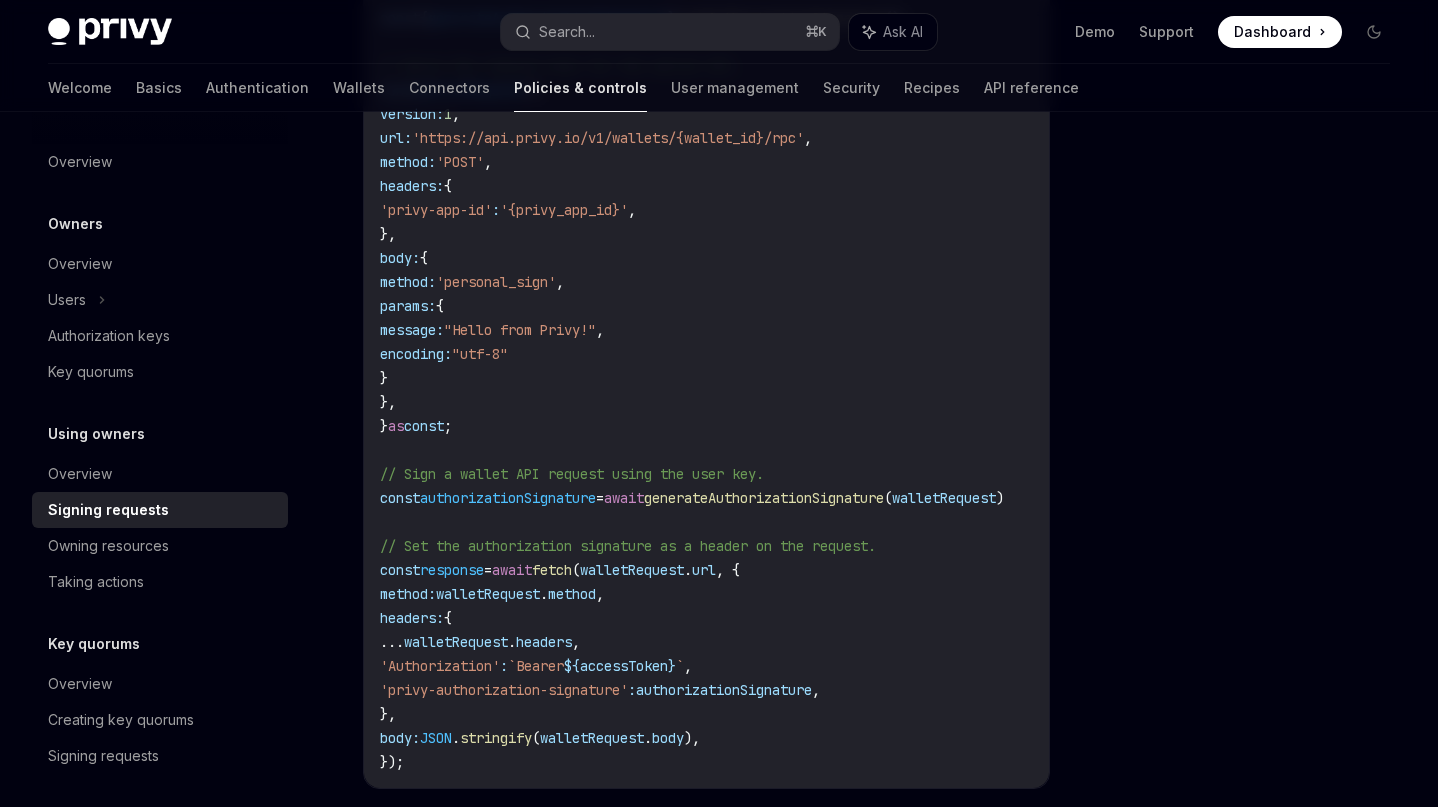scroll, scrollTop: 918, scrollLeft: 0, axis: vertical 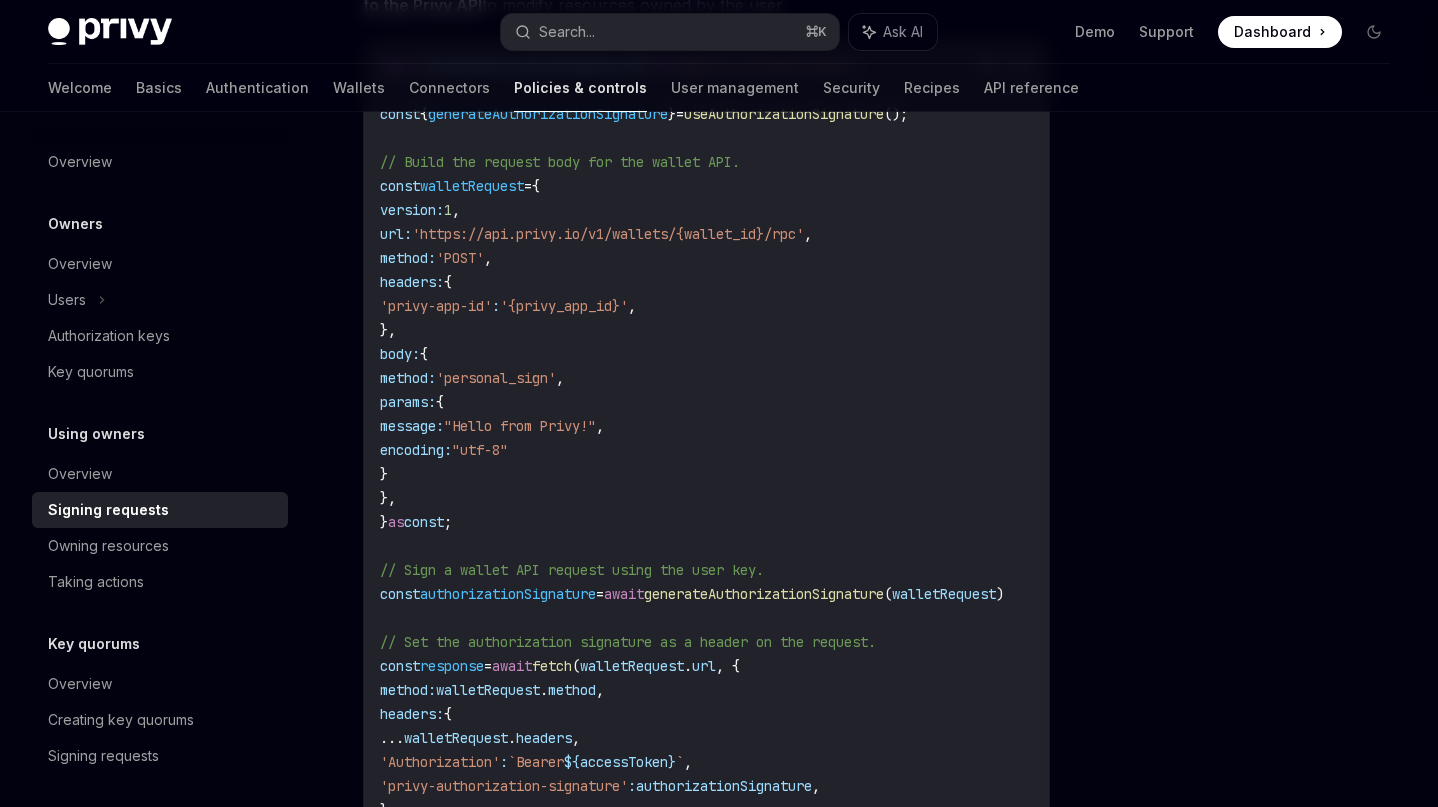 click on "generateAuthorizationSignature" at bounding box center [764, 594] 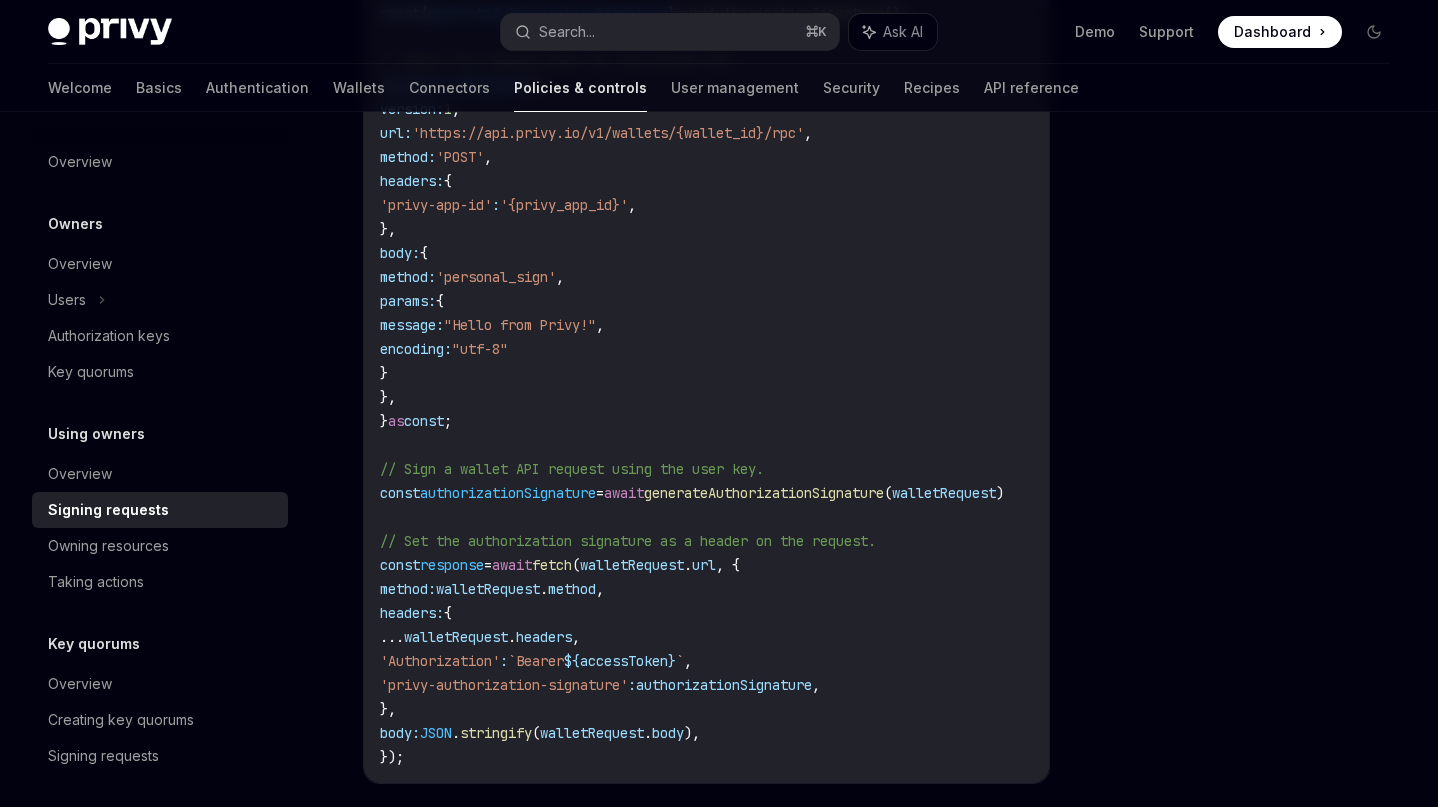 scroll, scrollTop: 894, scrollLeft: 0, axis: vertical 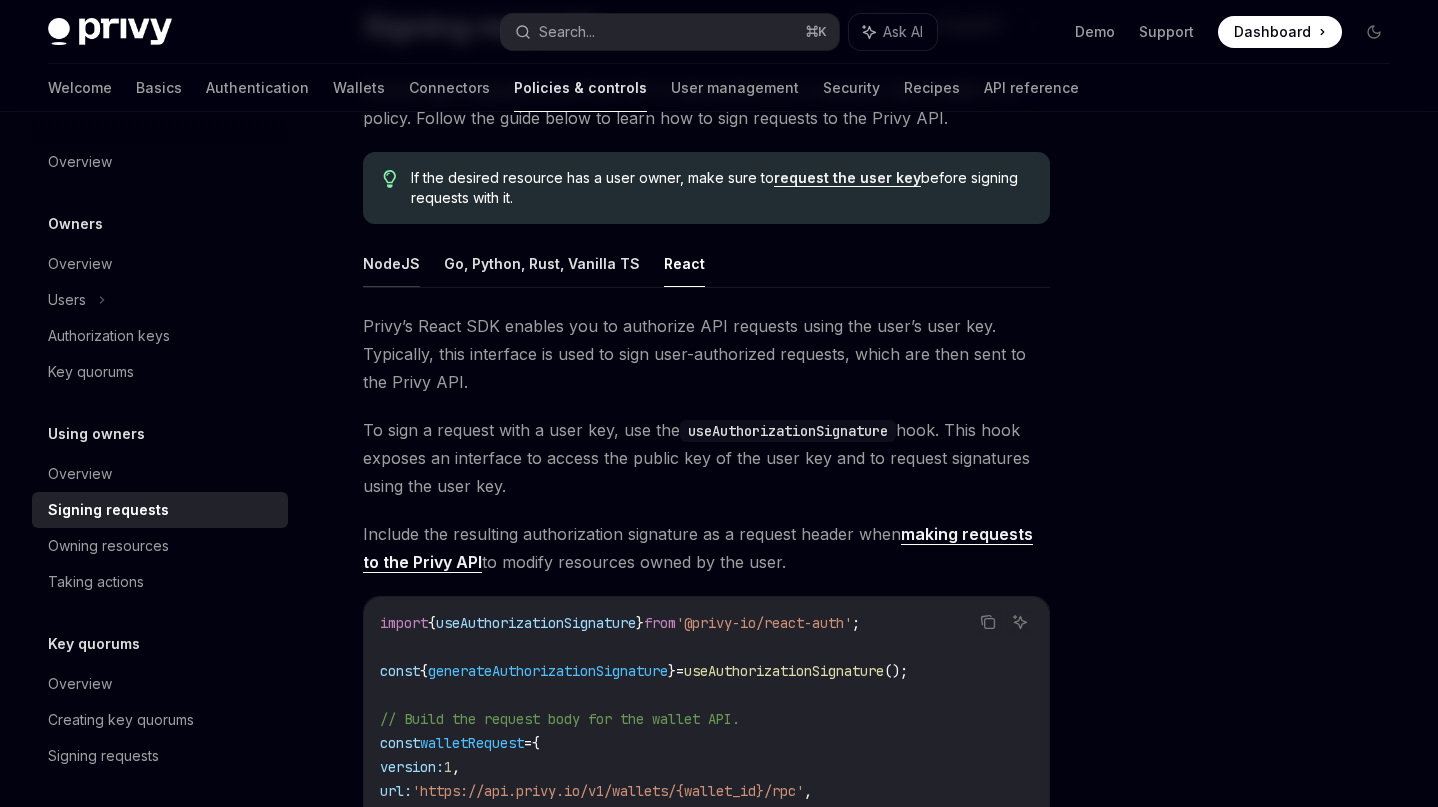 click on "NodeJS" at bounding box center [391, 263] 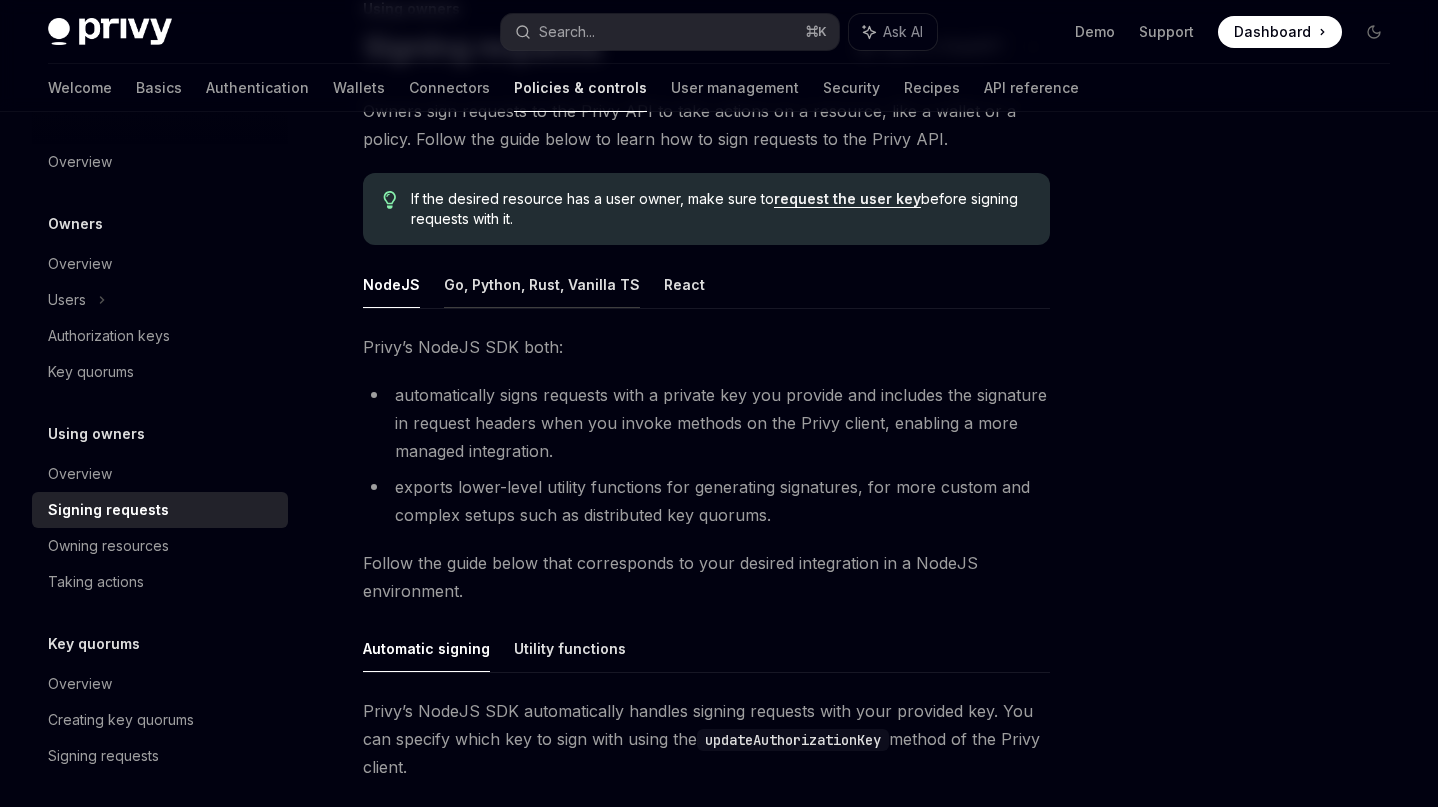 click on "Go, Python, Rust, Vanilla TS" at bounding box center [542, 284] 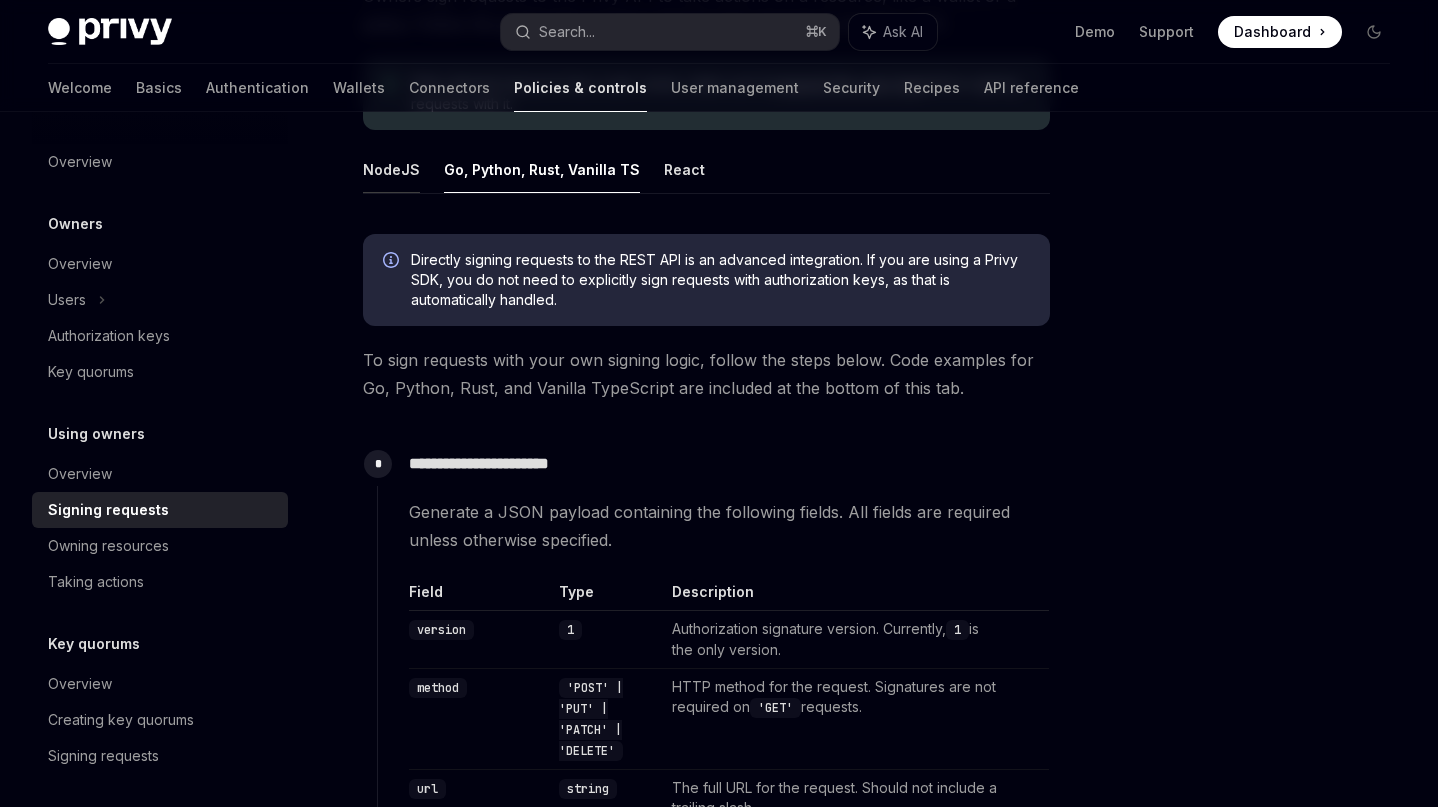 click on "NodeJS" at bounding box center [391, 169] 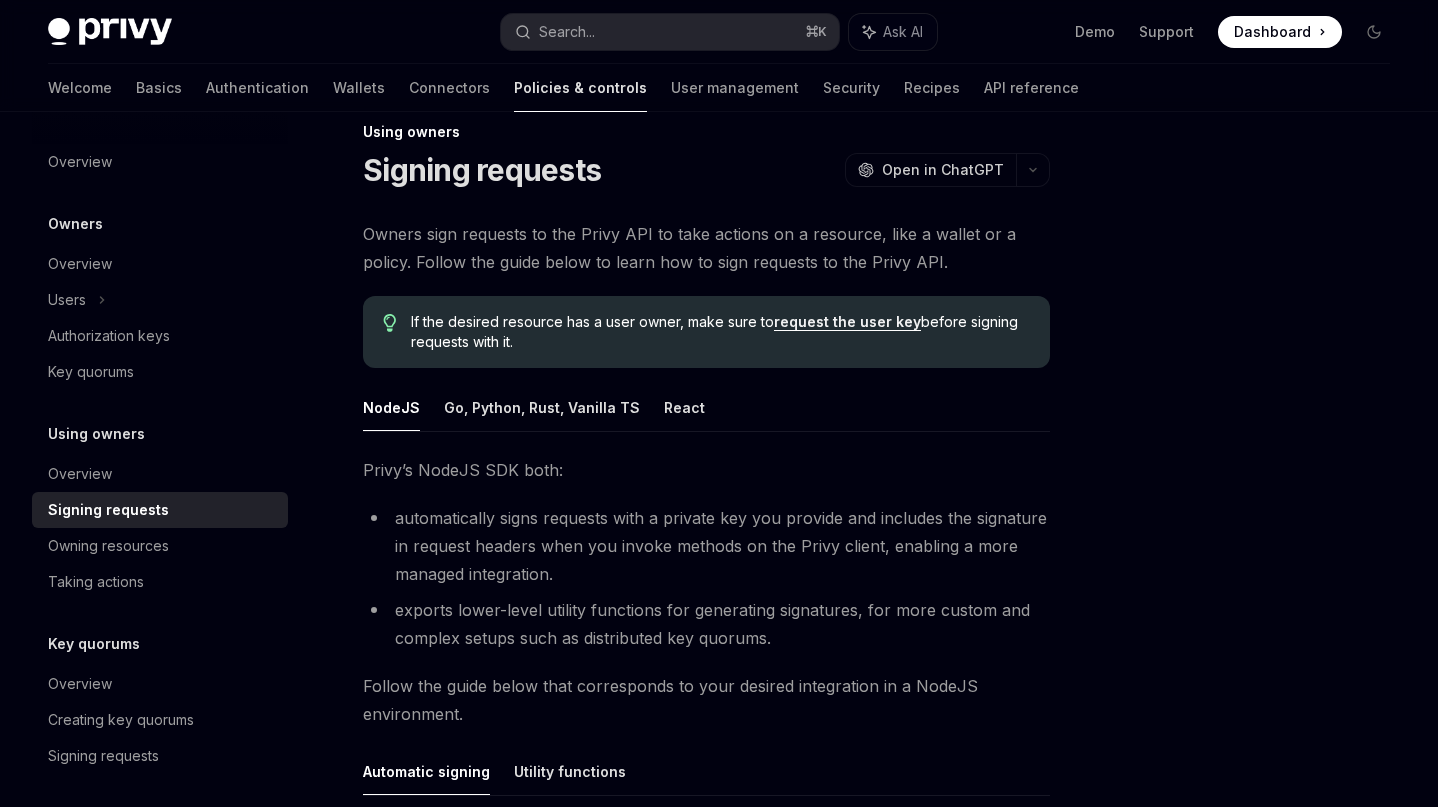 scroll, scrollTop: 29, scrollLeft: 0, axis: vertical 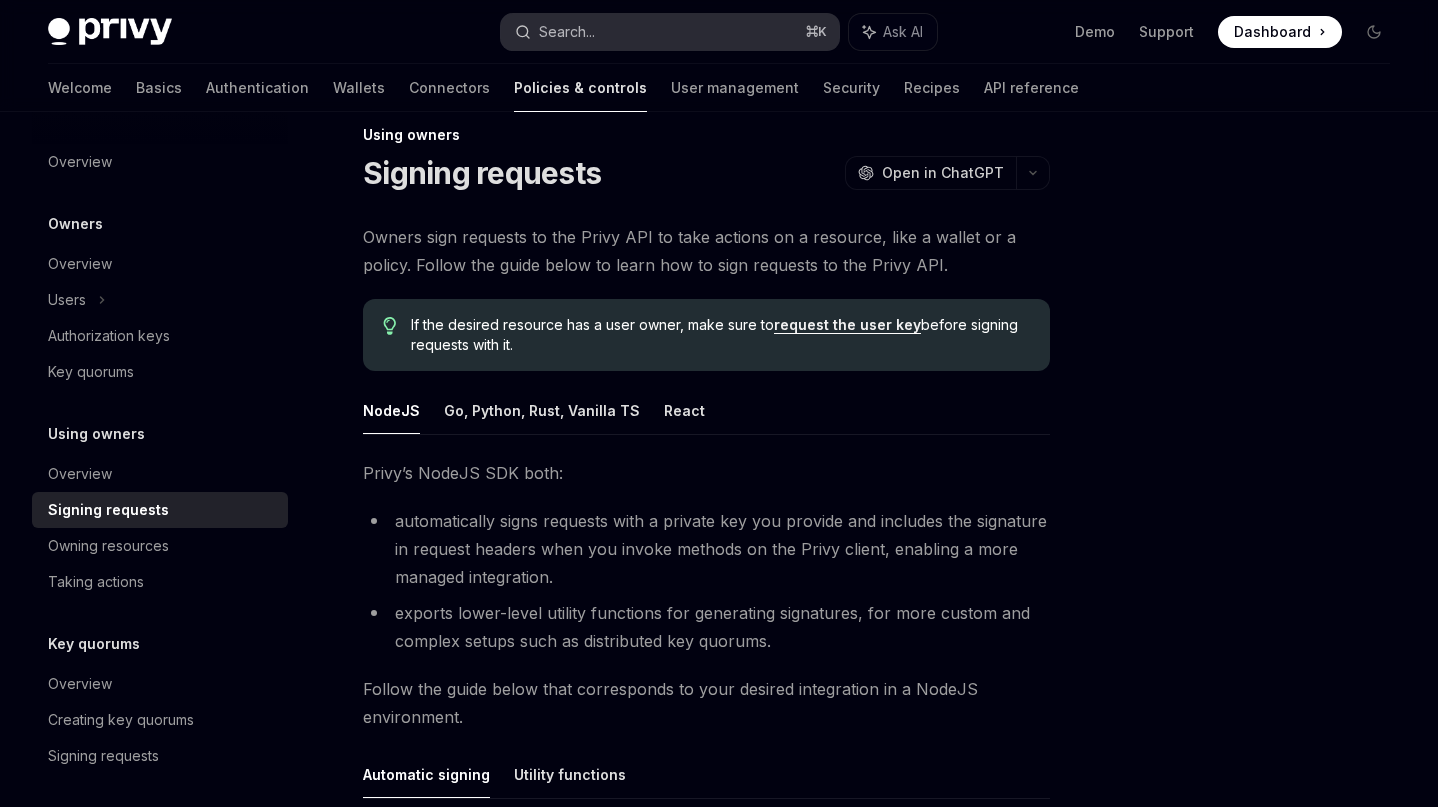 click on "Search..." at bounding box center (567, 32) 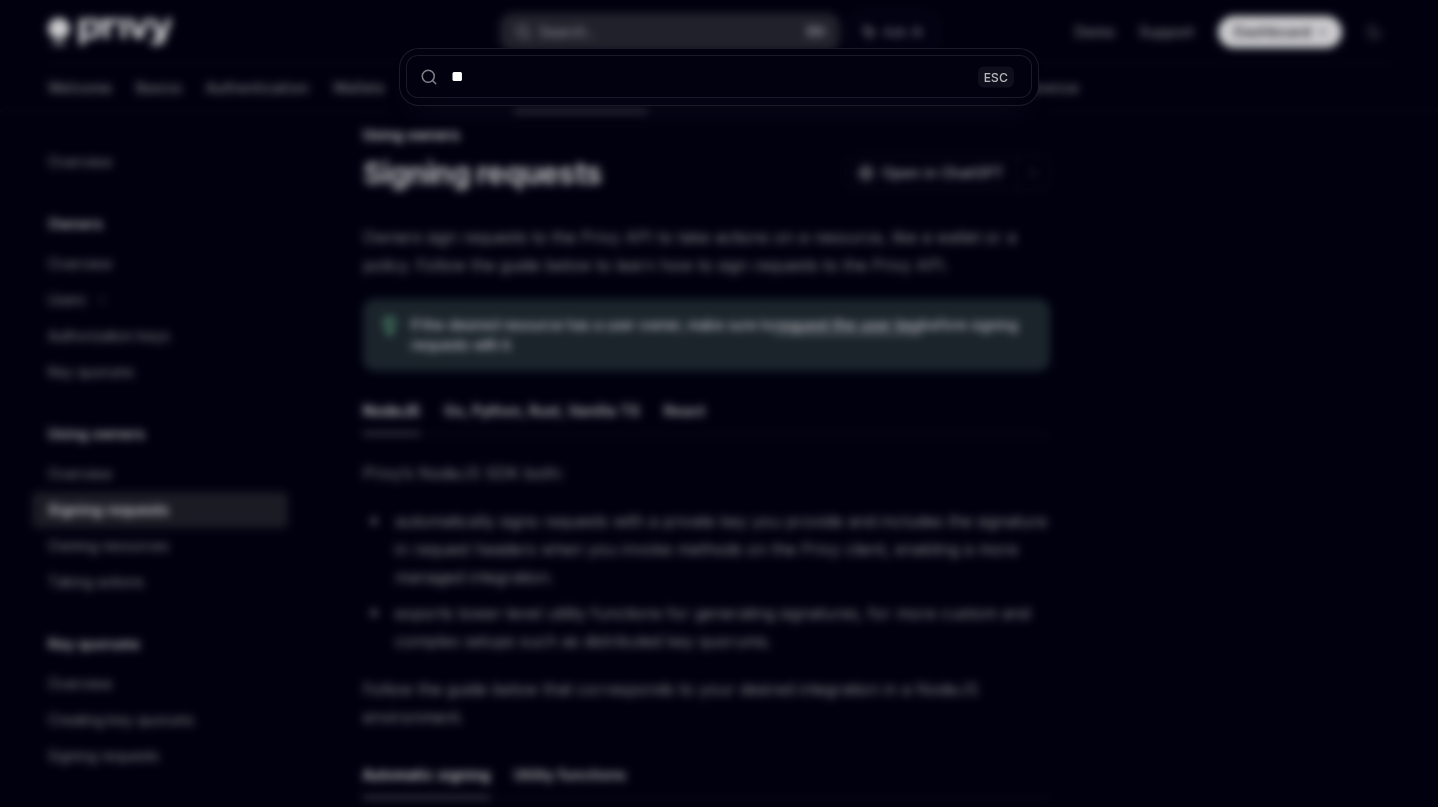 type on "***" 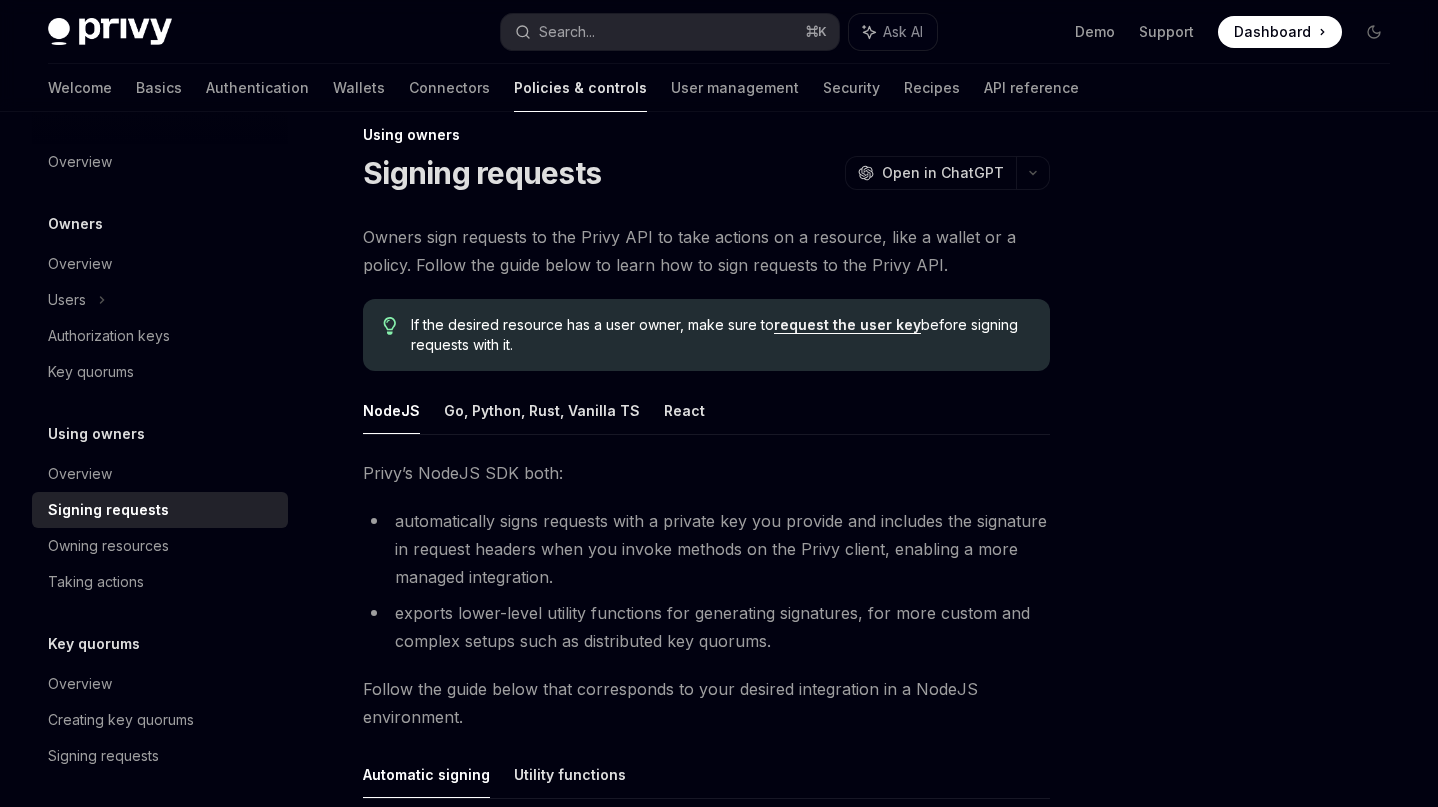 type on "*" 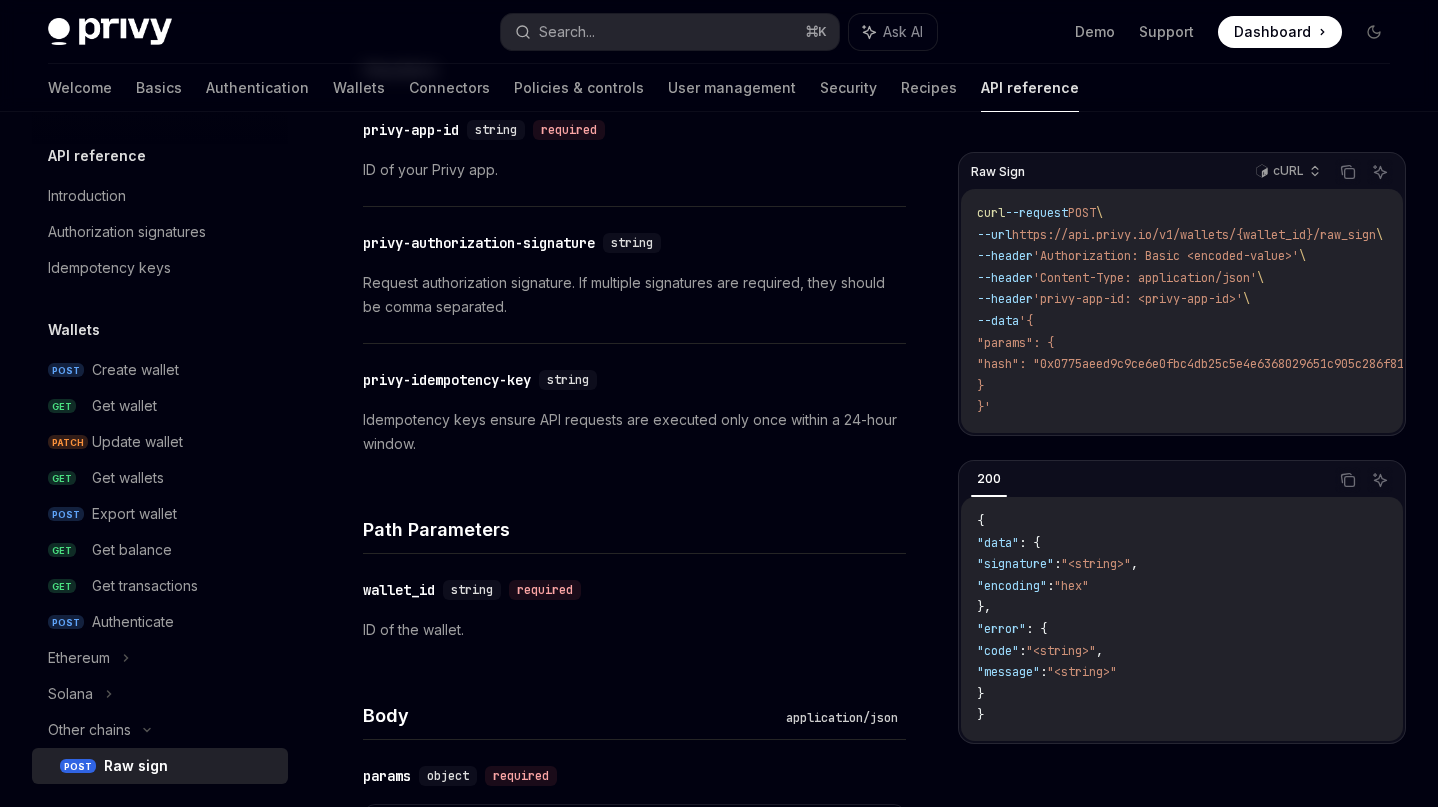 scroll, scrollTop: 671, scrollLeft: 0, axis: vertical 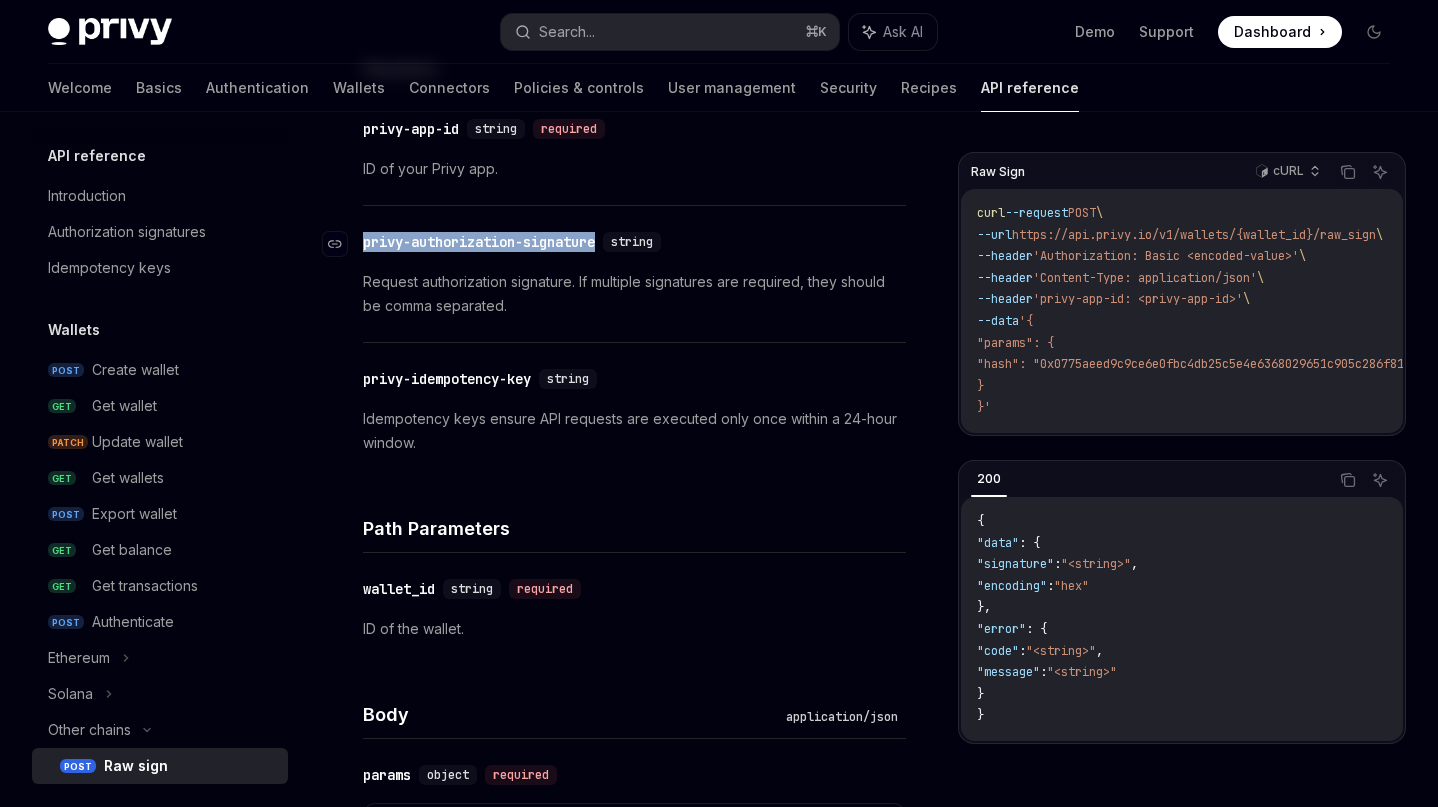 drag, startPoint x: 364, startPoint y: 243, endPoint x: 605, endPoint y: 249, distance: 241.07468 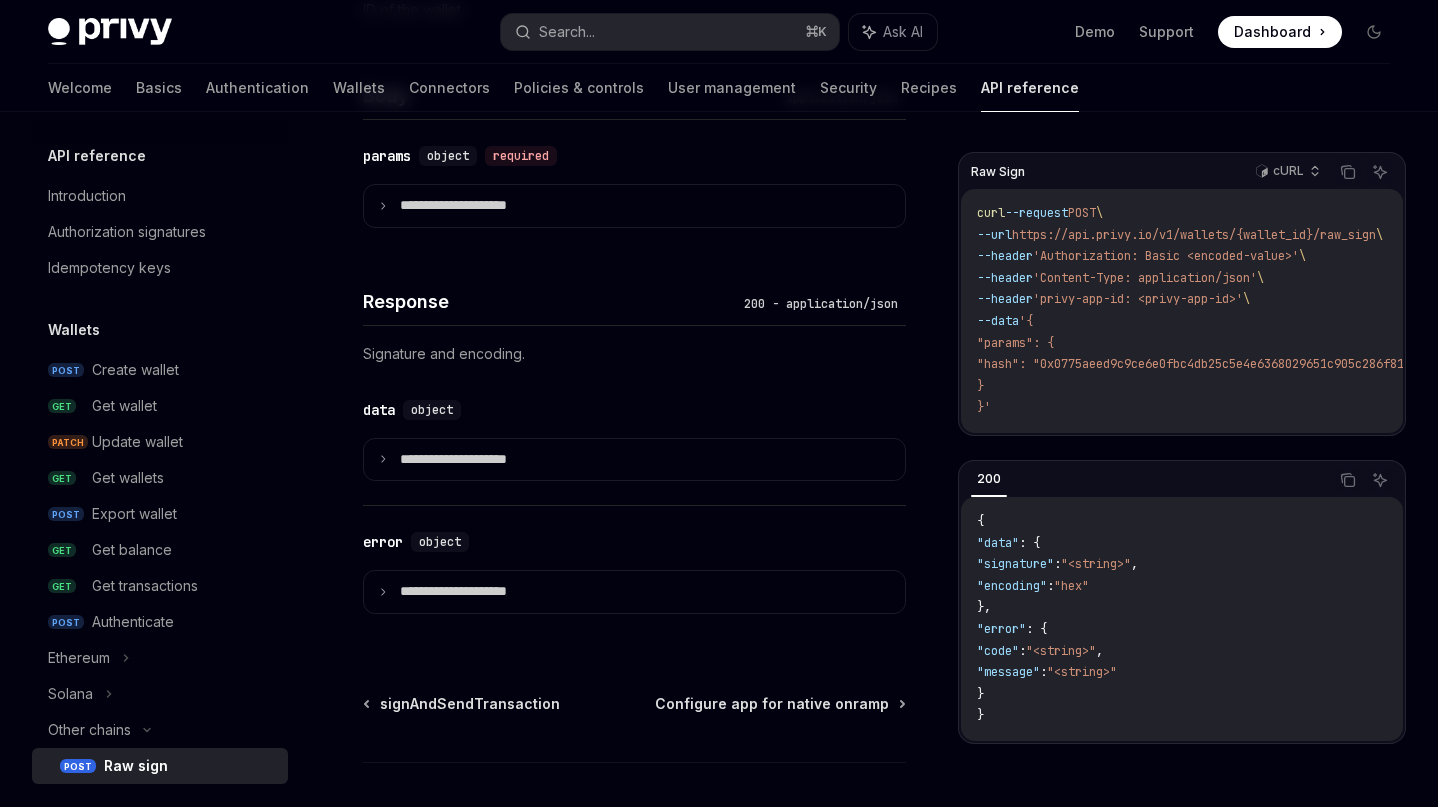 scroll, scrollTop: 1417, scrollLeft: 0, axis: vertical 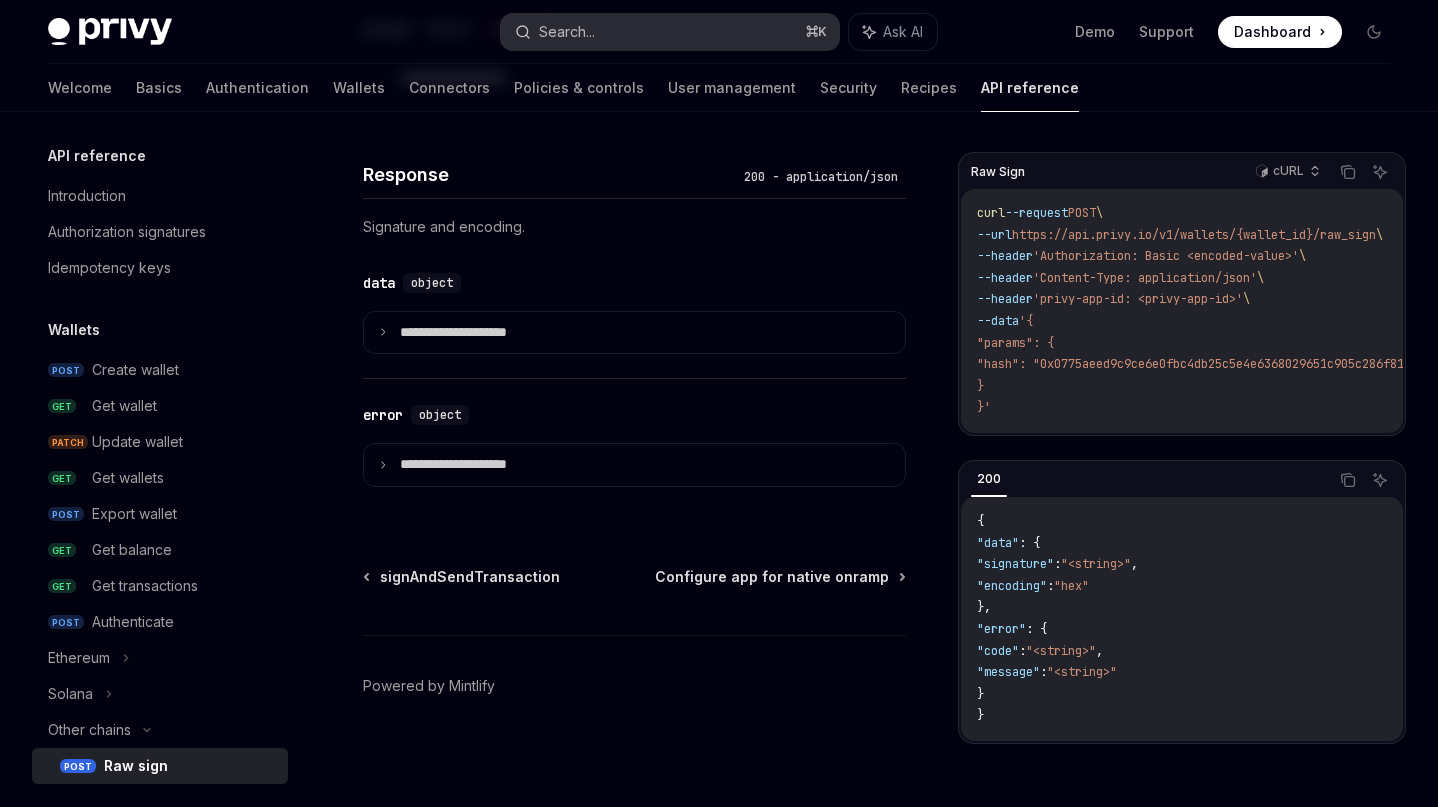click on "Search... ⌘ K" at bounding box center [670, 32] 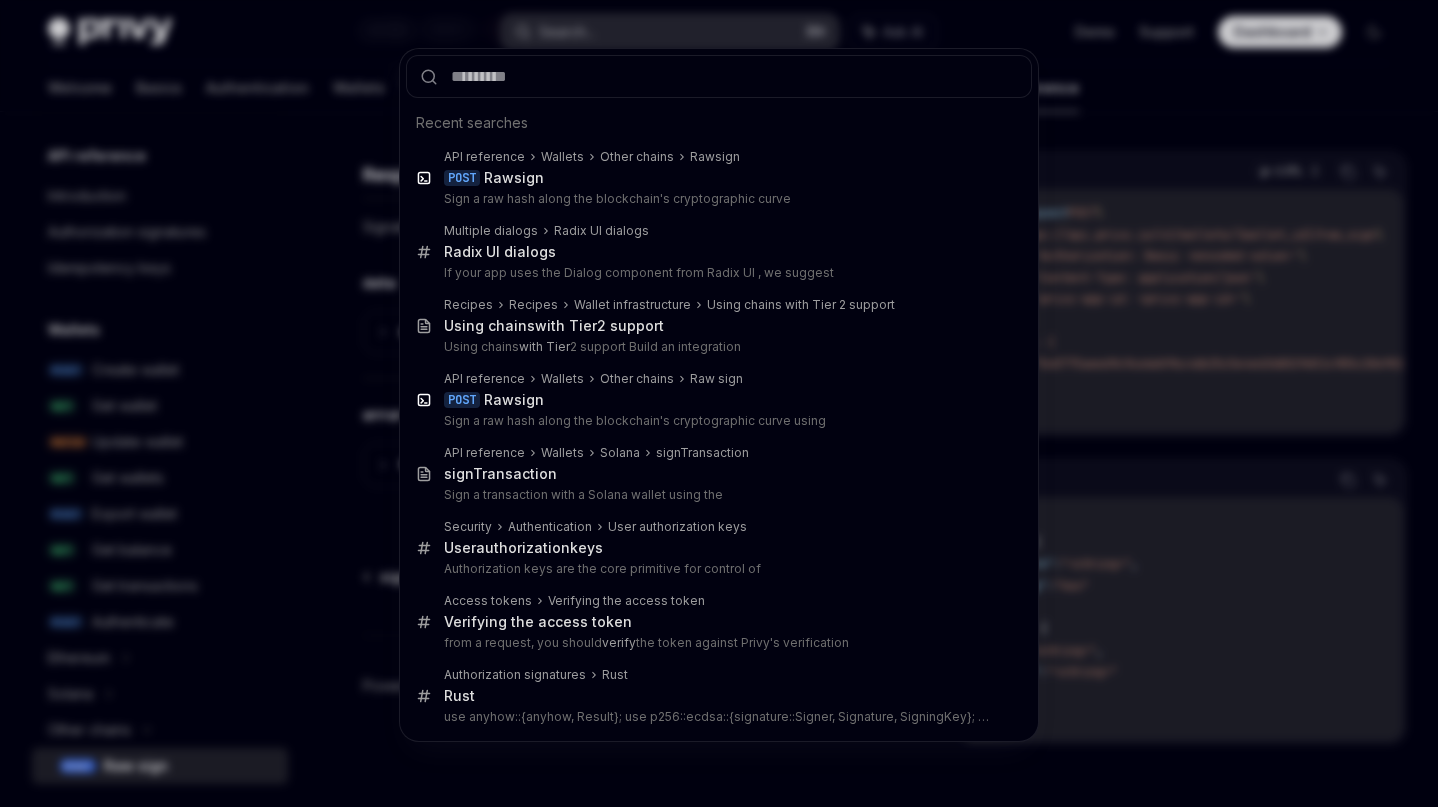 type on "**********" 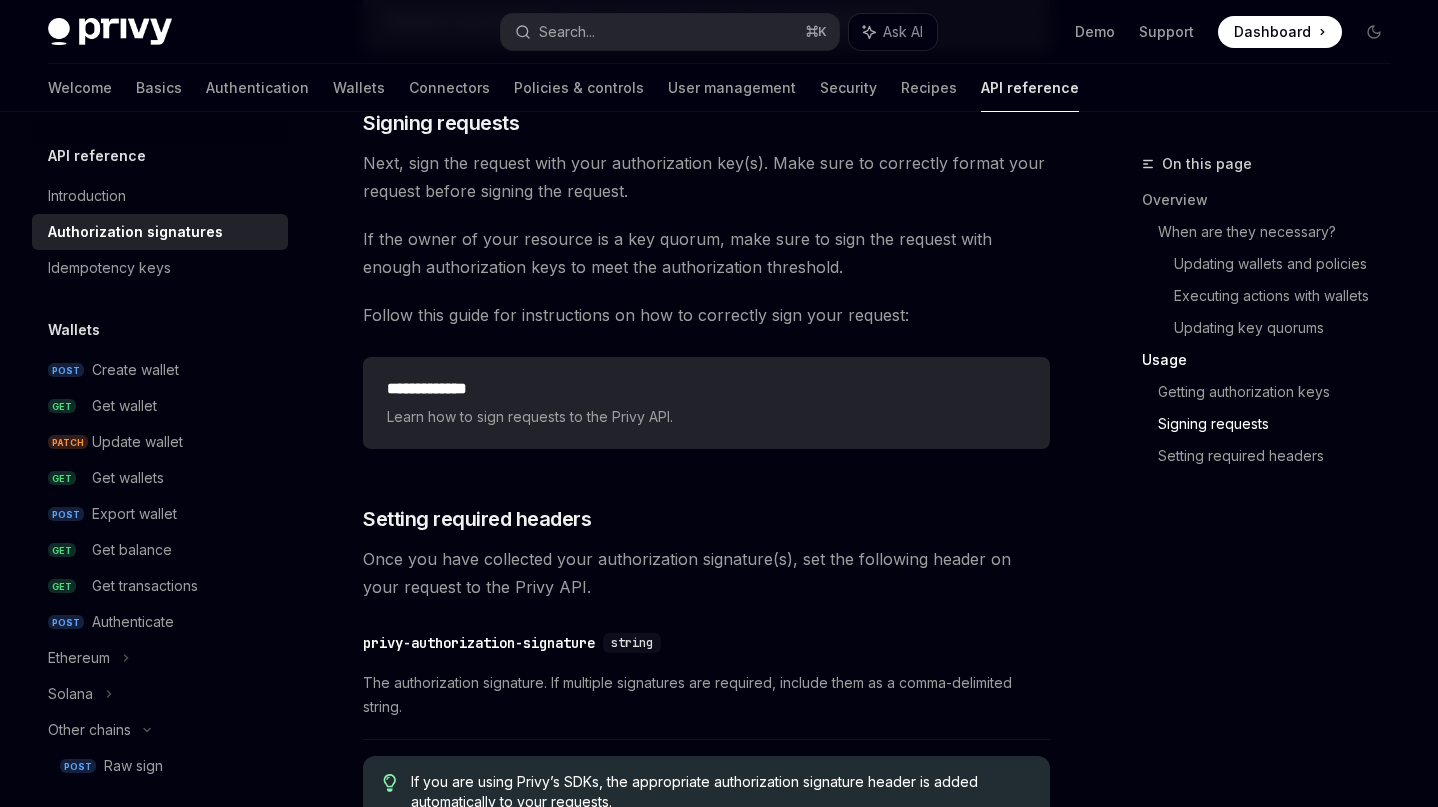 scroll, scrollTop: 3106, scrollLeft: 0, axis: vertical 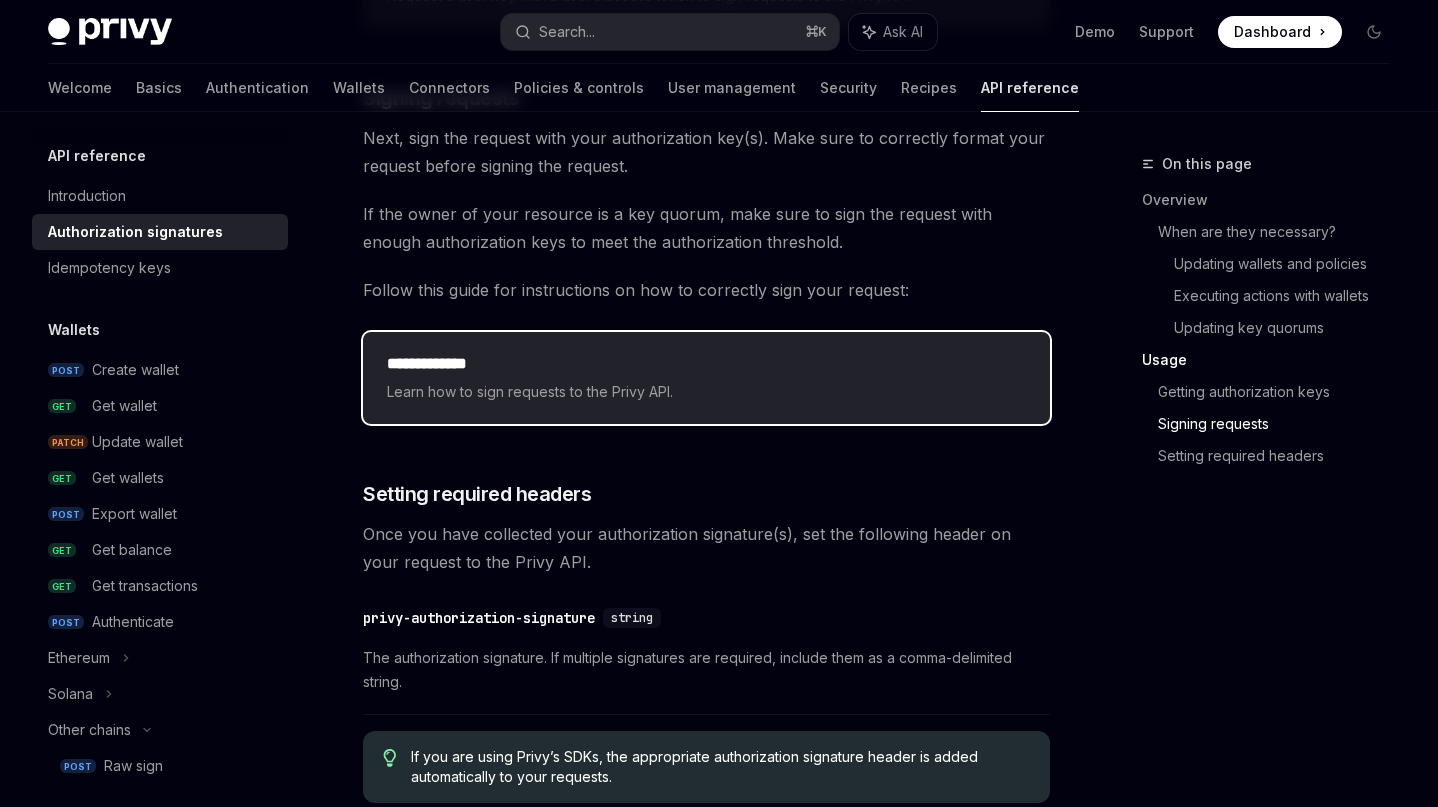 click on "**********" at bounding box center [706, 378] 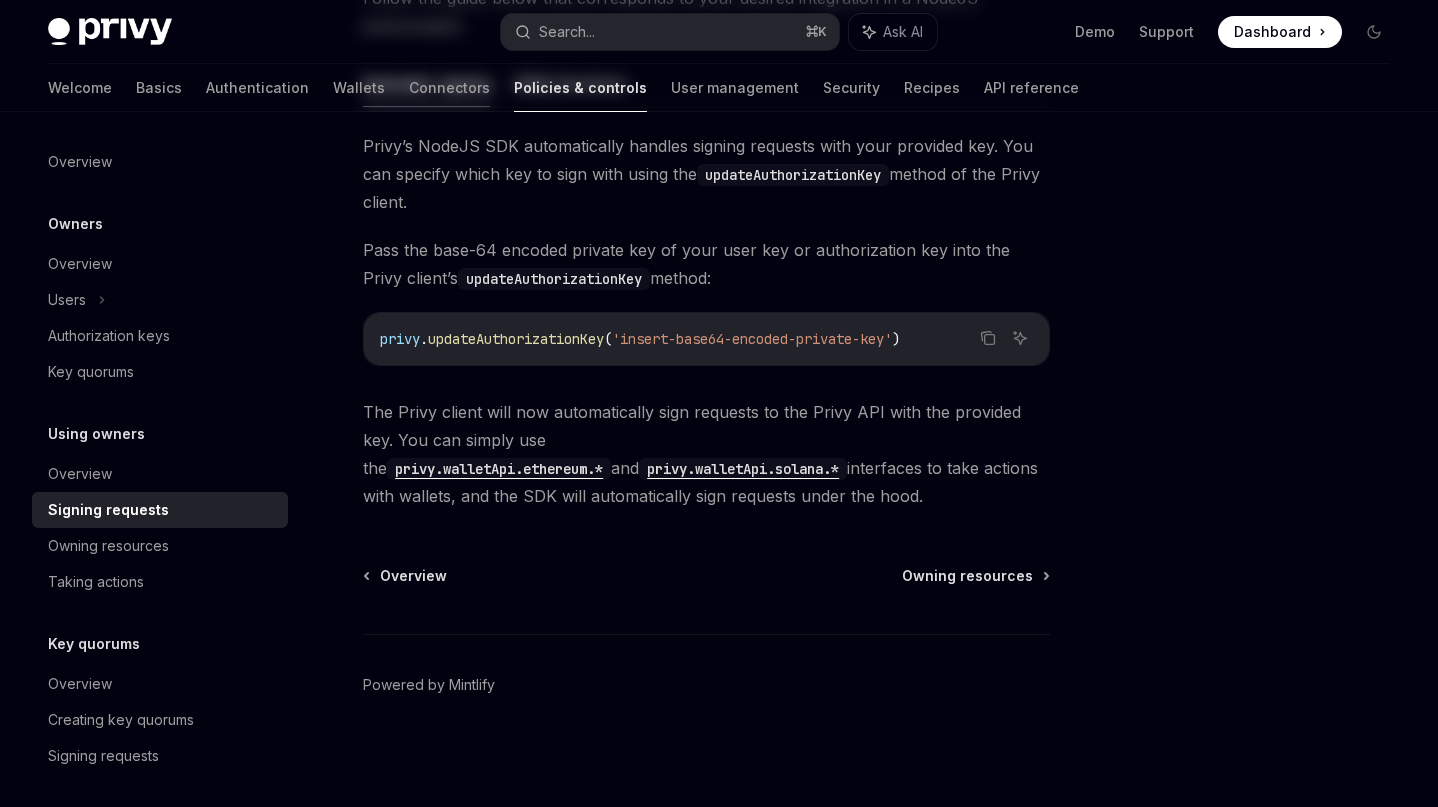 scroll, scrollTop: 0, scrollLeft: 0, axis: both 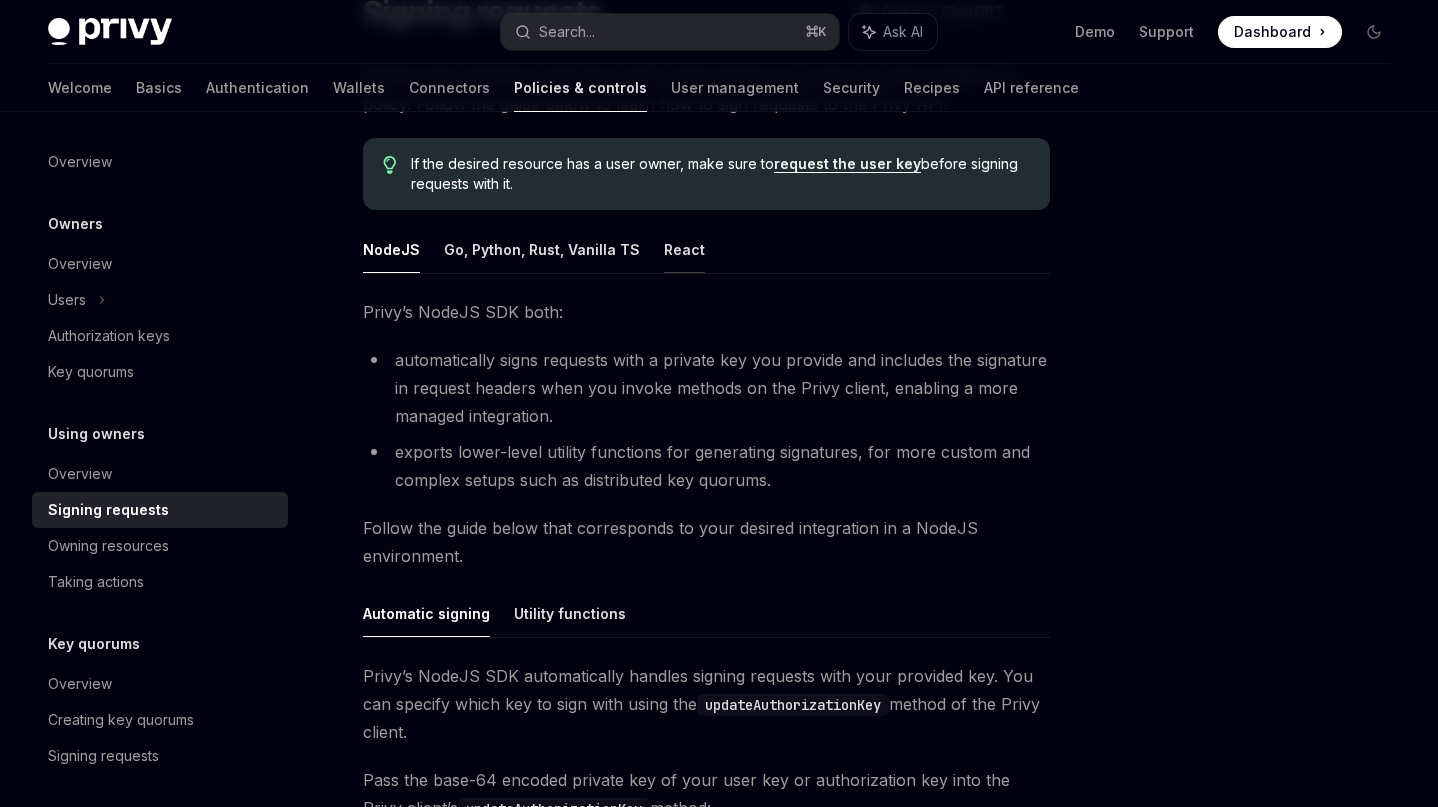 click on "React" at bounding box center [684, 249] 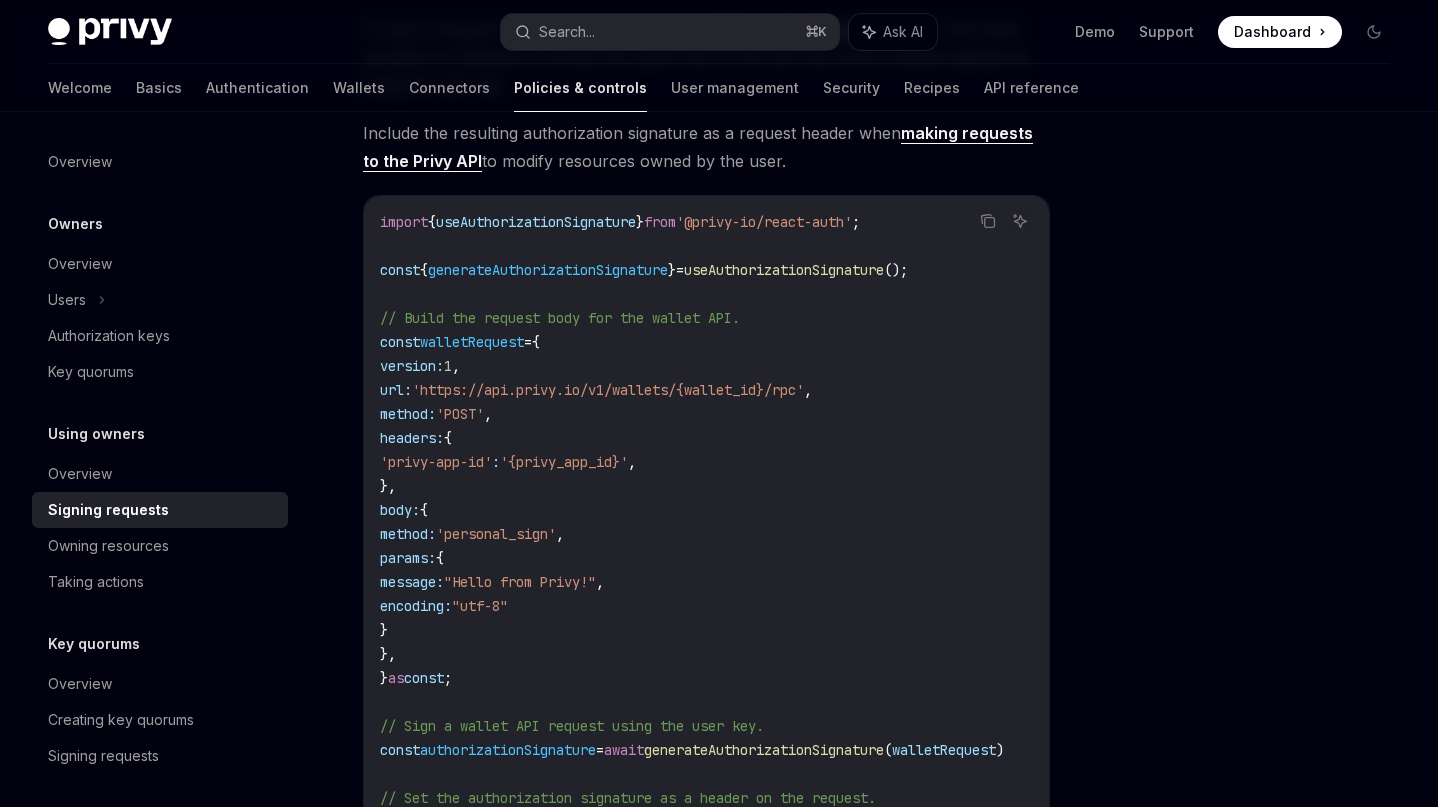scroll, scrollTop: 575, scrollLeft: 0, axis: vertical 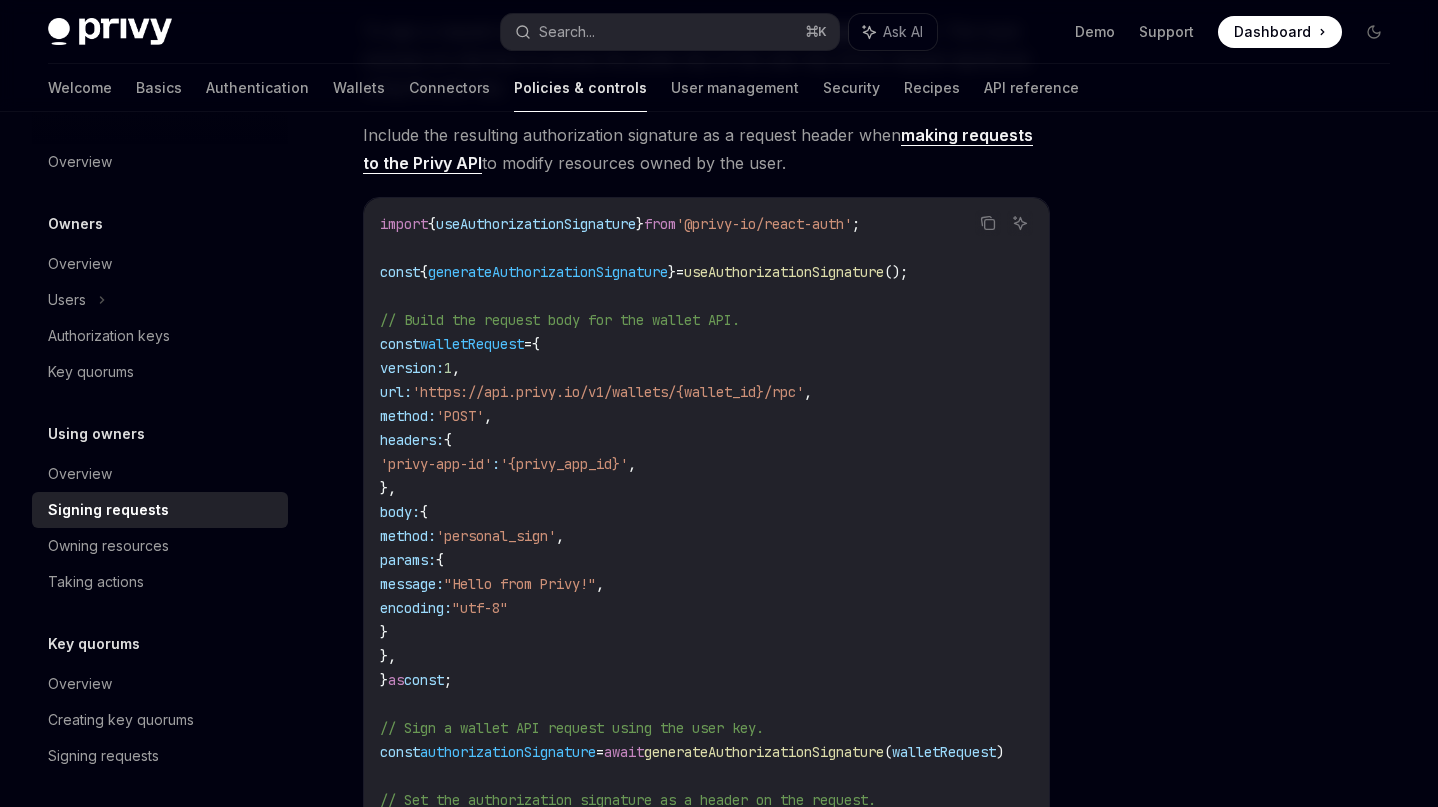 click on "generateAuthorizationSignature" at bounding box center (548, 272) 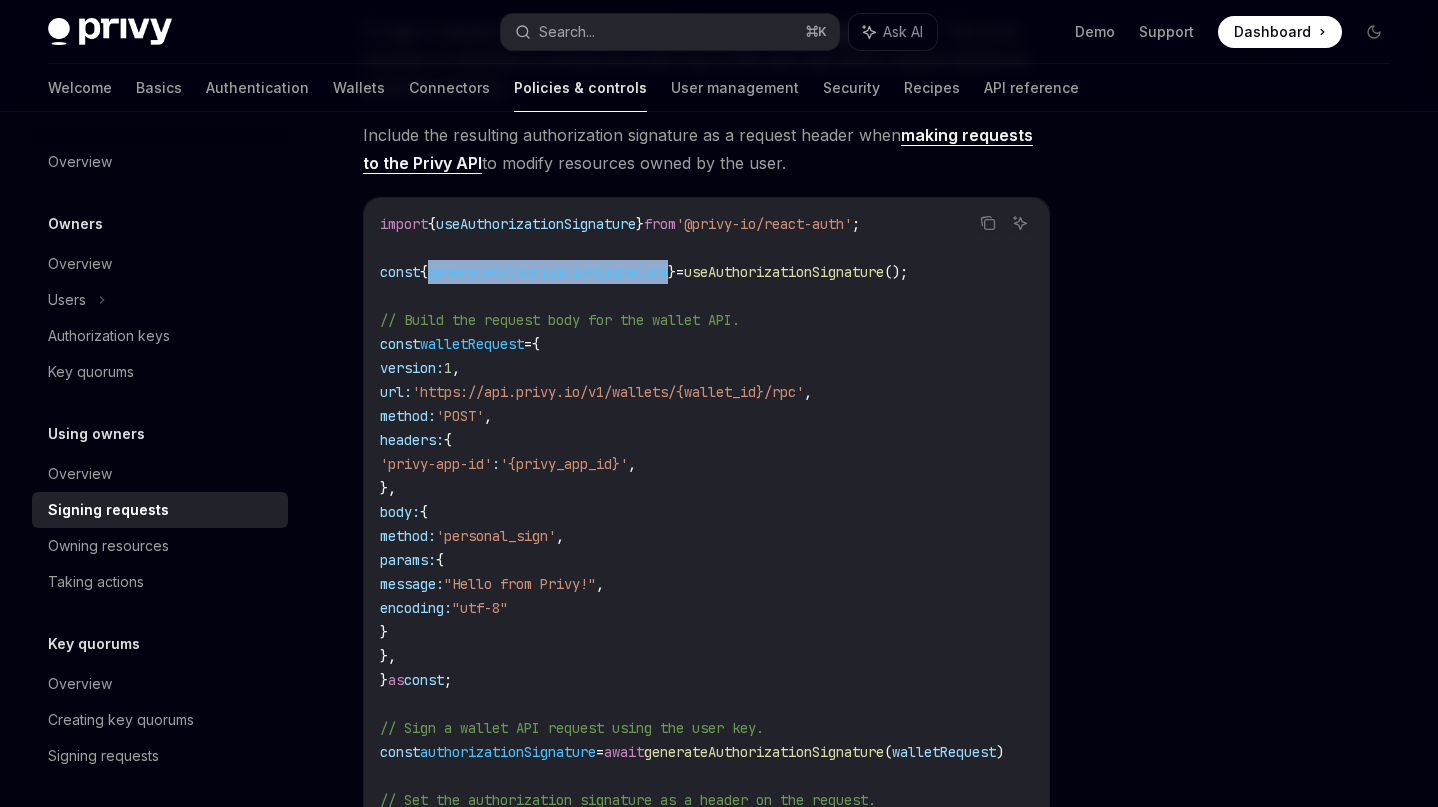 click on "generateAuthorizationSignature" at bounding box center [548, 272] 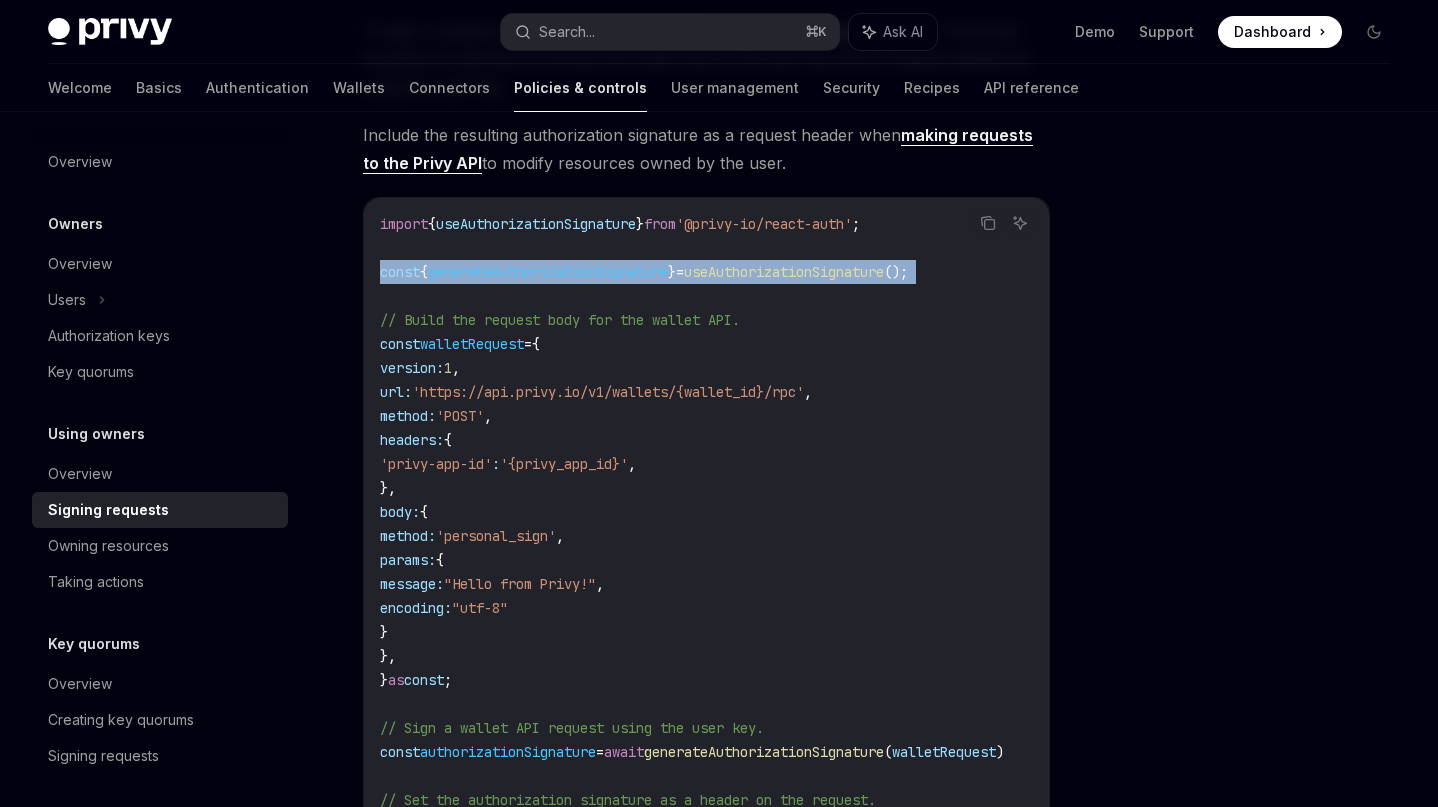 click on "generateAuthorizationSignature" at bounding box center (548, 272) 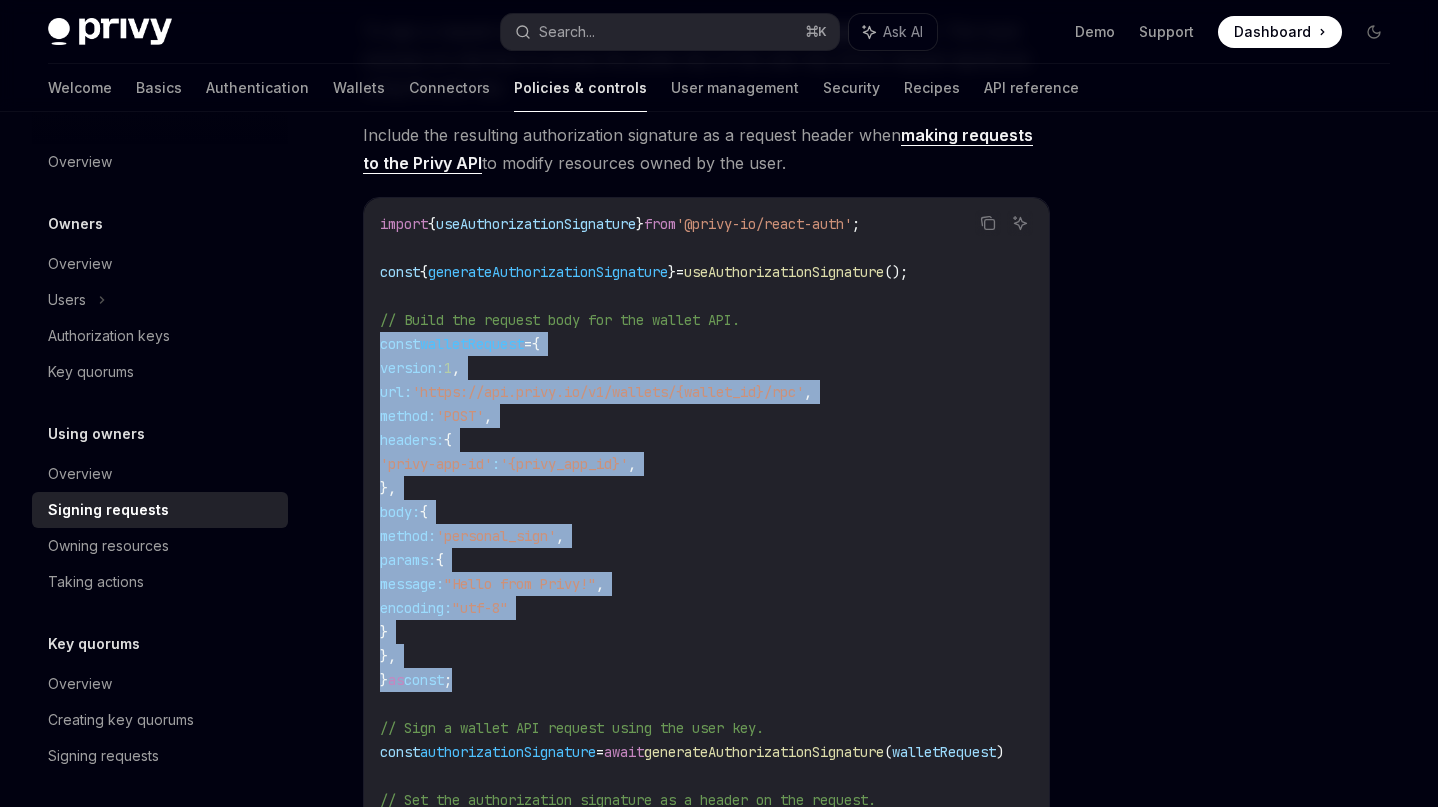 drag, startPoint x: 382, startPoint y: 339, endPoint x: 479, endPoint y: 684, distance: 358.3769 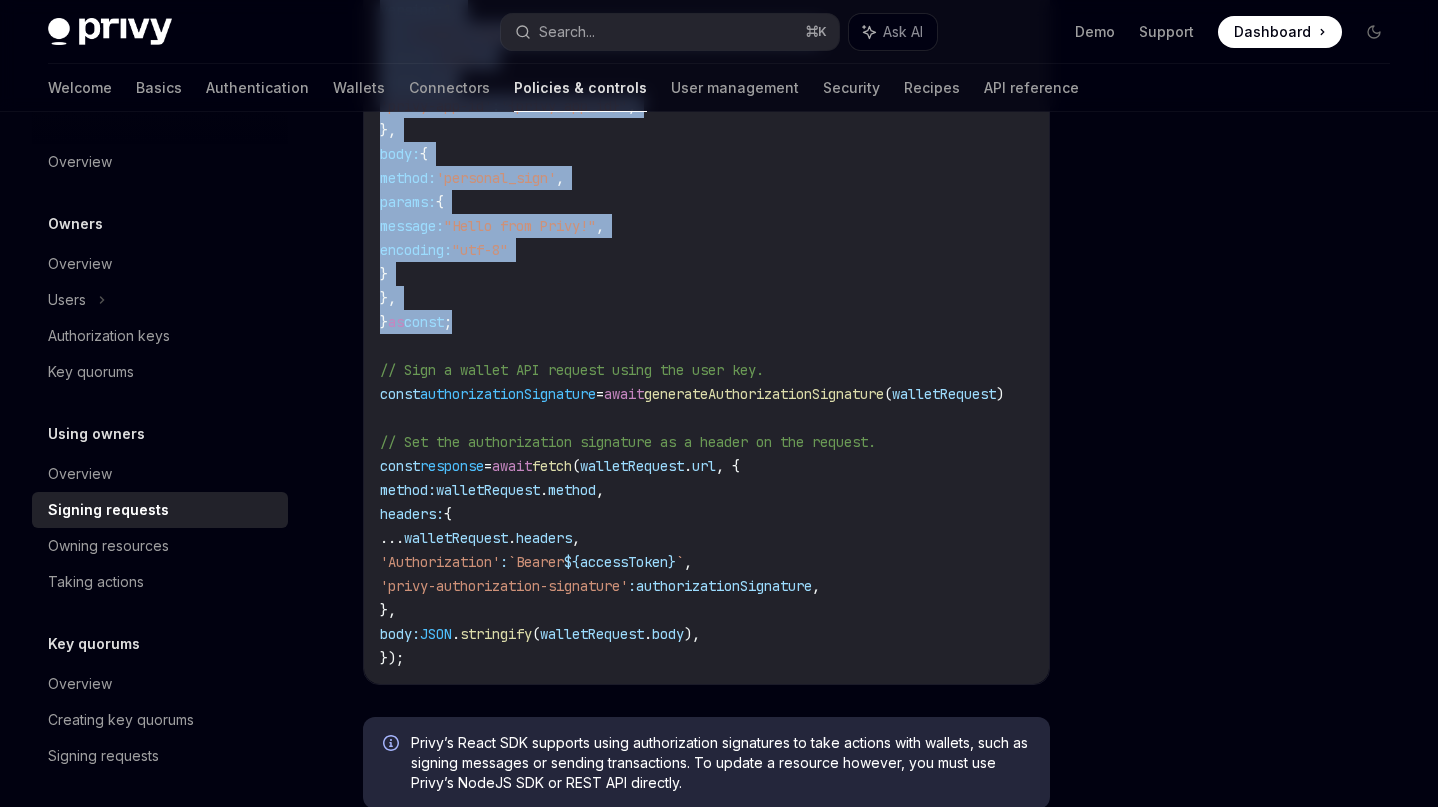 scroll, scrollTop: 941, scrollLeft: 0, axis: vertical 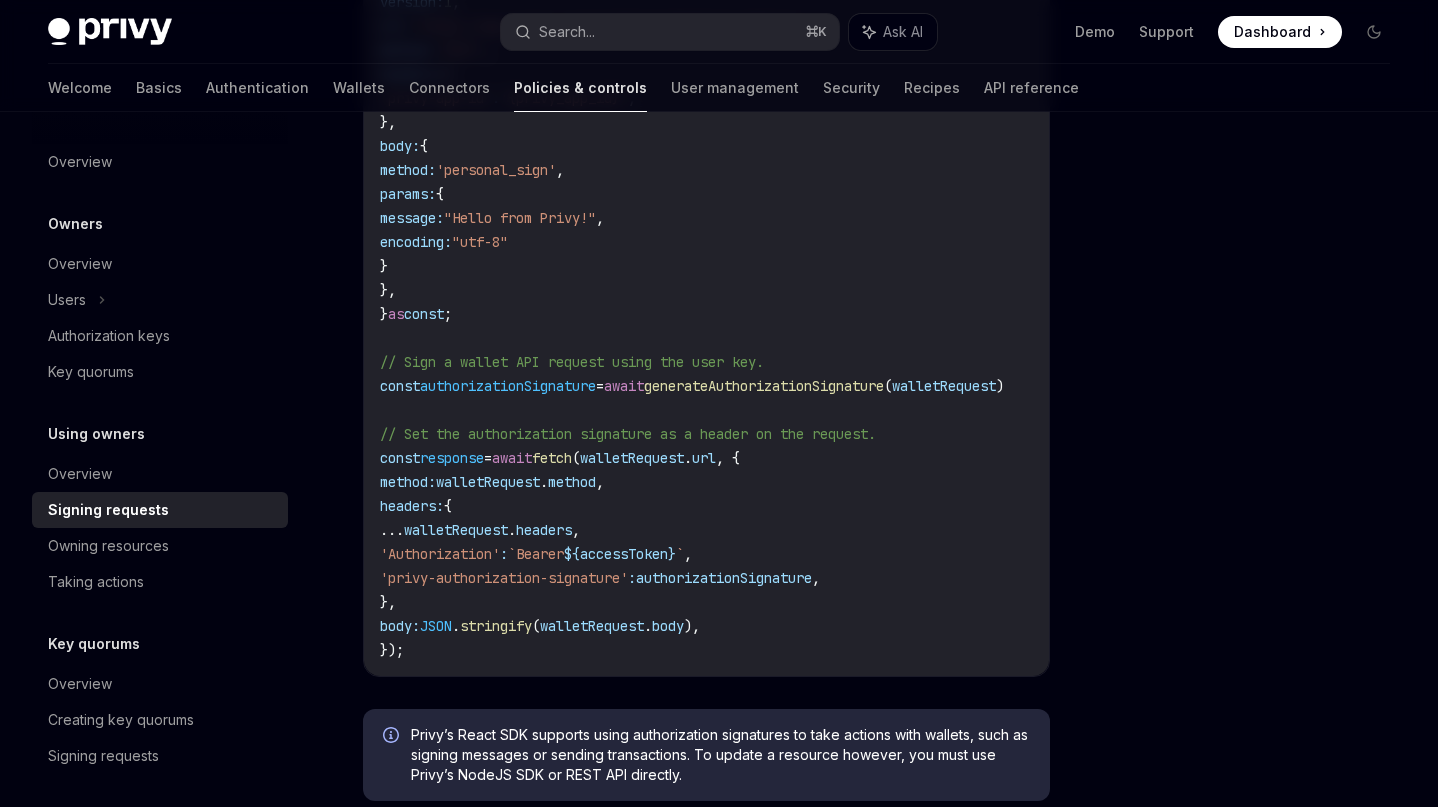 click on "authorizationSignature" at bounding box center (508, 386) 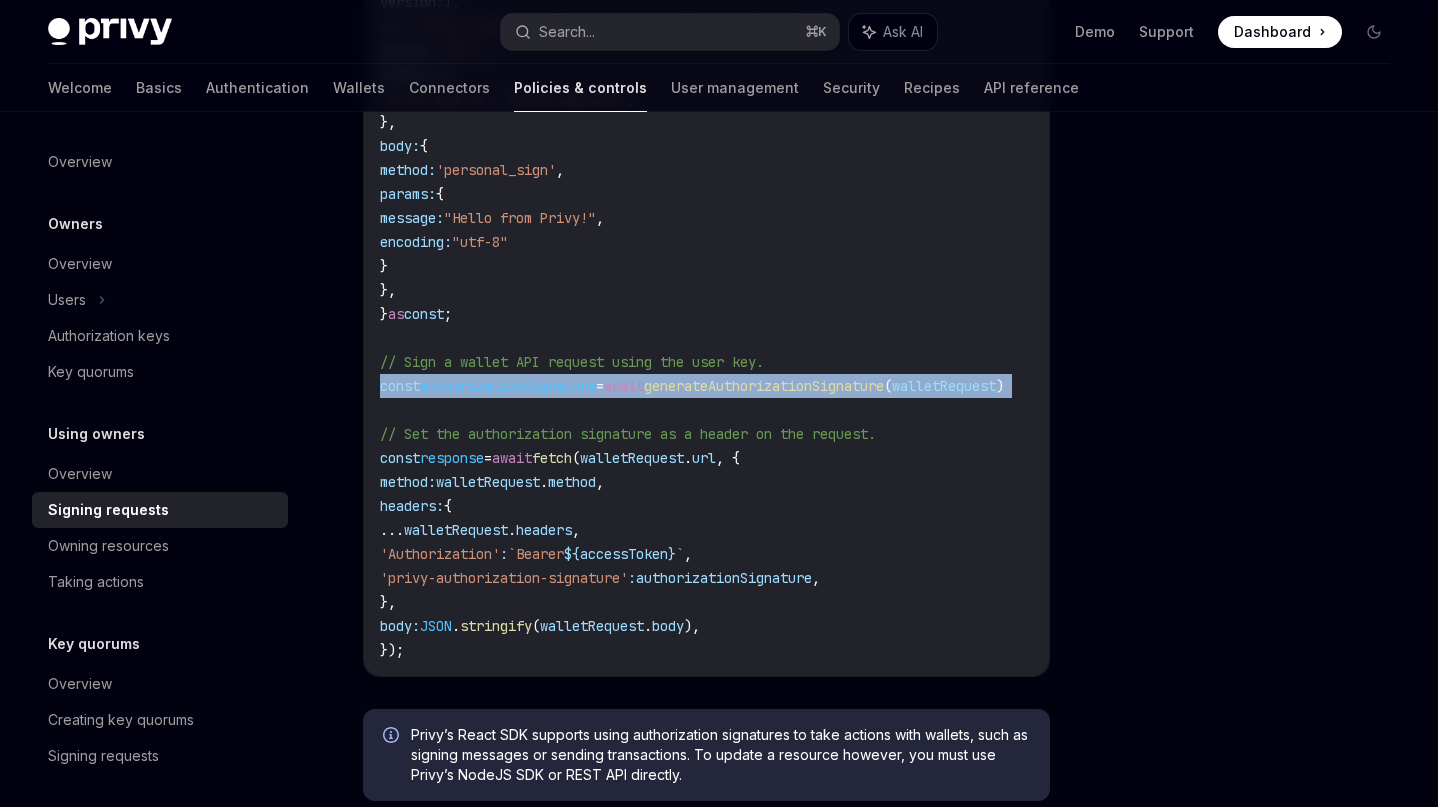 click on "authorizationSignature" at bounding box center [508, 386] 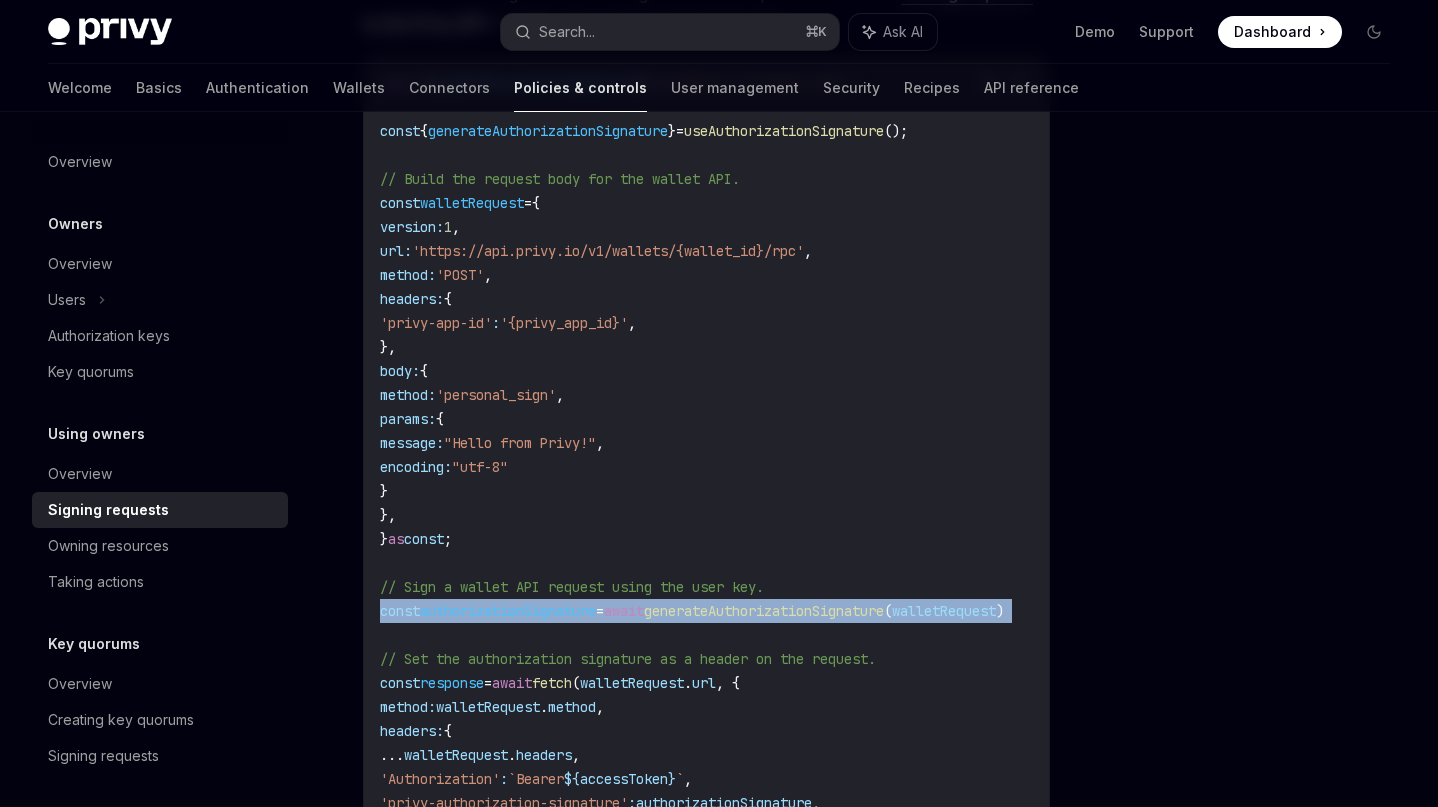 scroll, scrollTop: 851, scrollLeft: 0, axis: vertical 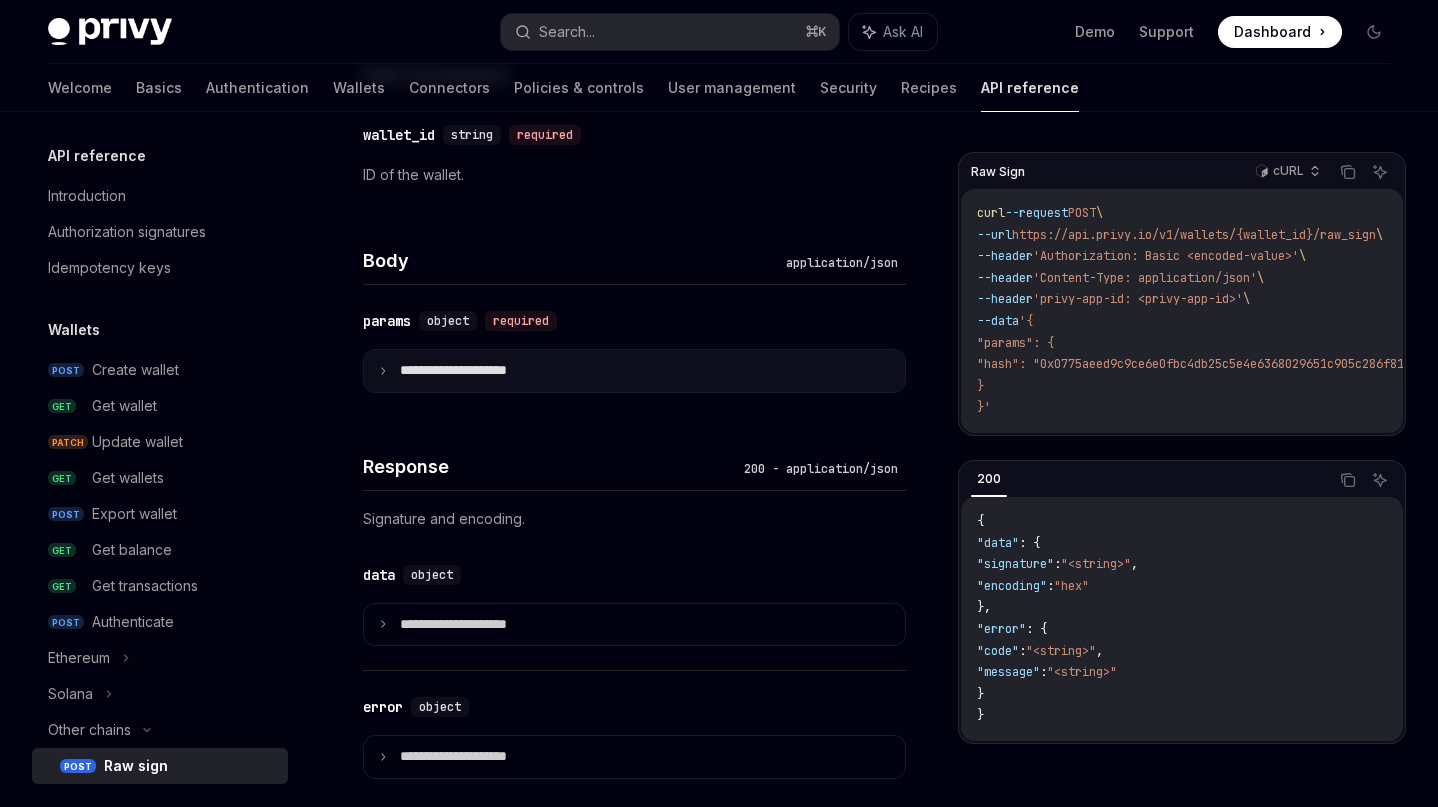 click on "**********" at bounding box center (634, 371) 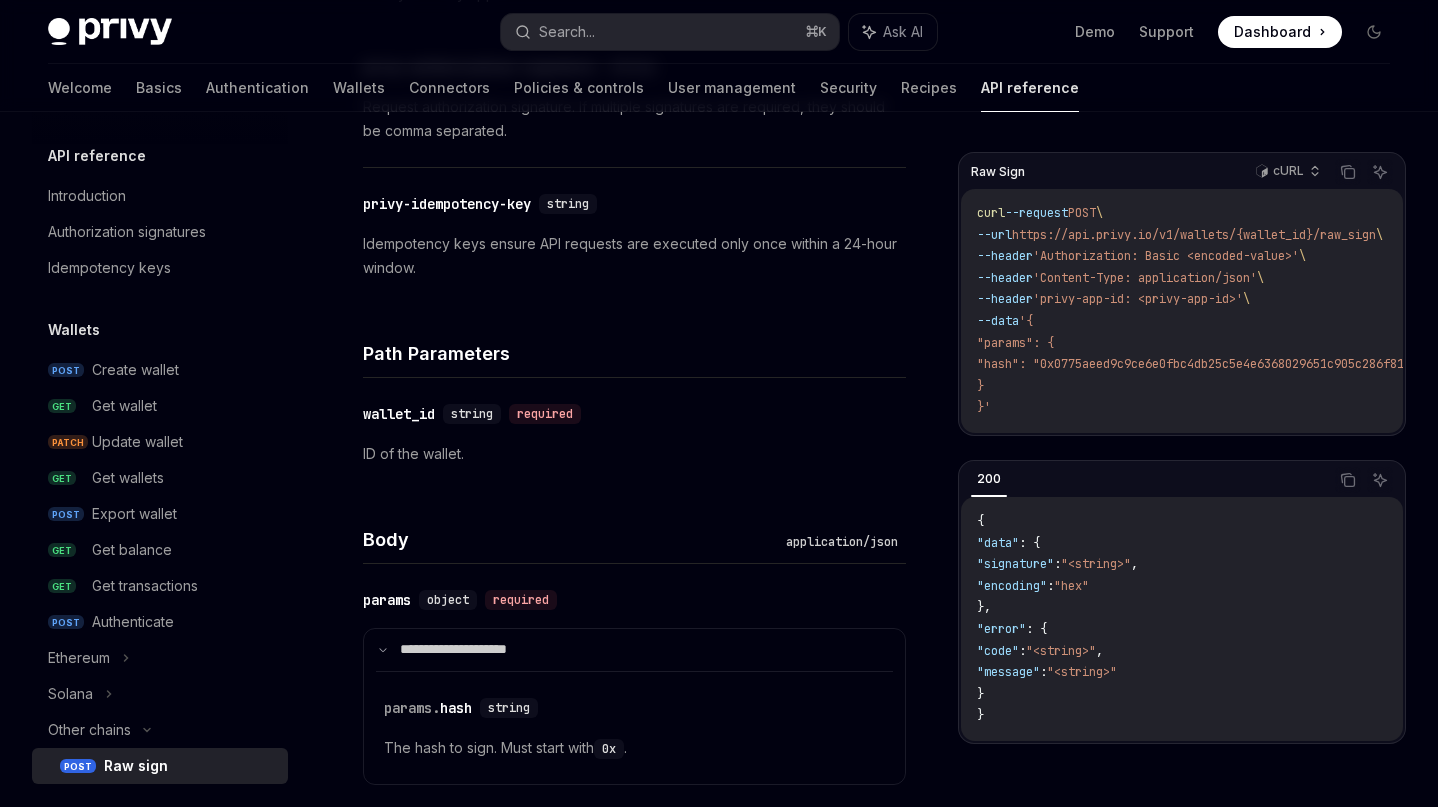 scroll, scrollTop: 806, scrollLeft: 0, axis: vertical 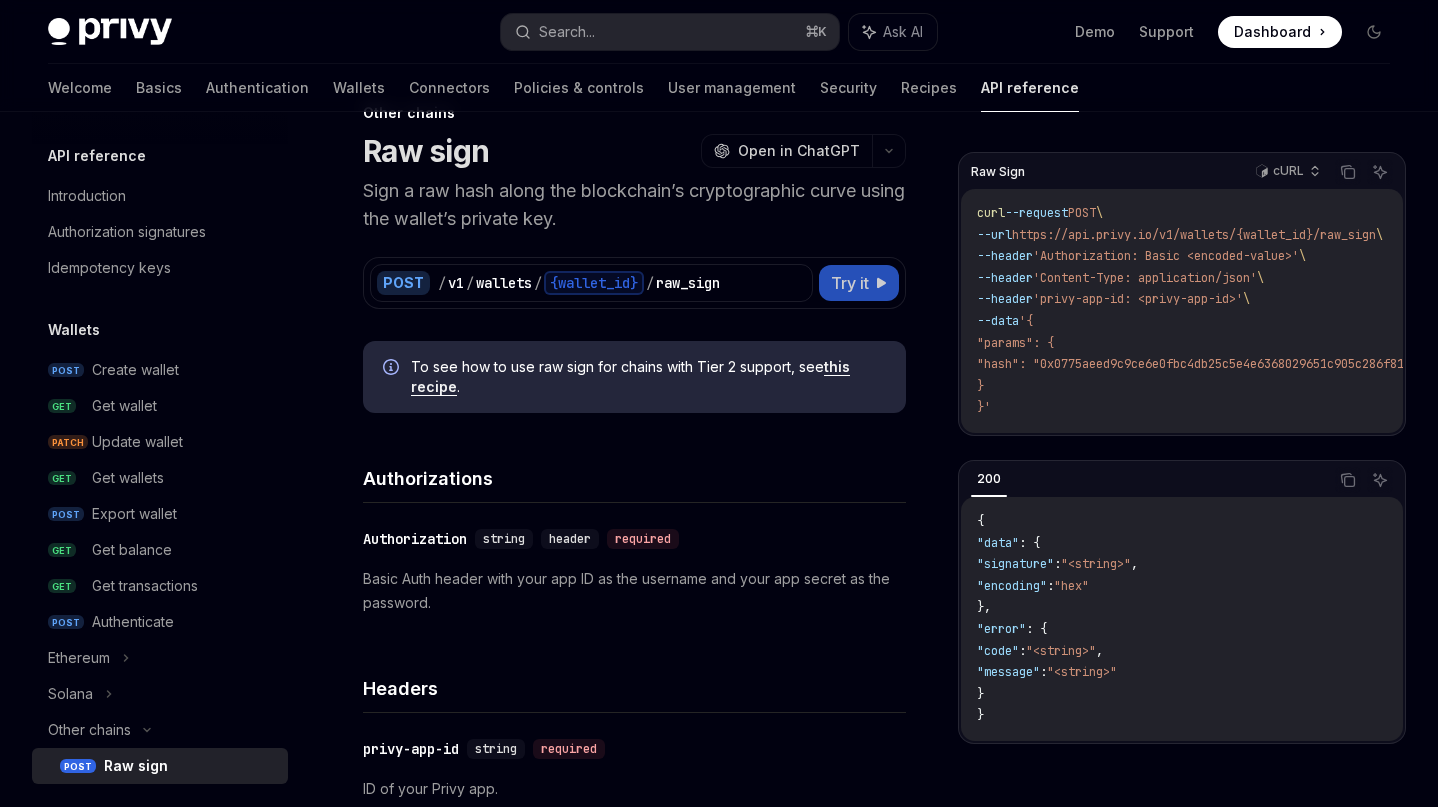 click on "Try it" at bounding box center [850, 283] 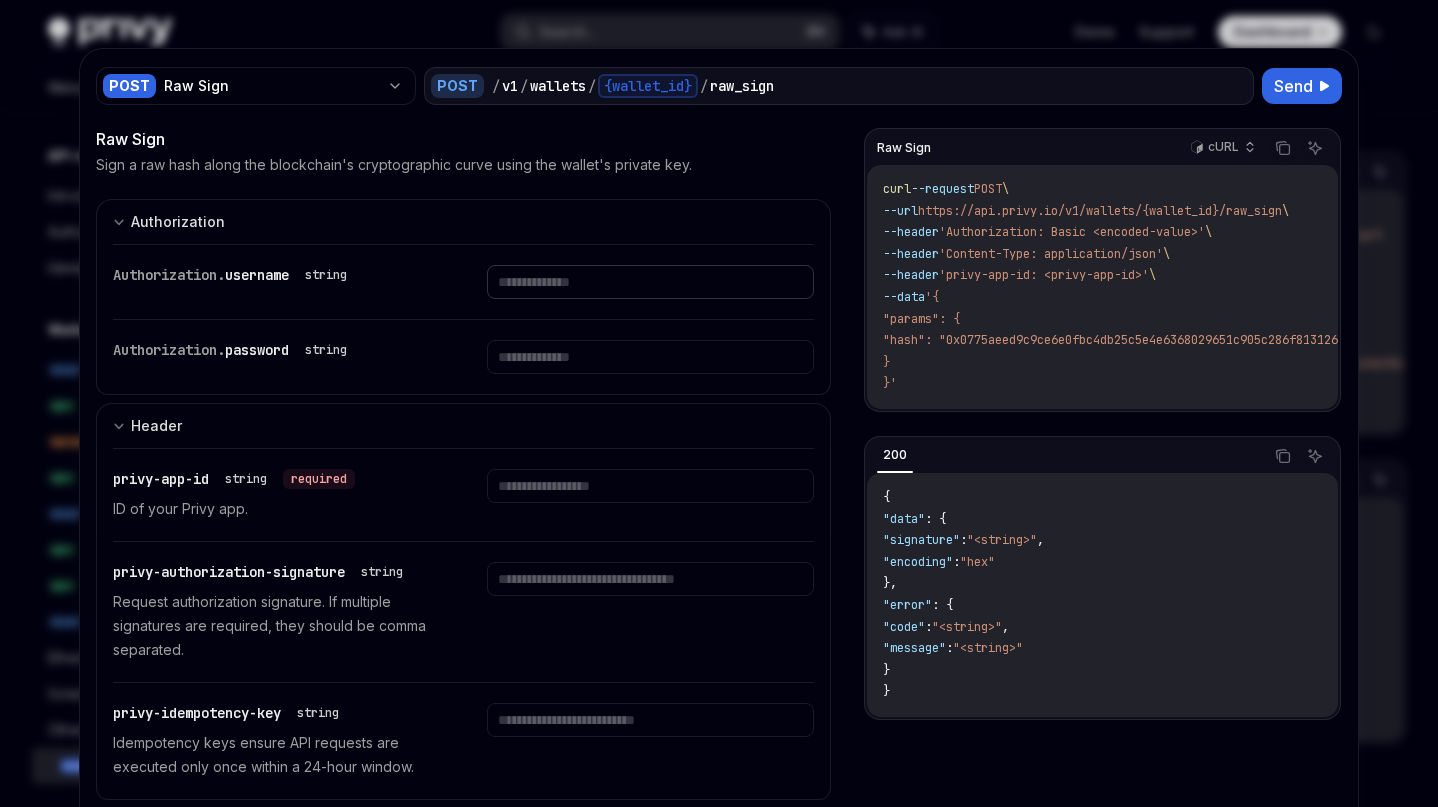 click at bounding box center [650, 282] 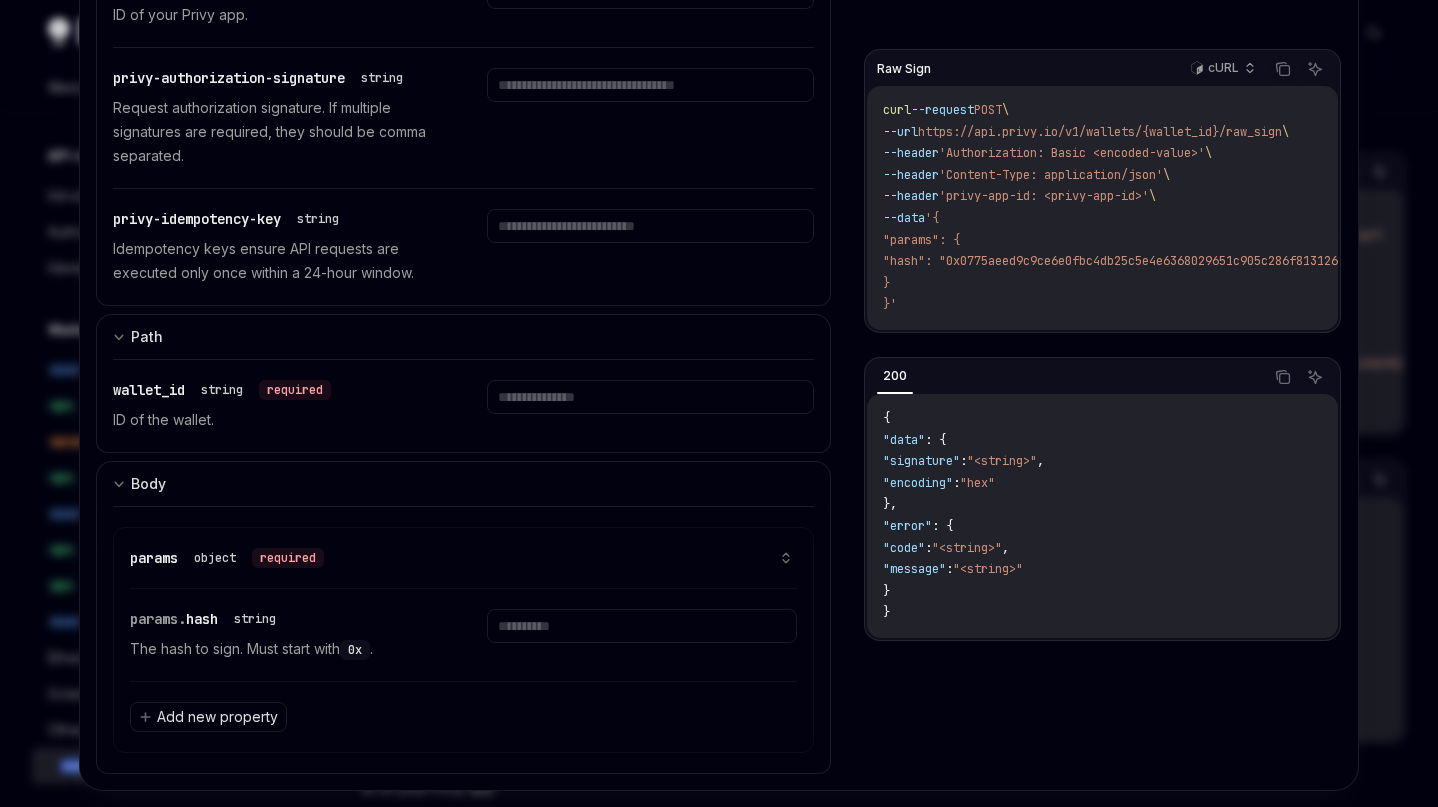 scroll, scrollTop: 526, scrollLeft: 0, axis: vertical 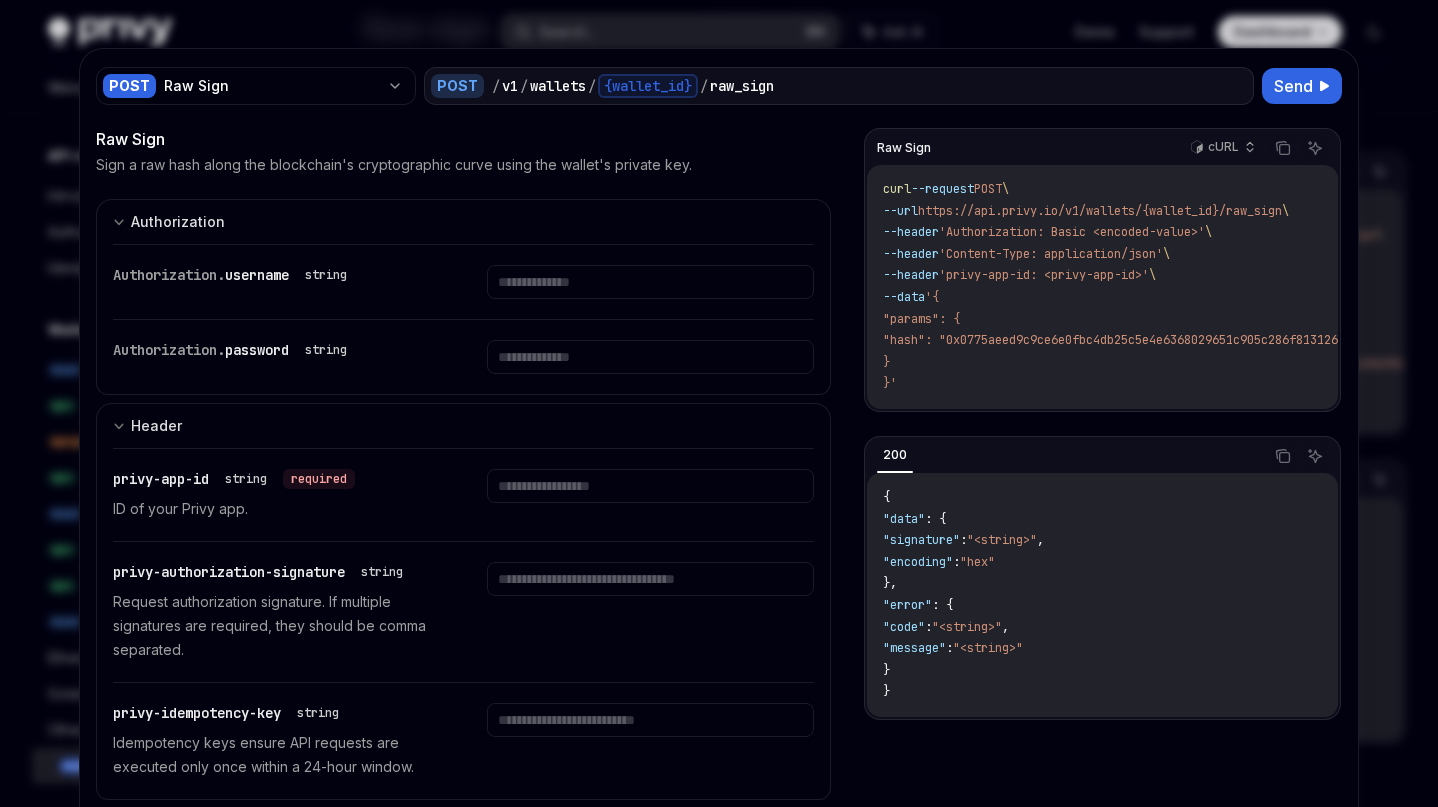 click at bounding box center (719, 403) 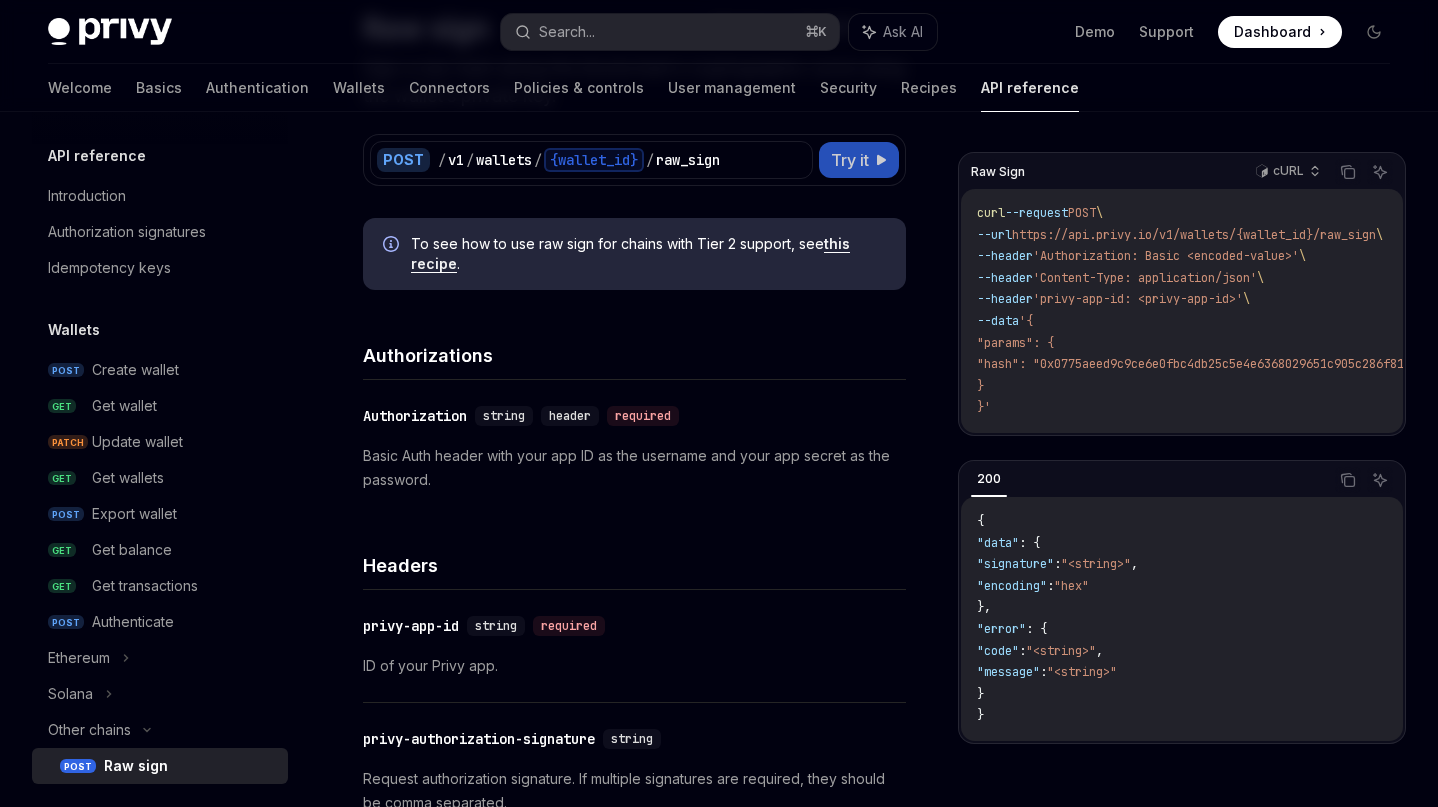 click on "Try it" at bounding box center [850, 160] 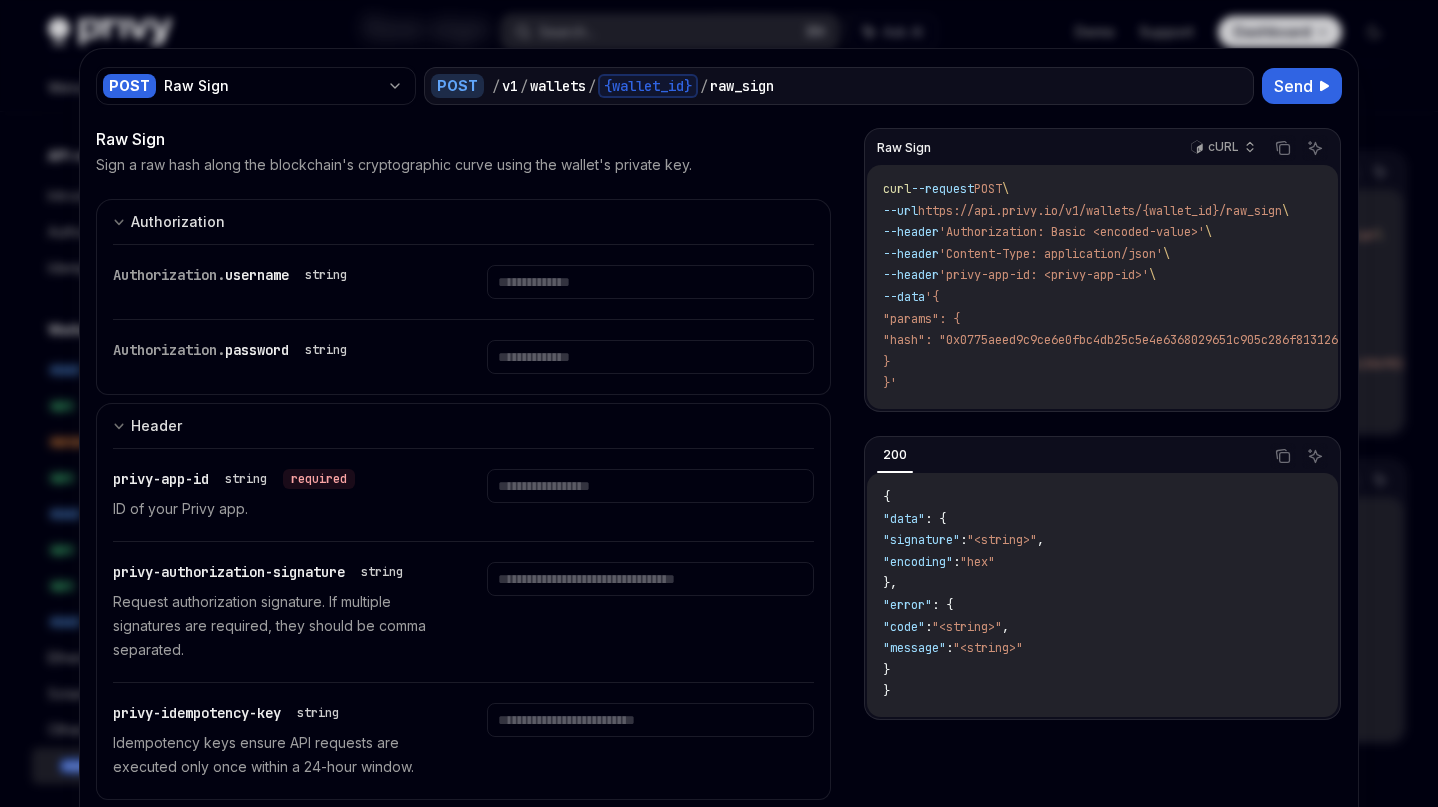 type 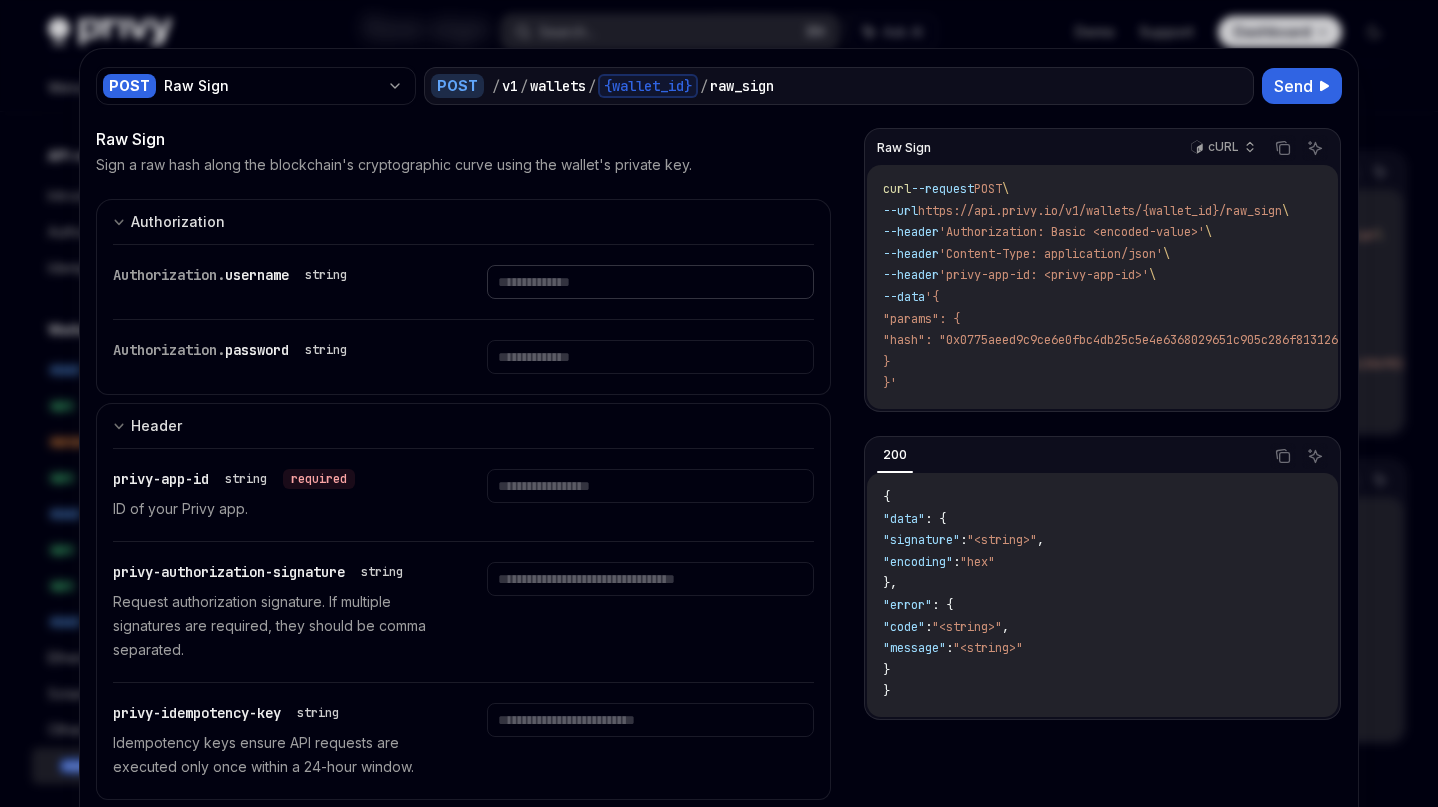click at bounding box center (650, 282) 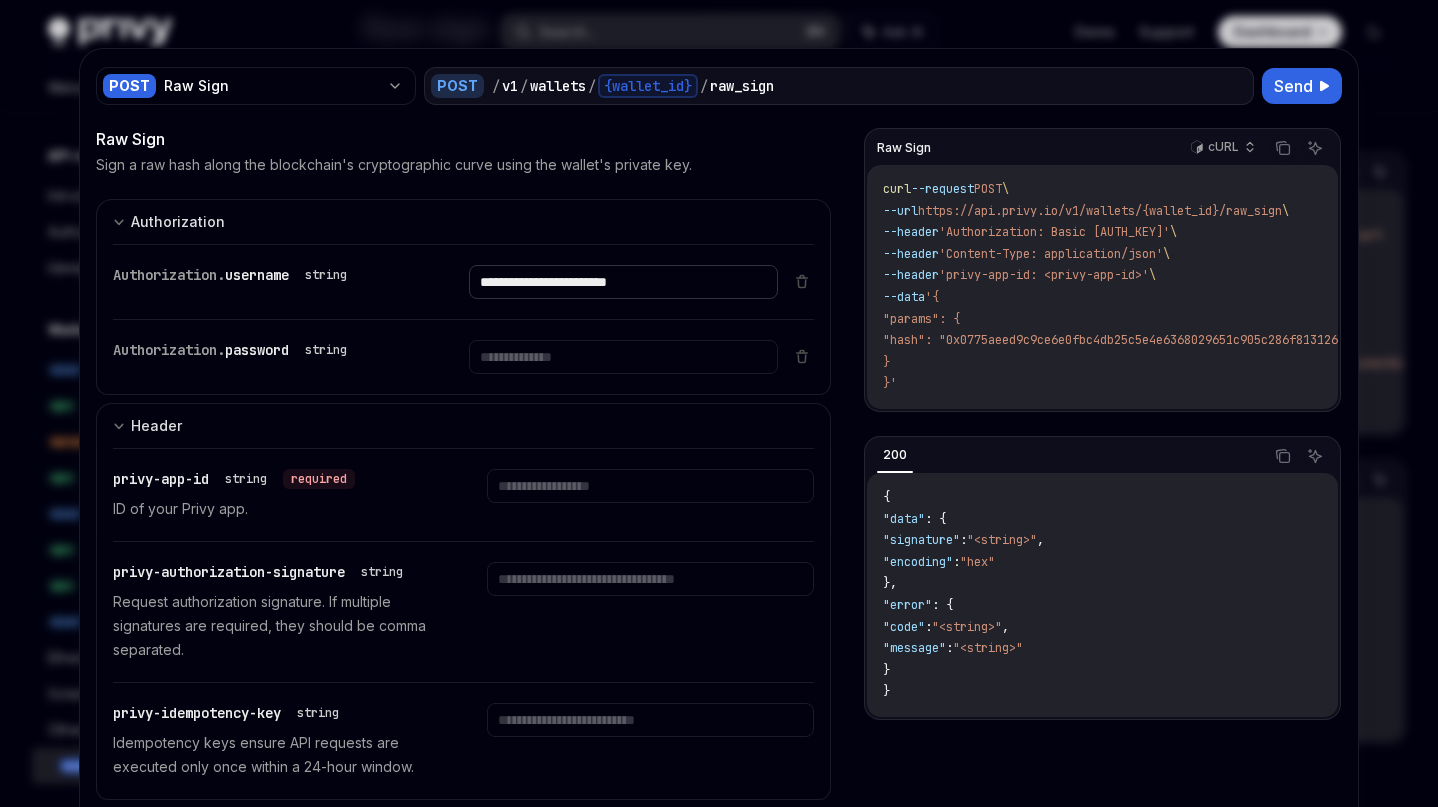 type on "**********" 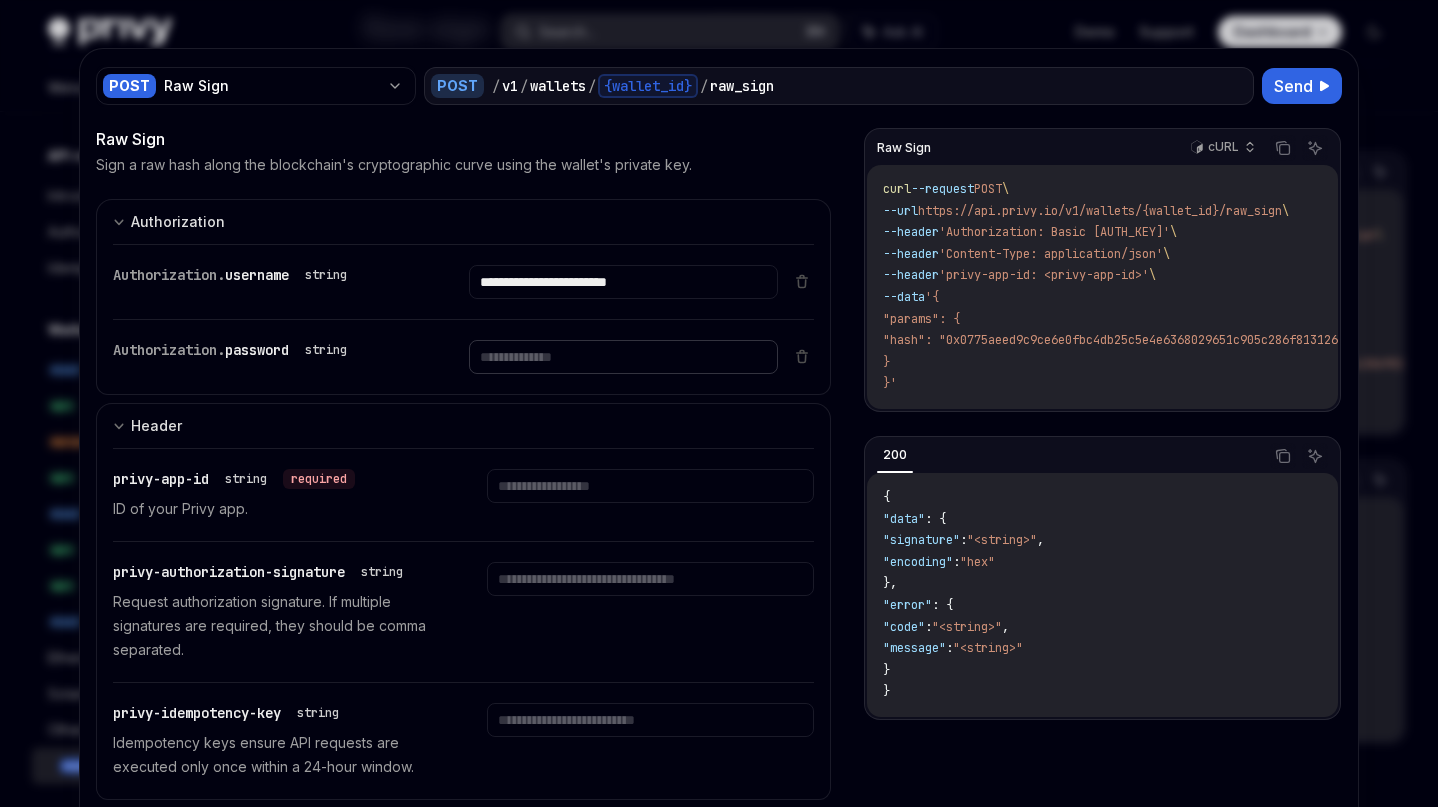 click at bounding box center (623, 282) 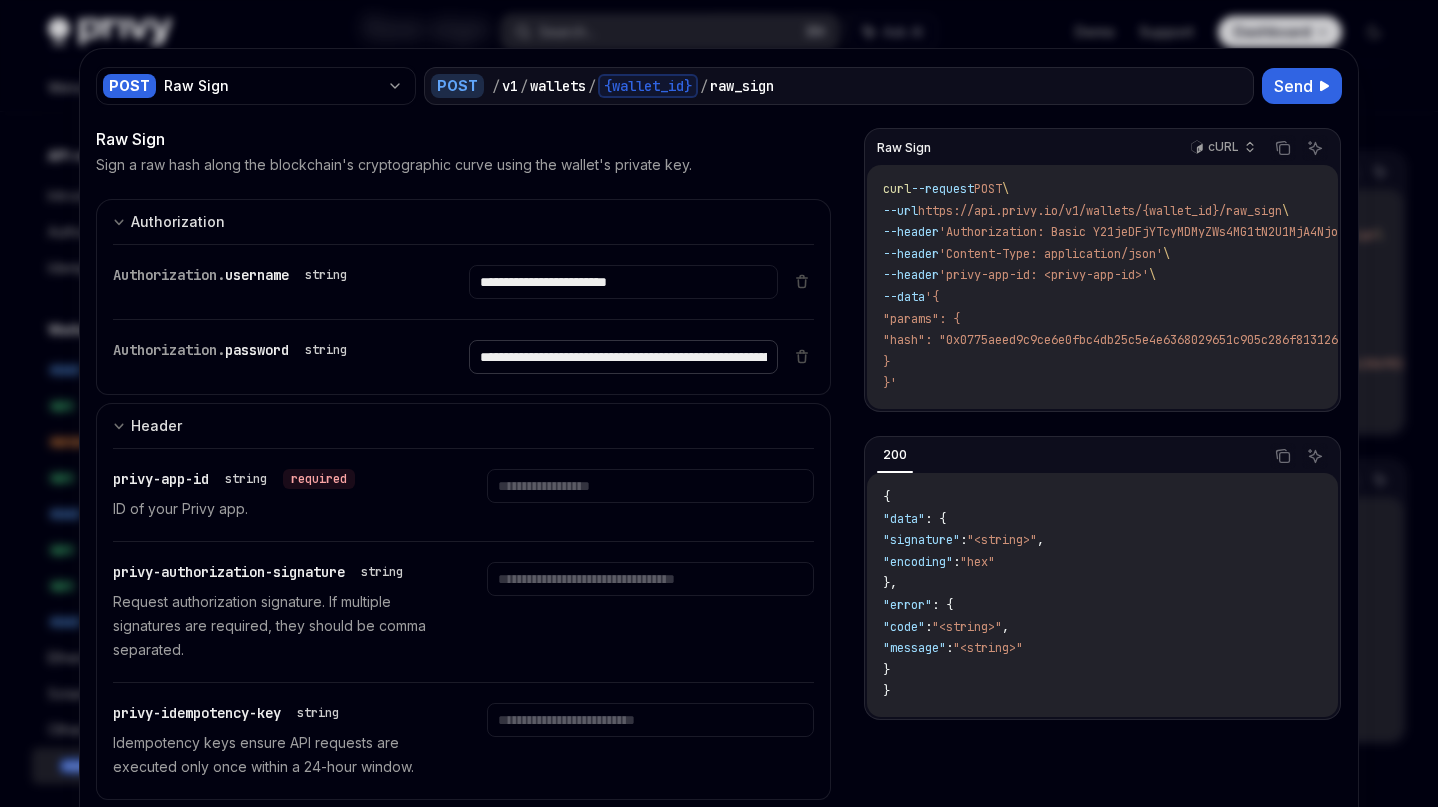 scroll, scrollTop: 0, scrollLeft: 446, axis: horizontal 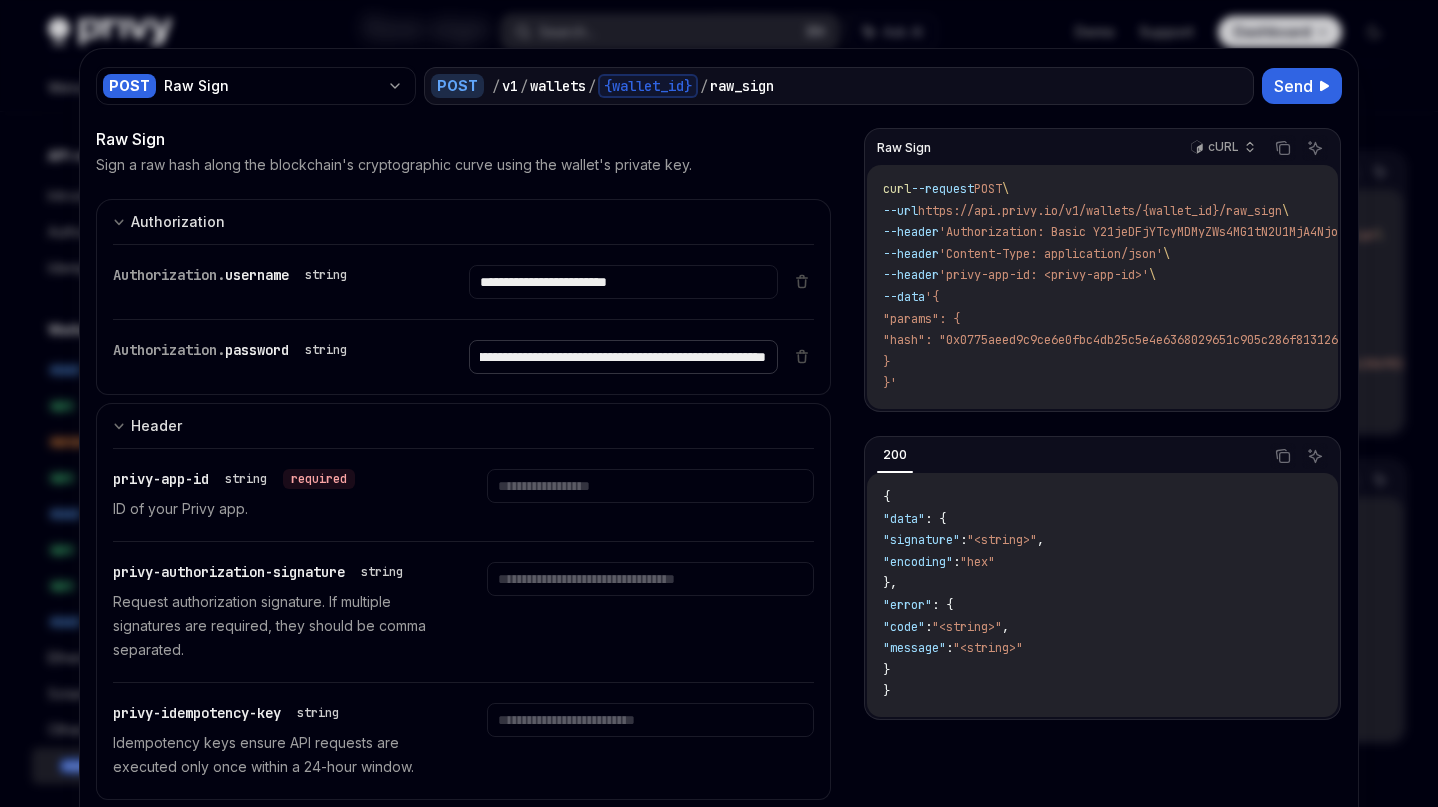 type on "**********" 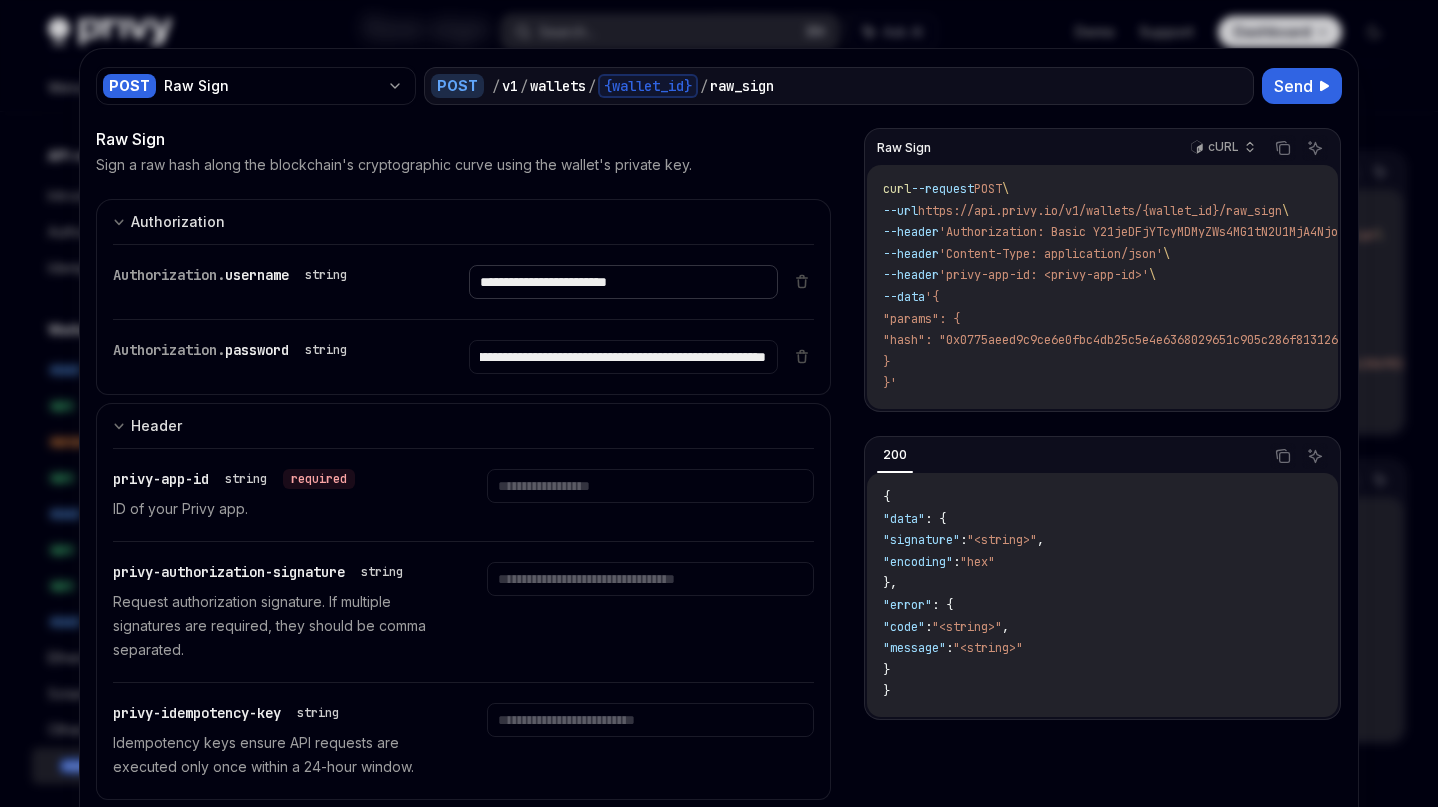 scroll, scrollTop: 0, scrollLeft: 0, axis: both 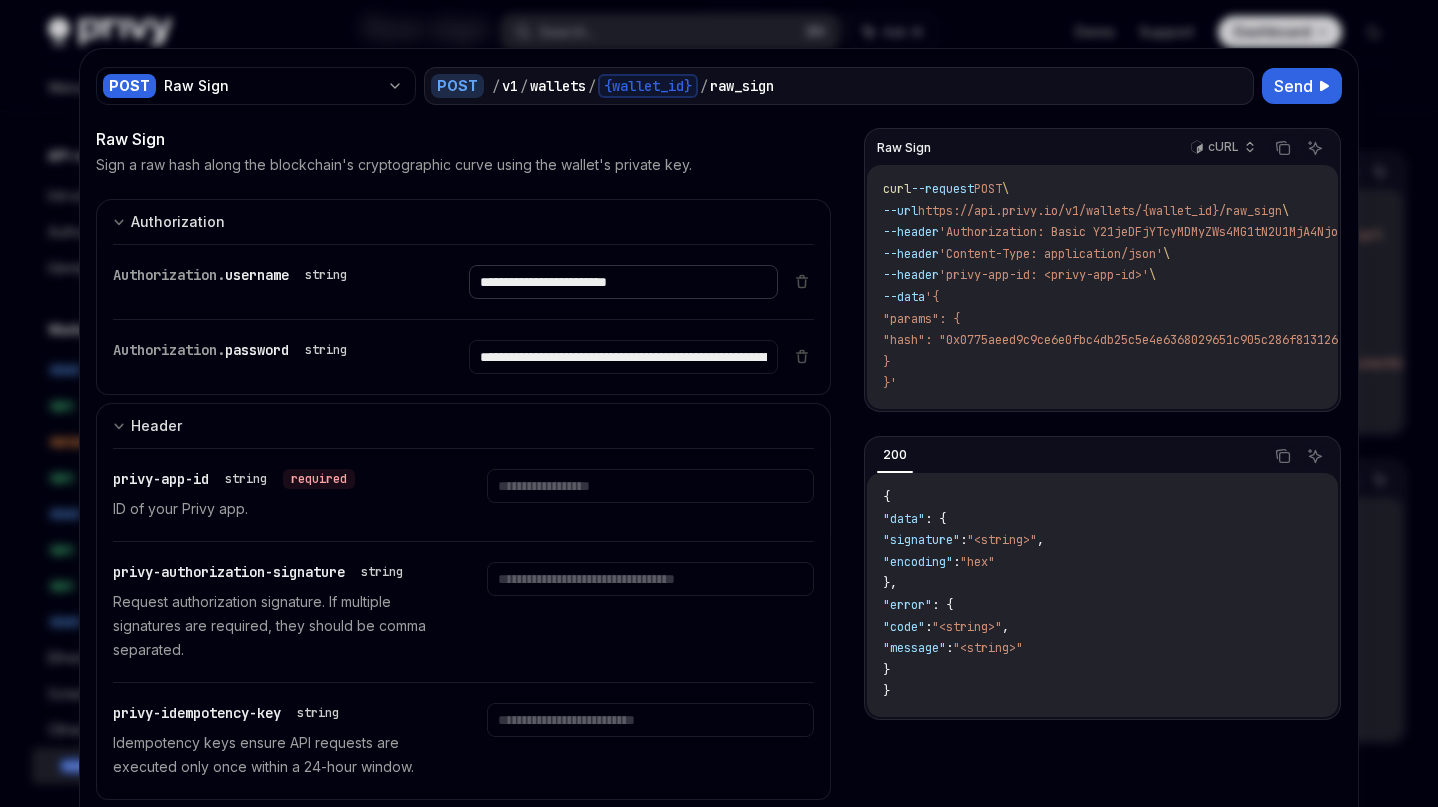 click on "**********" at bounding box center (623, 282) 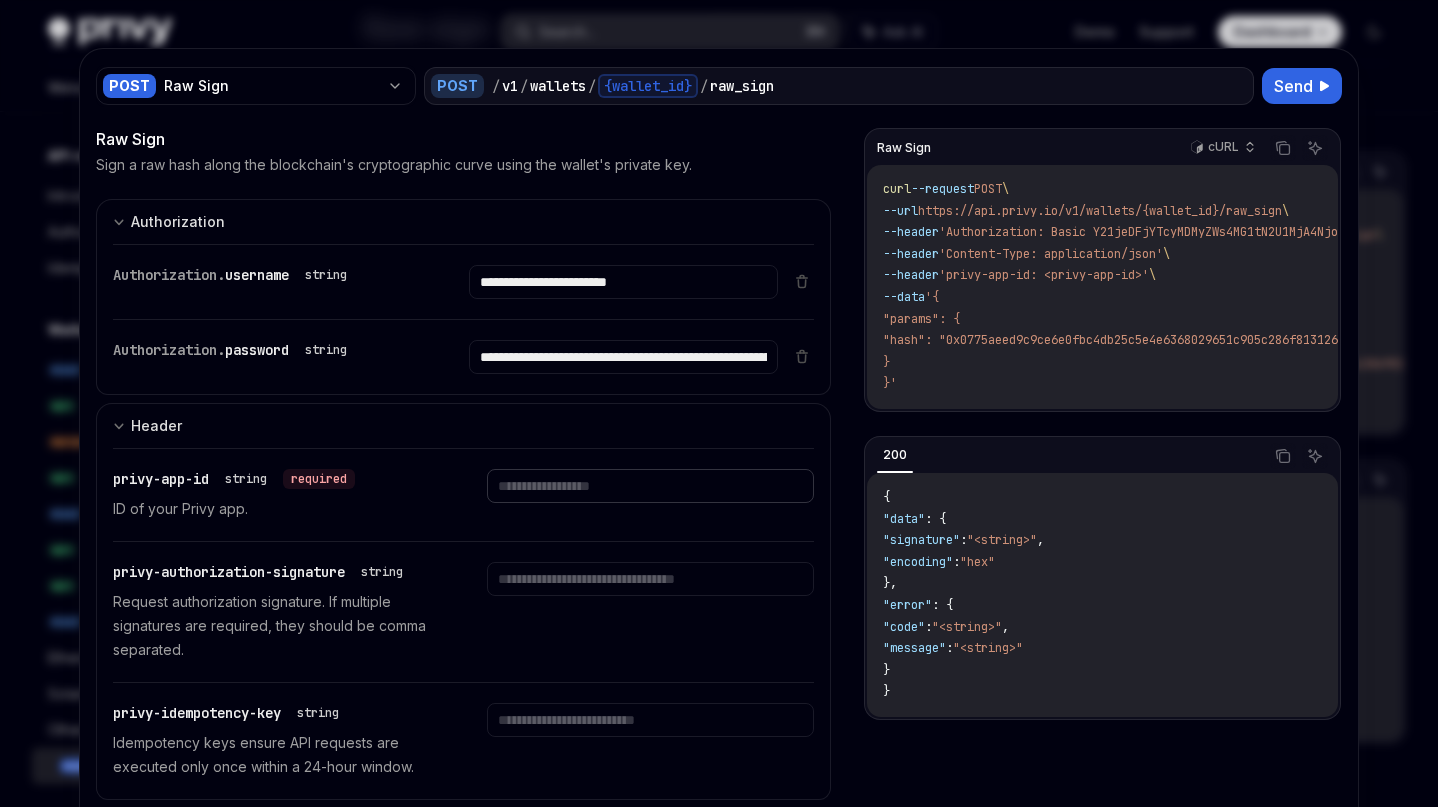 click at bounding box center [623, 282] 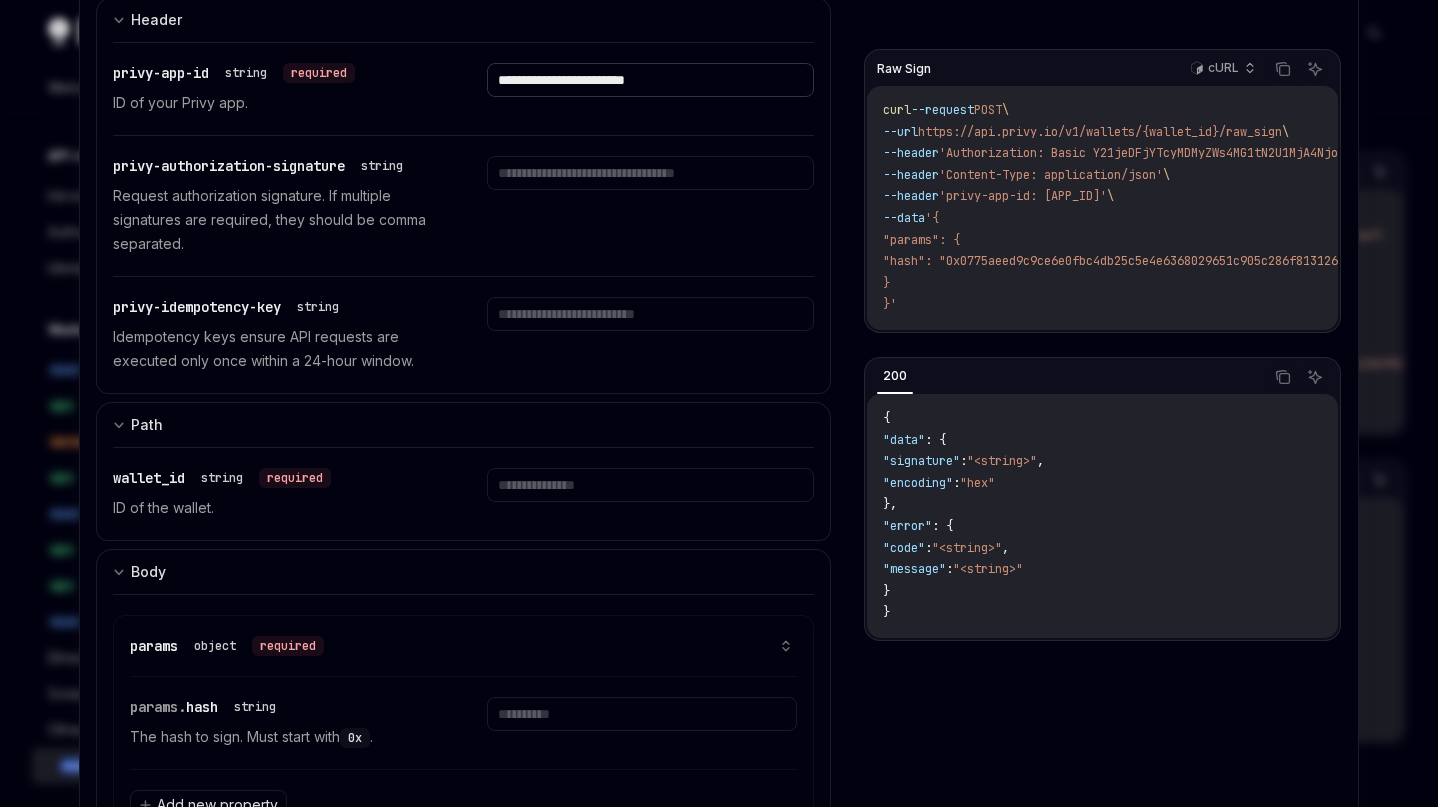 scroll, scrollTop: 412, scrollLeft: 0, axis: vertical 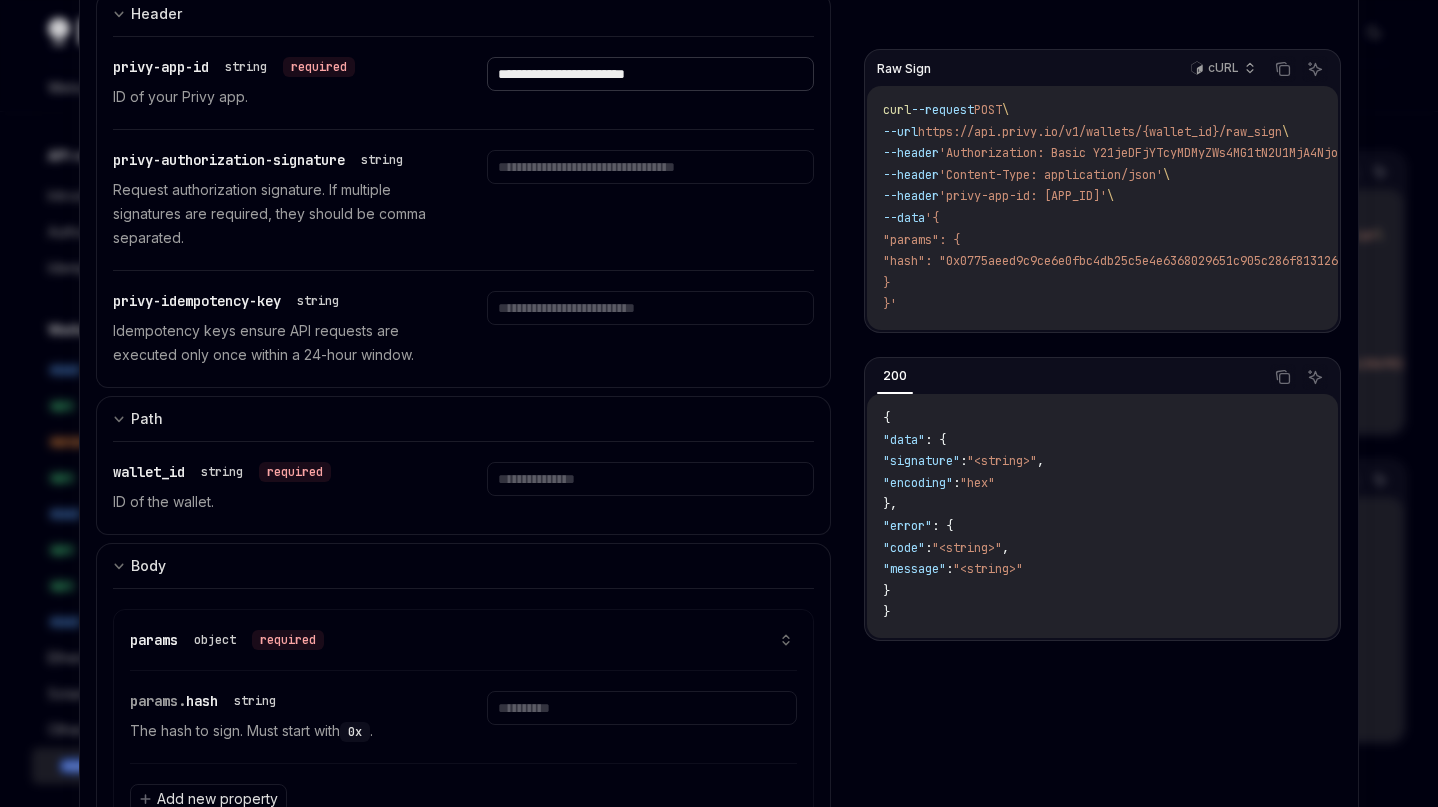 type on "**********" 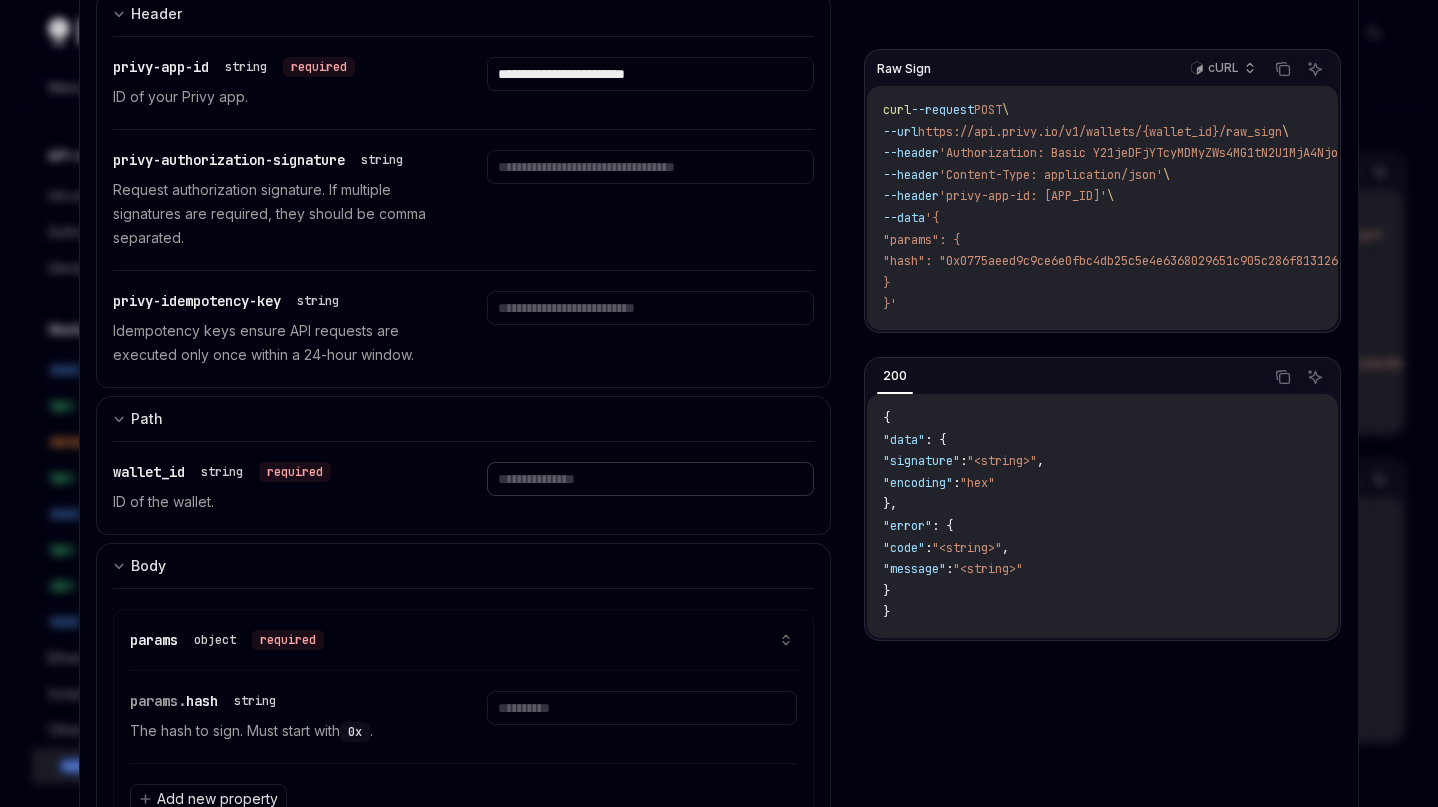 click at bounding box center (623, -130) 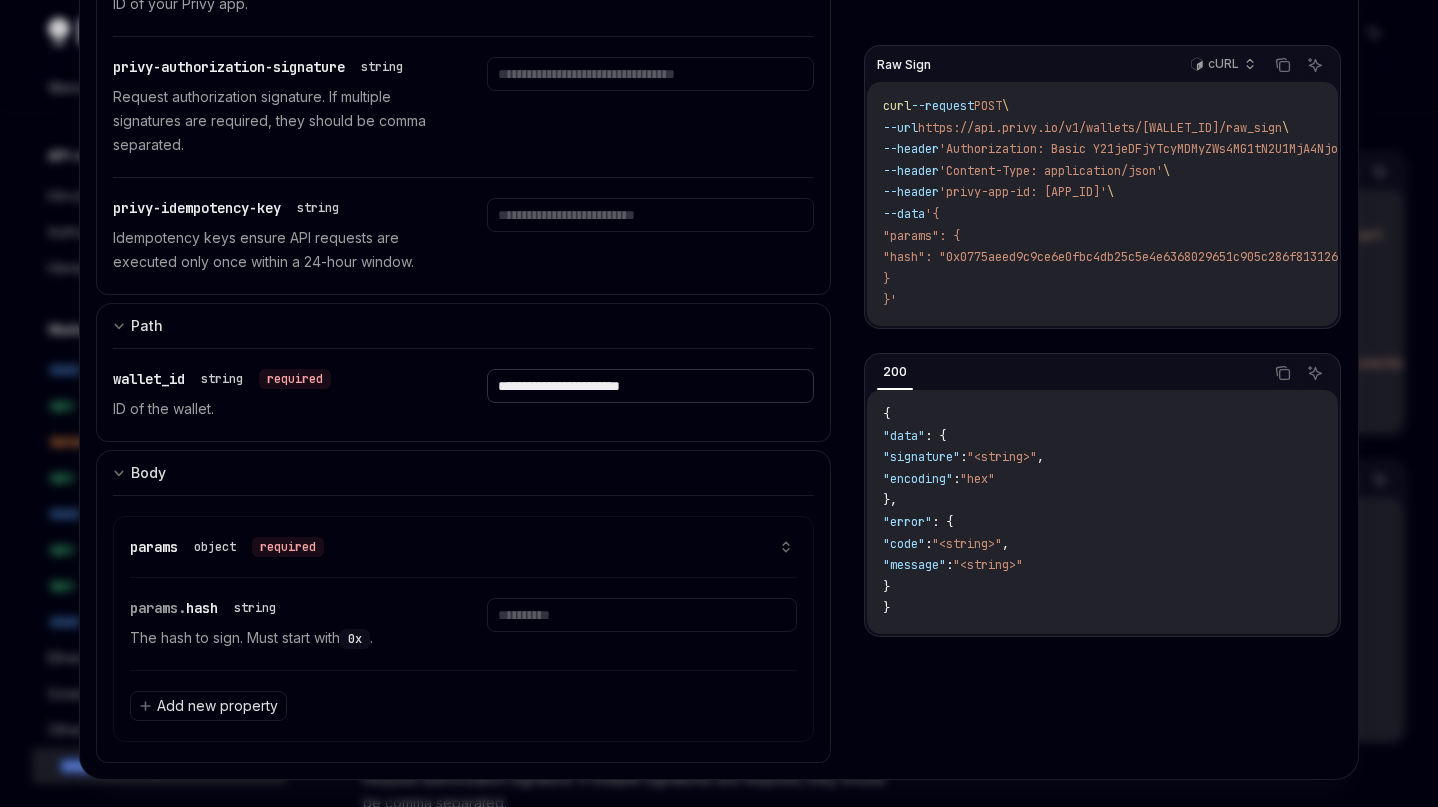 scroll, scrollTop: 526, scrollLeft: 0, axis: vertical 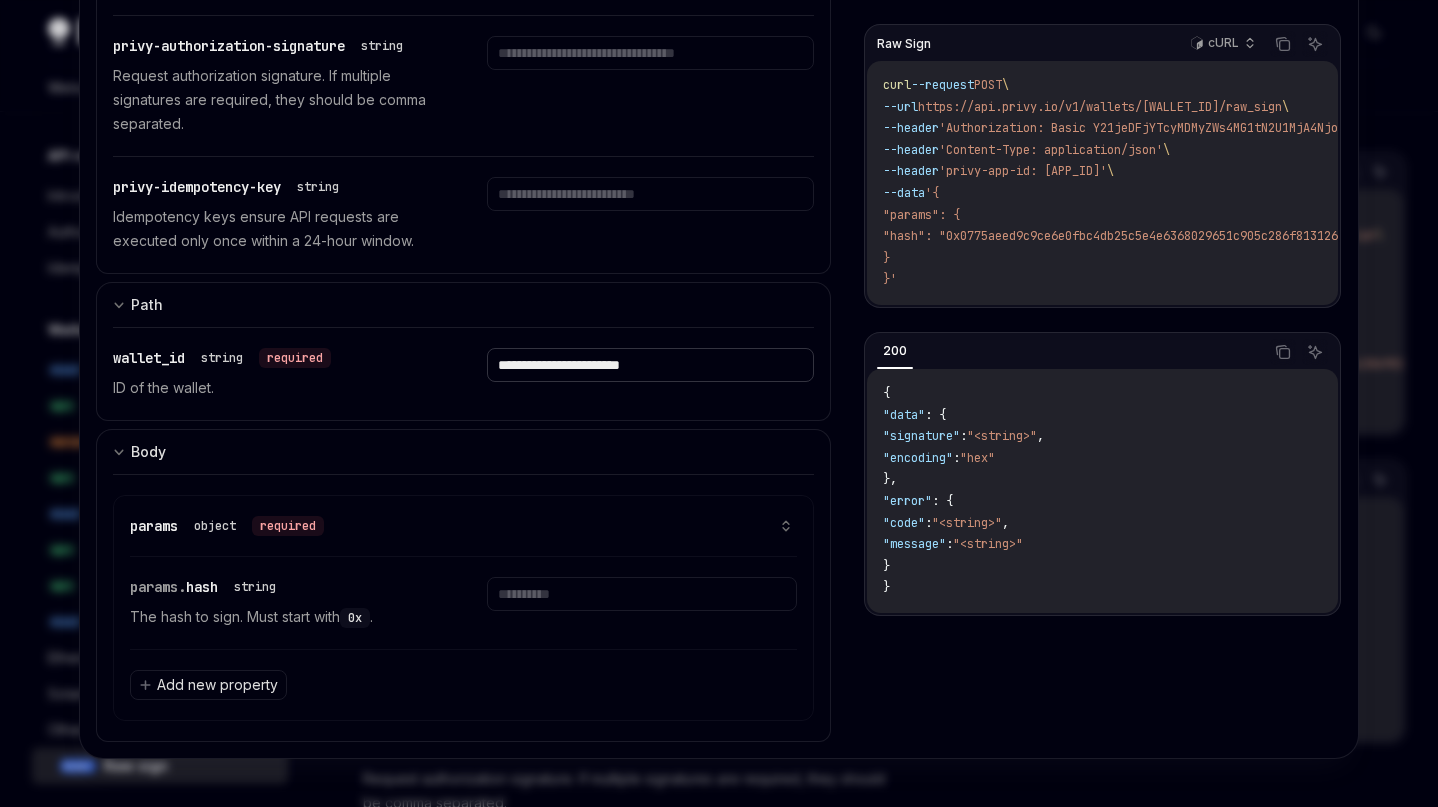 type on "**********" 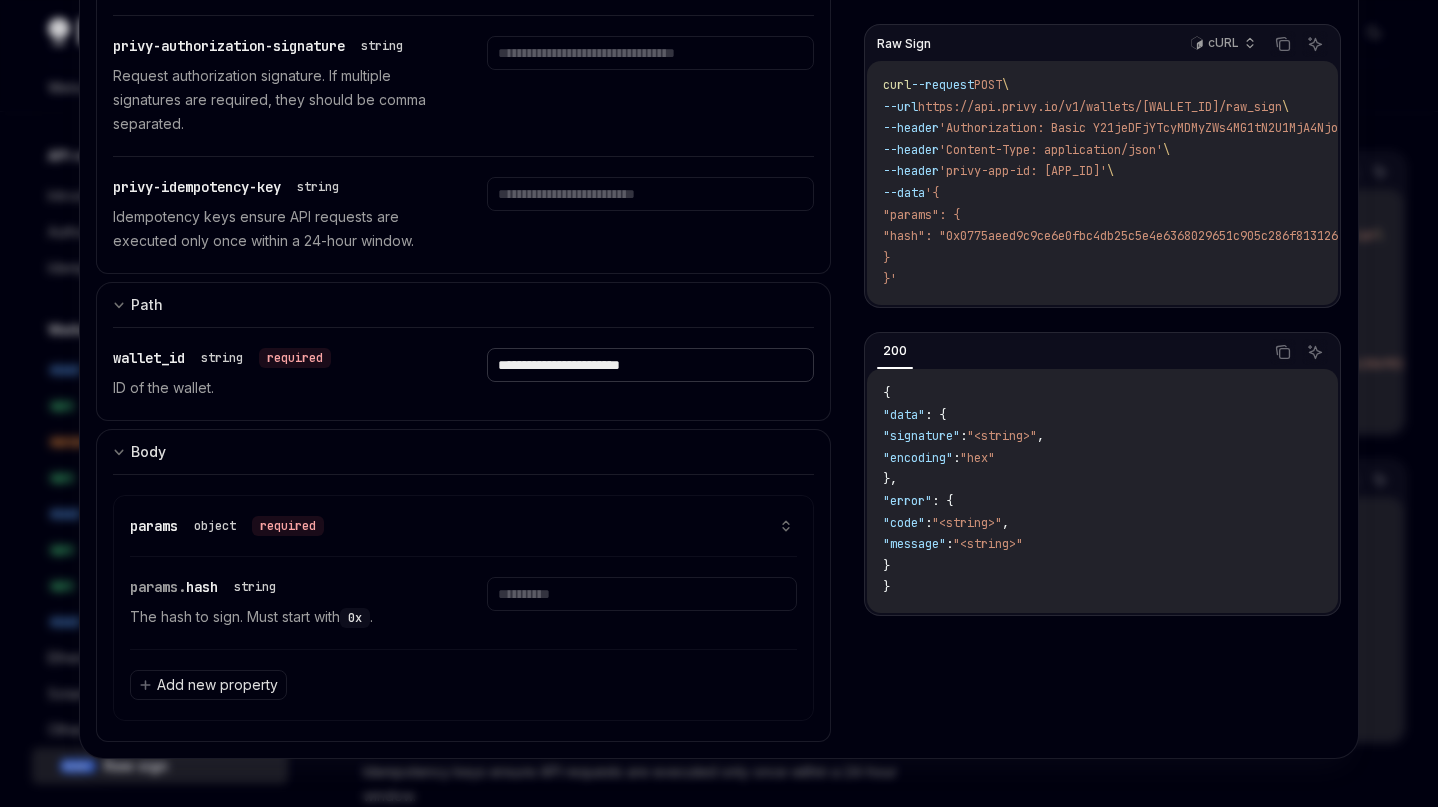 scroll, scrollTop: 320, scrollLeft: 0, axis: vertical 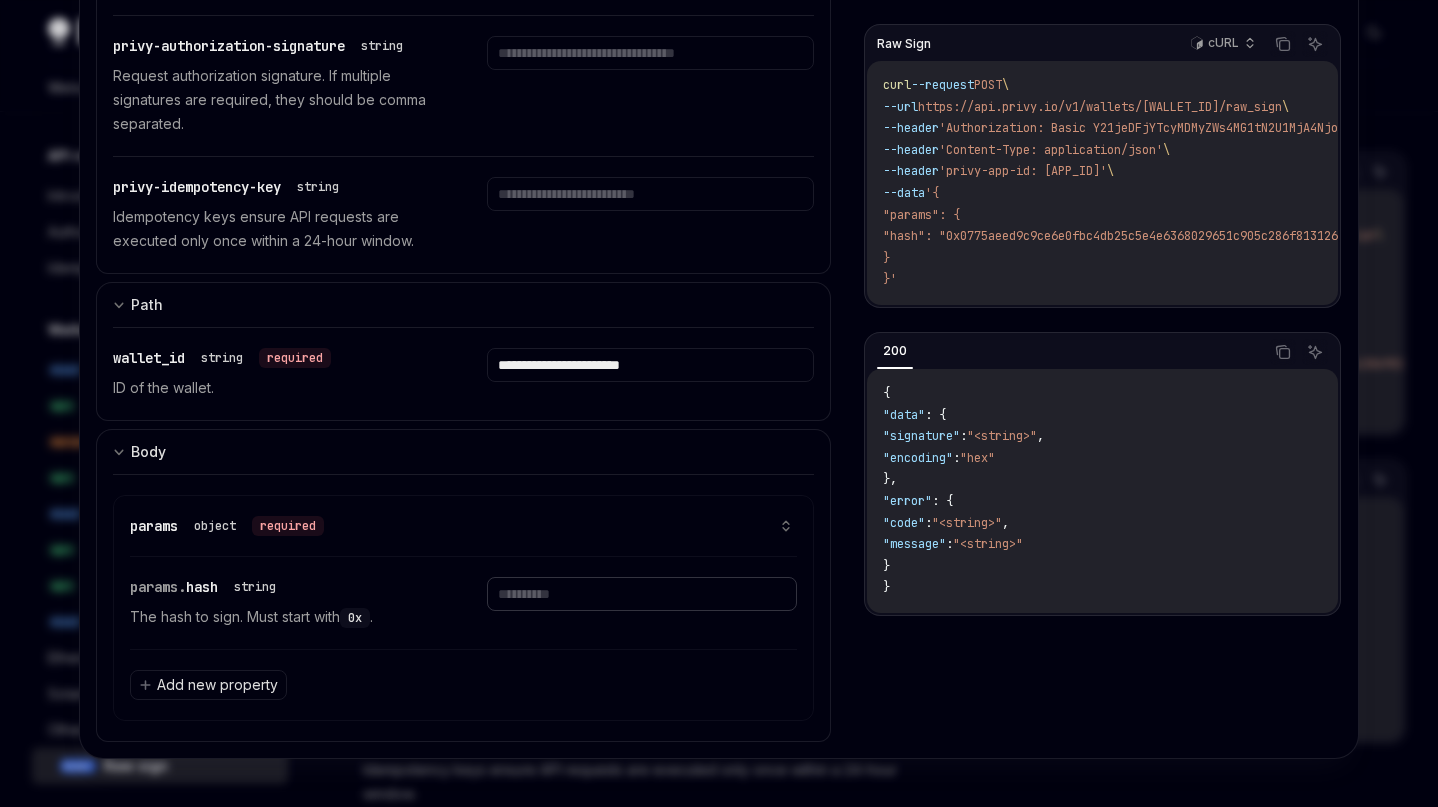 click at bounding box center [641, 594] 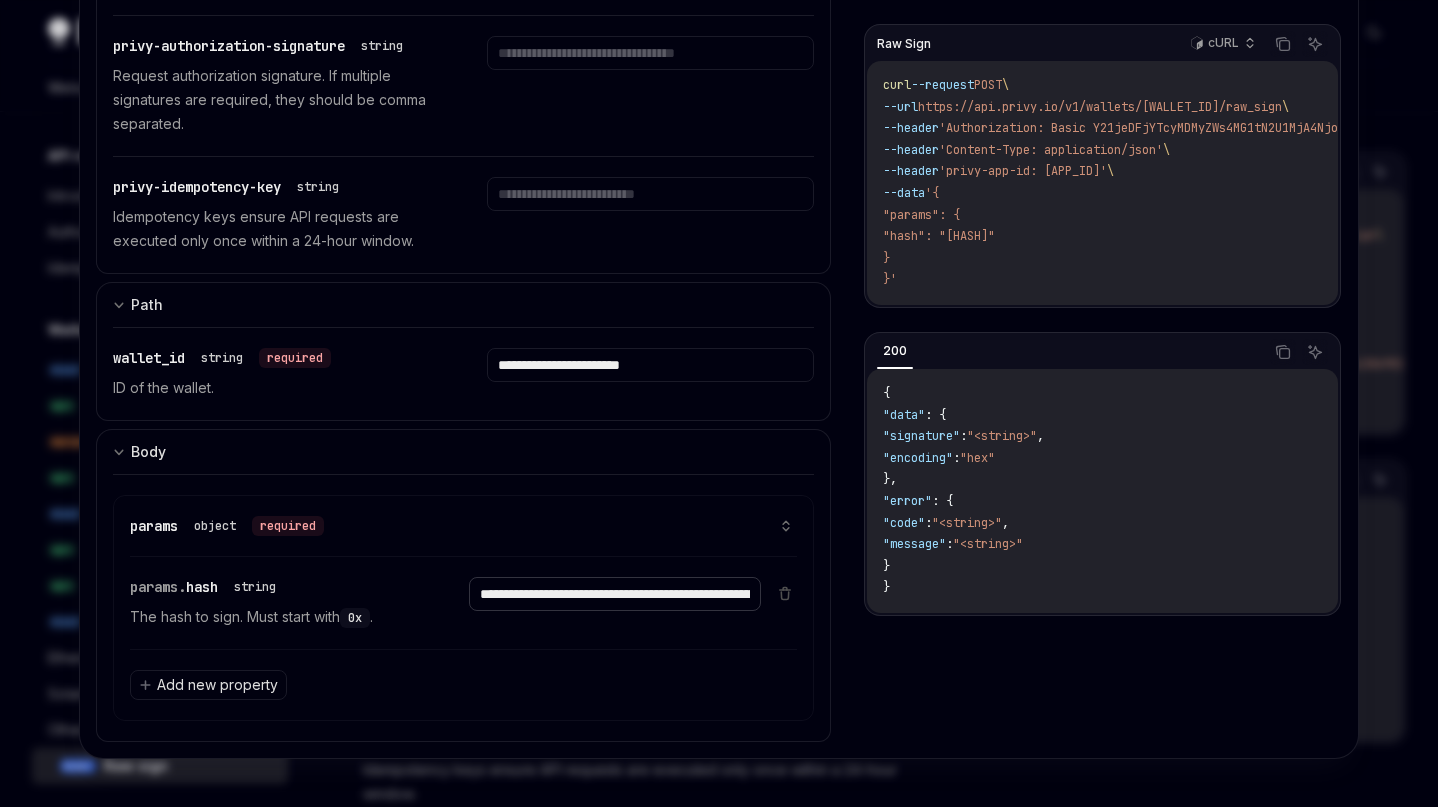 scroll, scrollTop: 0, scrollLeft: 266, axis: horizontal 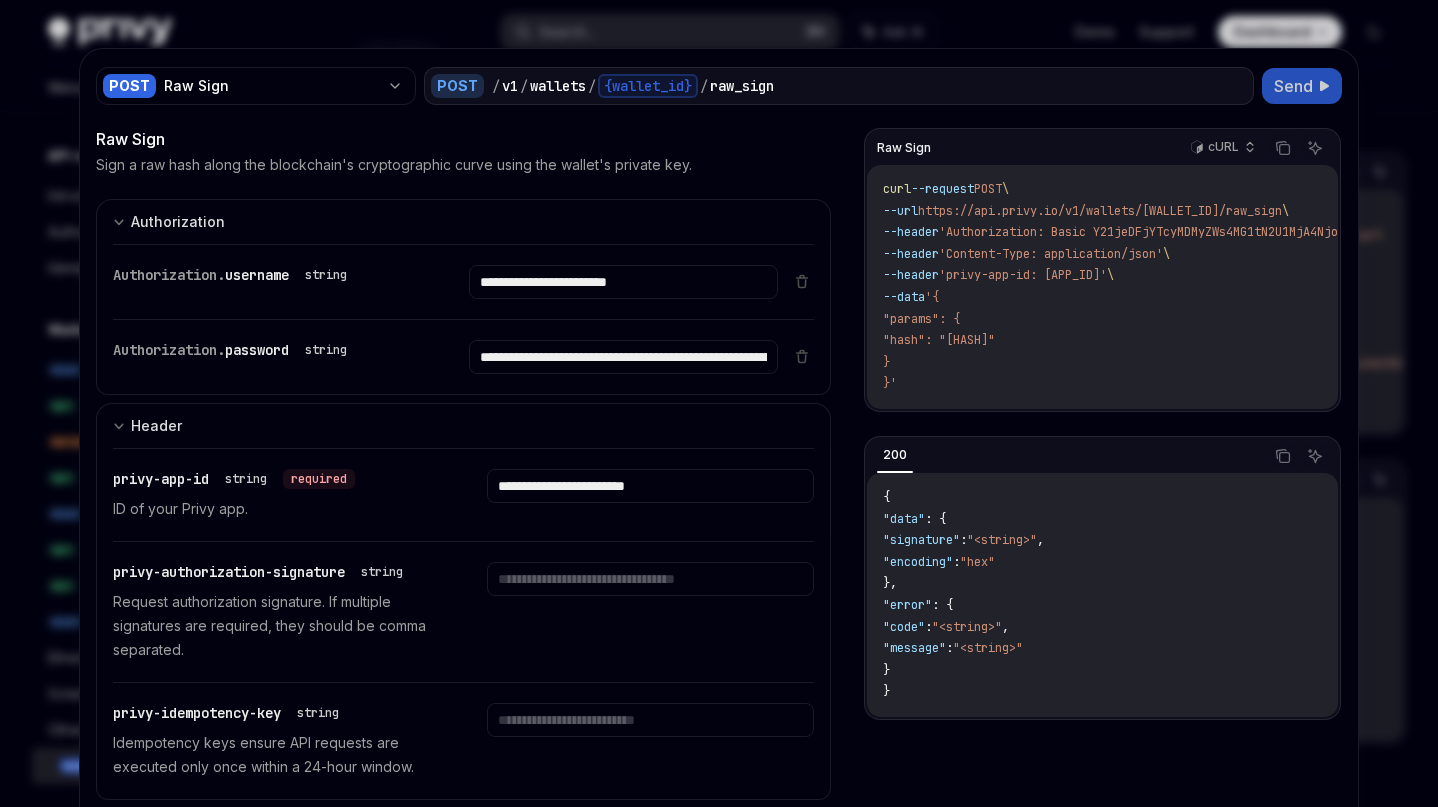 type on "**********" 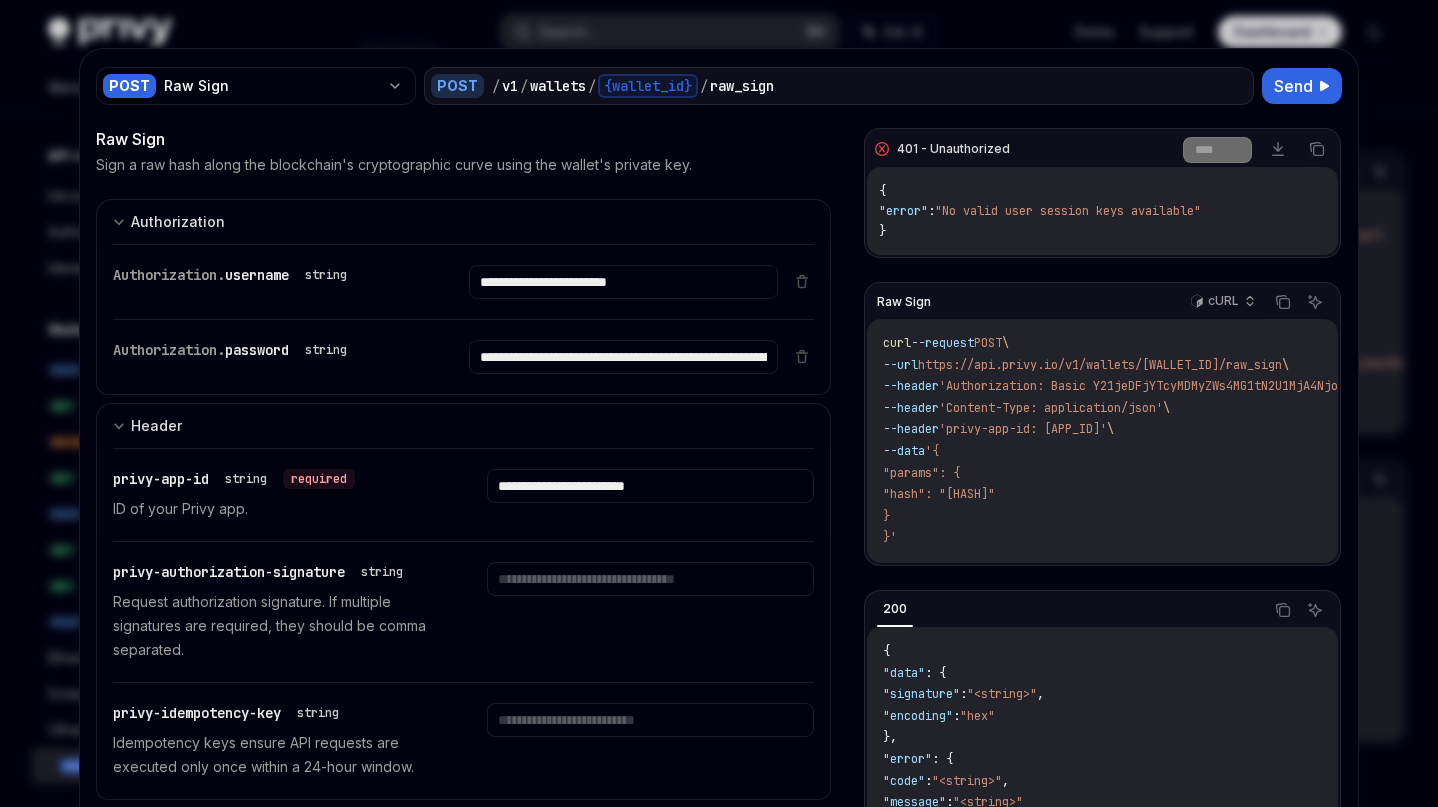 click at bounding box center [719, 403] 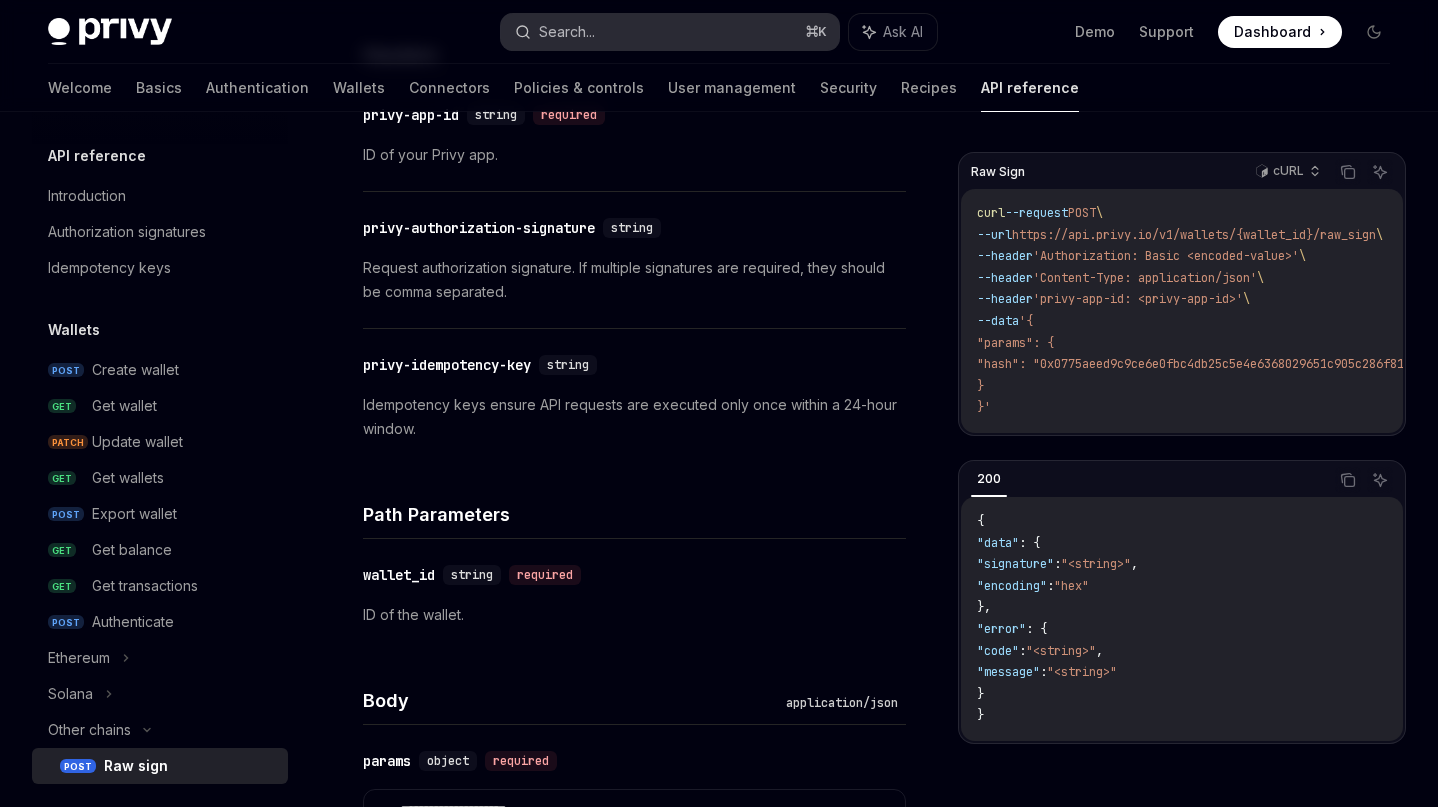click on "Search..." at bounding box center (567, 32) 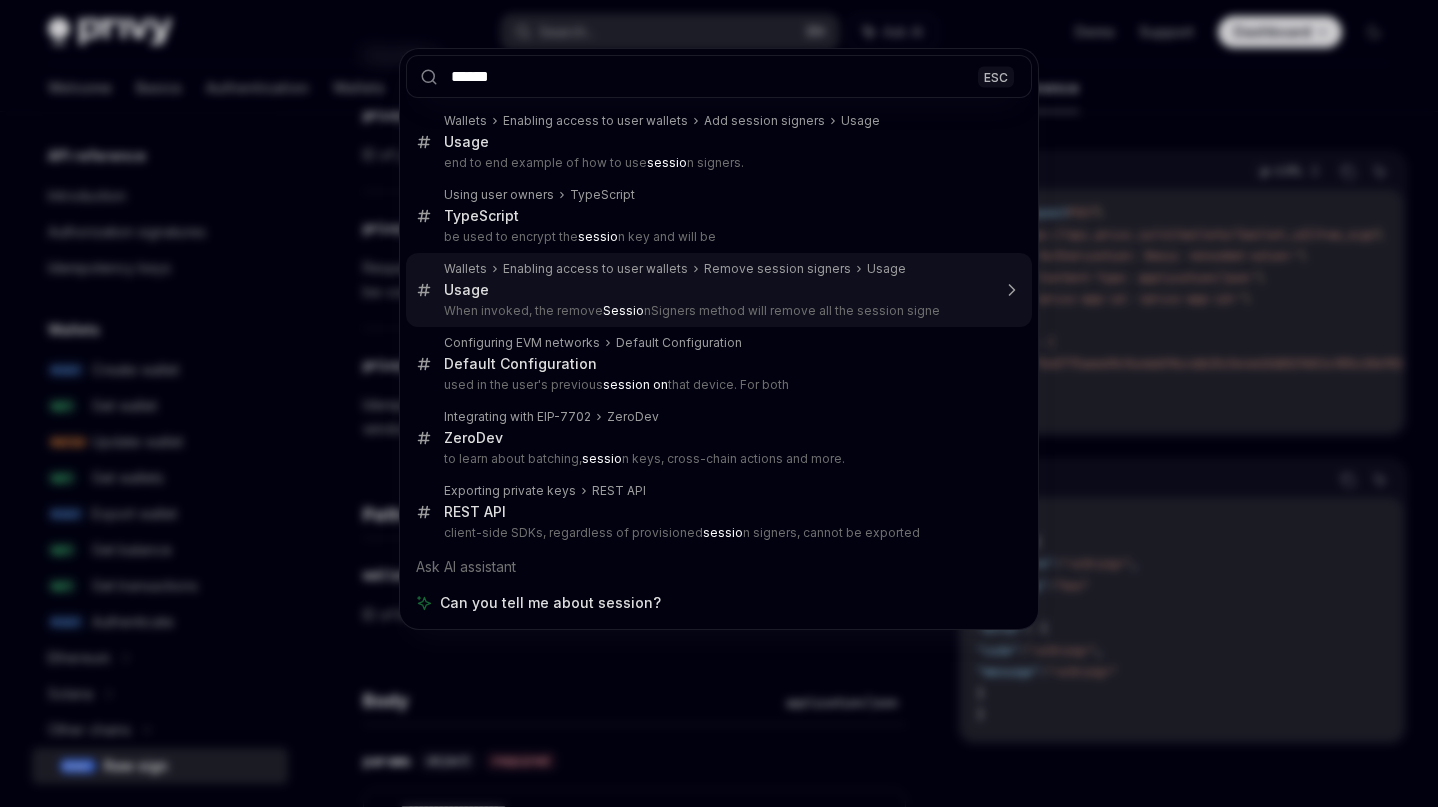 type on "*****" 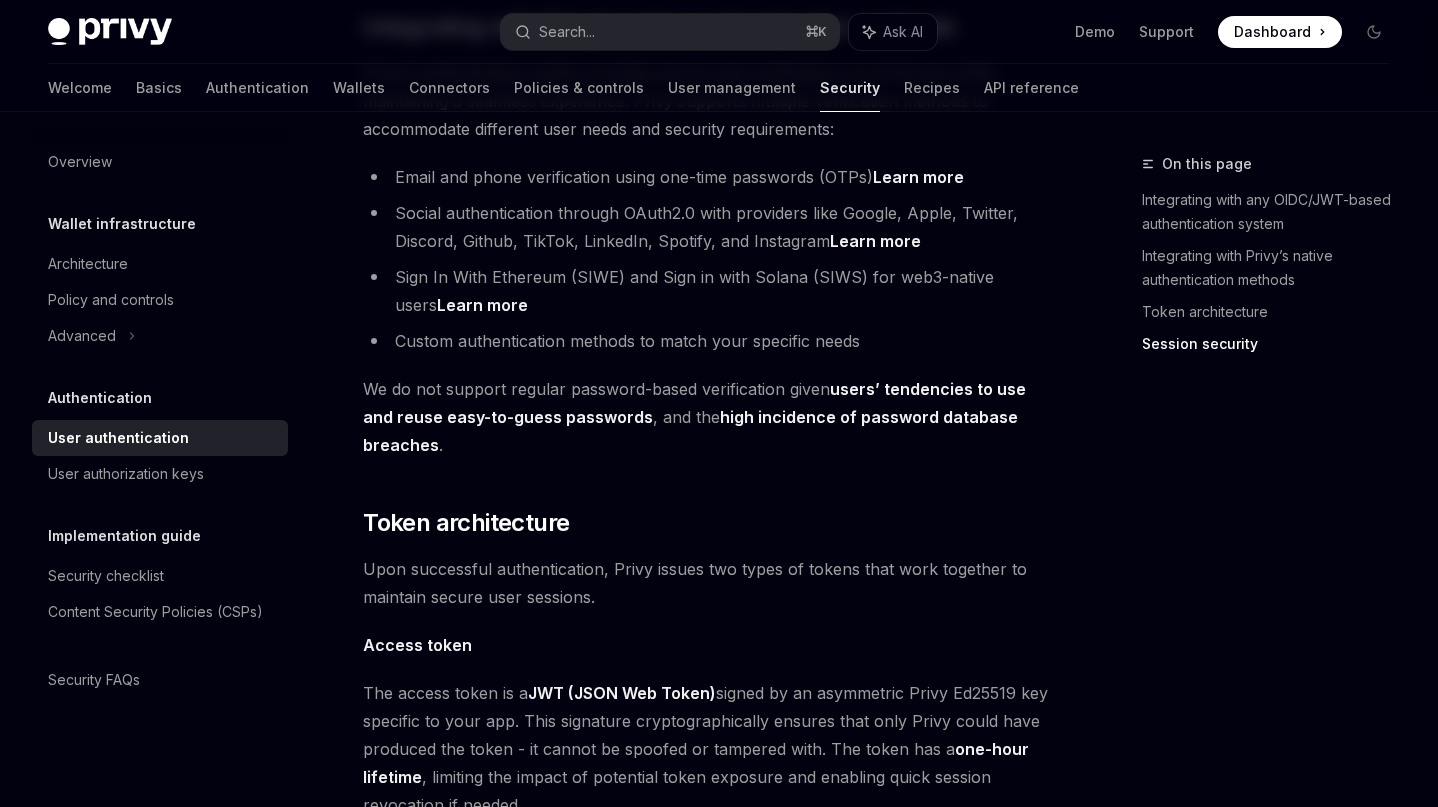 scroll, scrollTop: 1746, scrollLeft: 0, axis: vertical 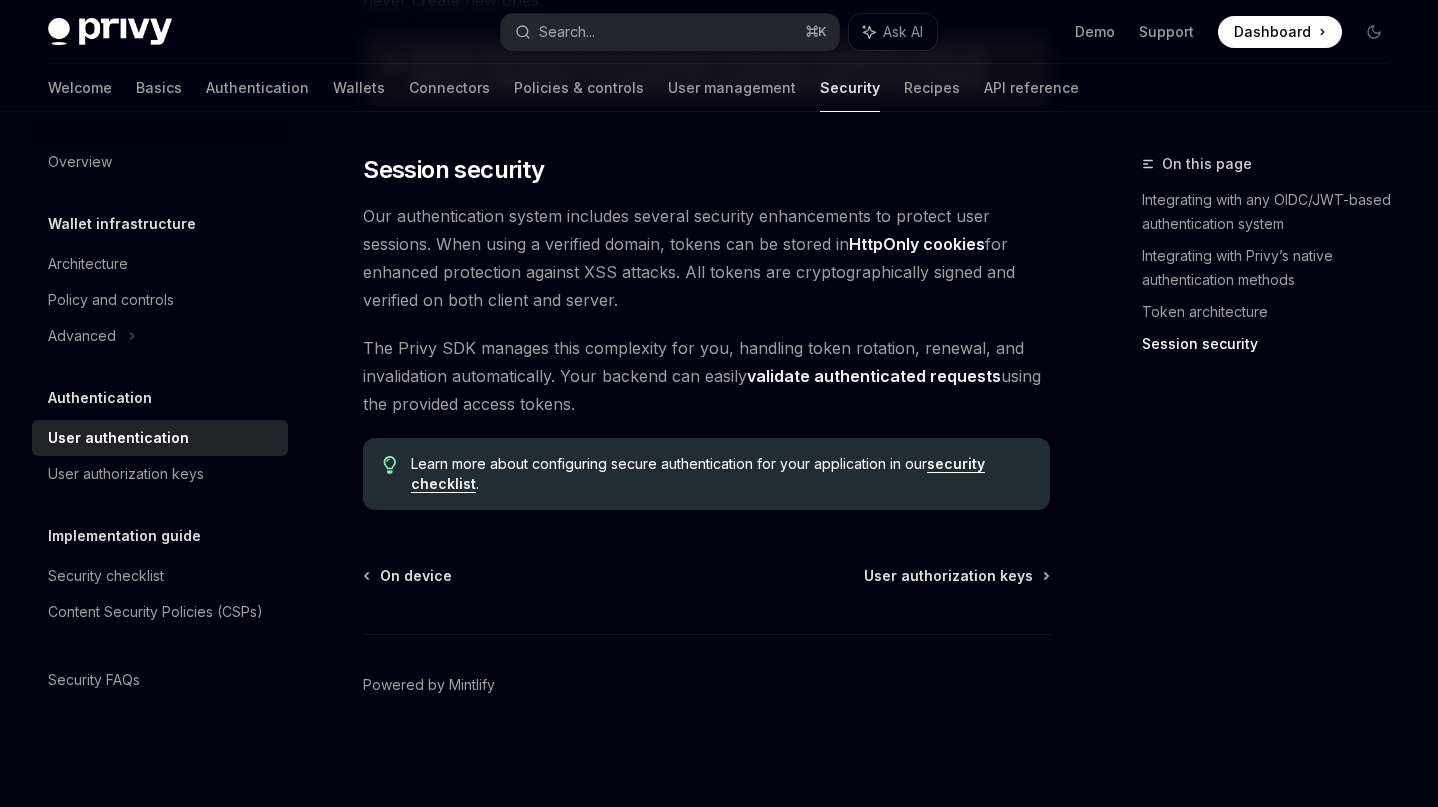 click on "User authentication" at bounding box center [162, 438] 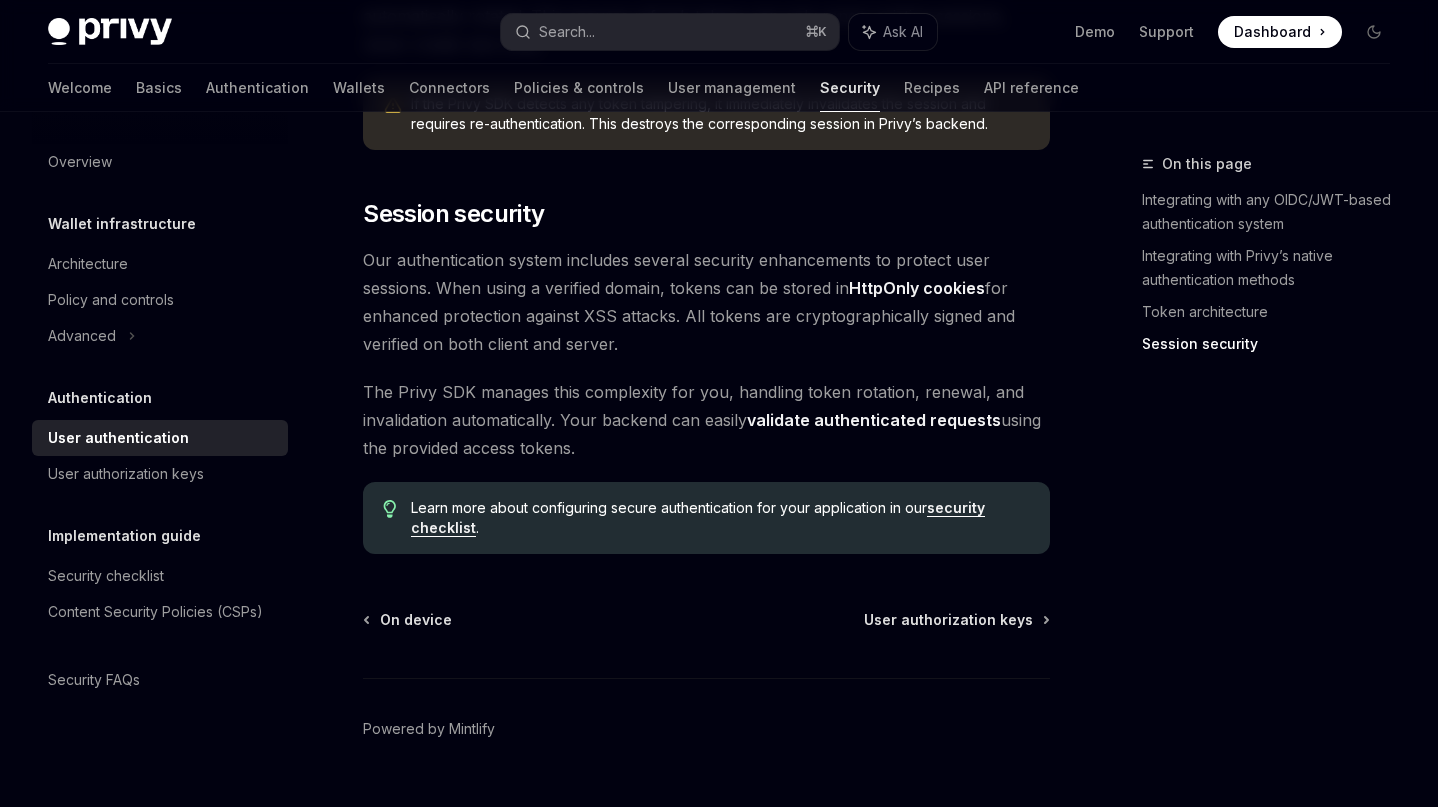 scroll, scrollTop: 1746, scrollLeft: 0, axis: vertical 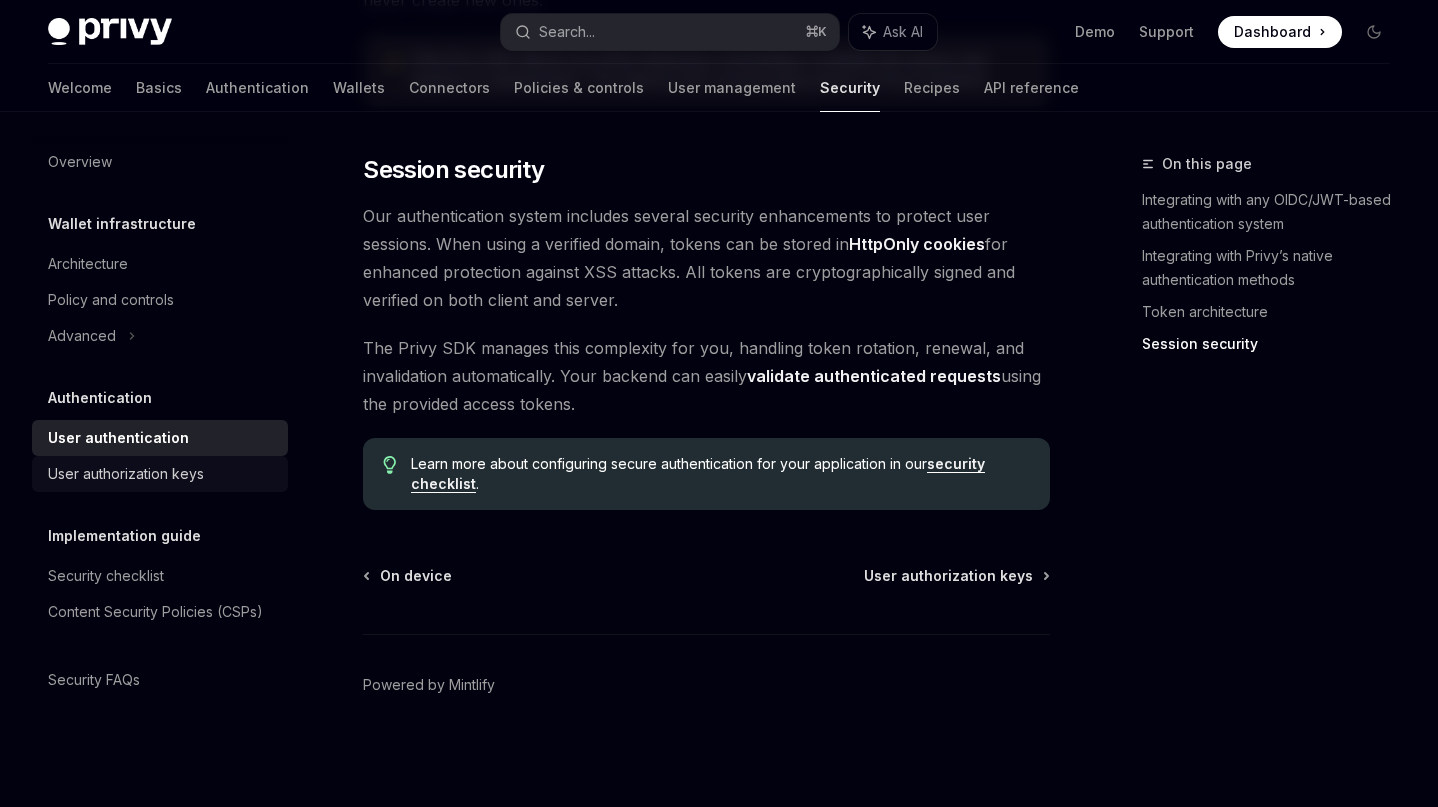 click on "User authorization keys" at bounding box center (160, 474) 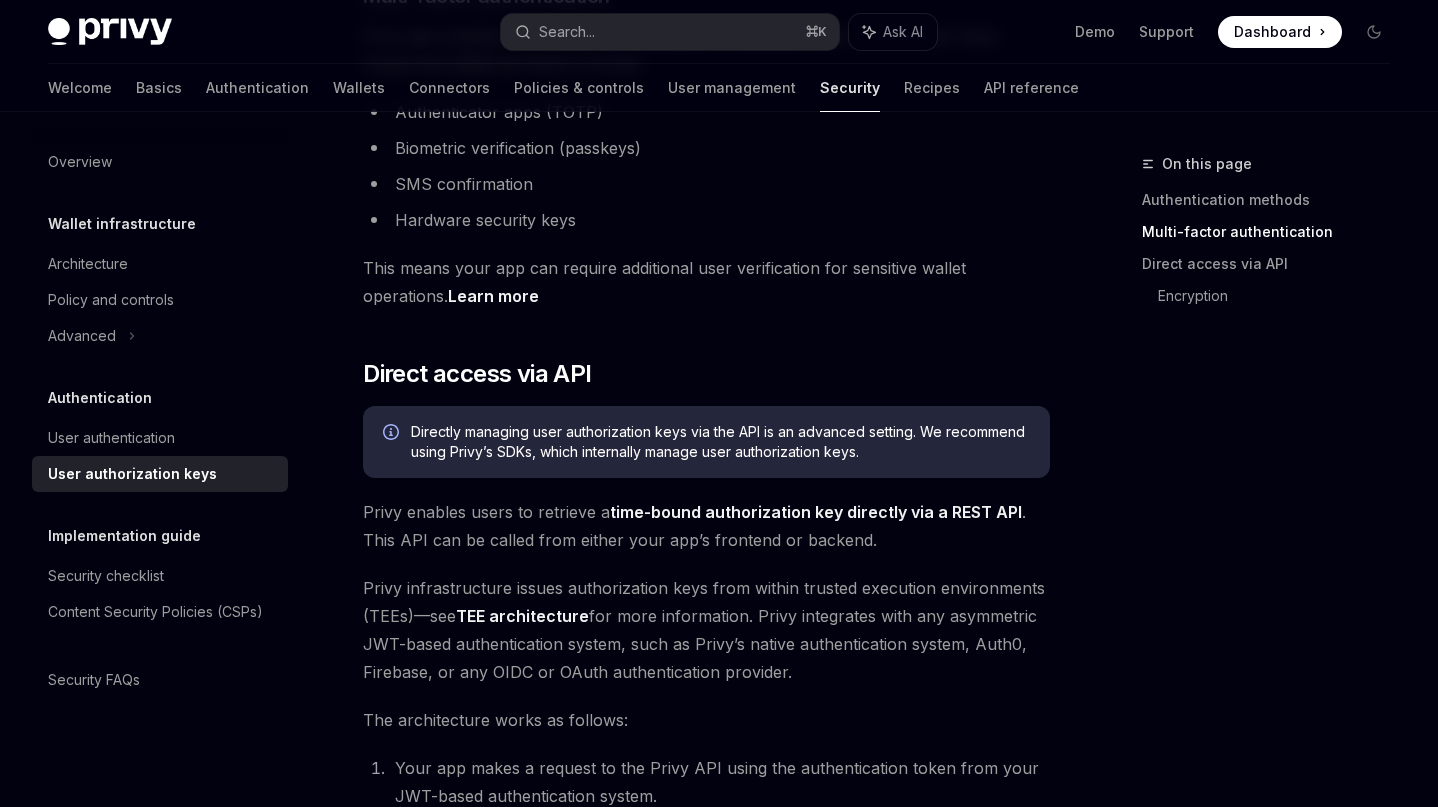 scroll, scrollTop: 748, scrollLeft: 0, axis: vertical 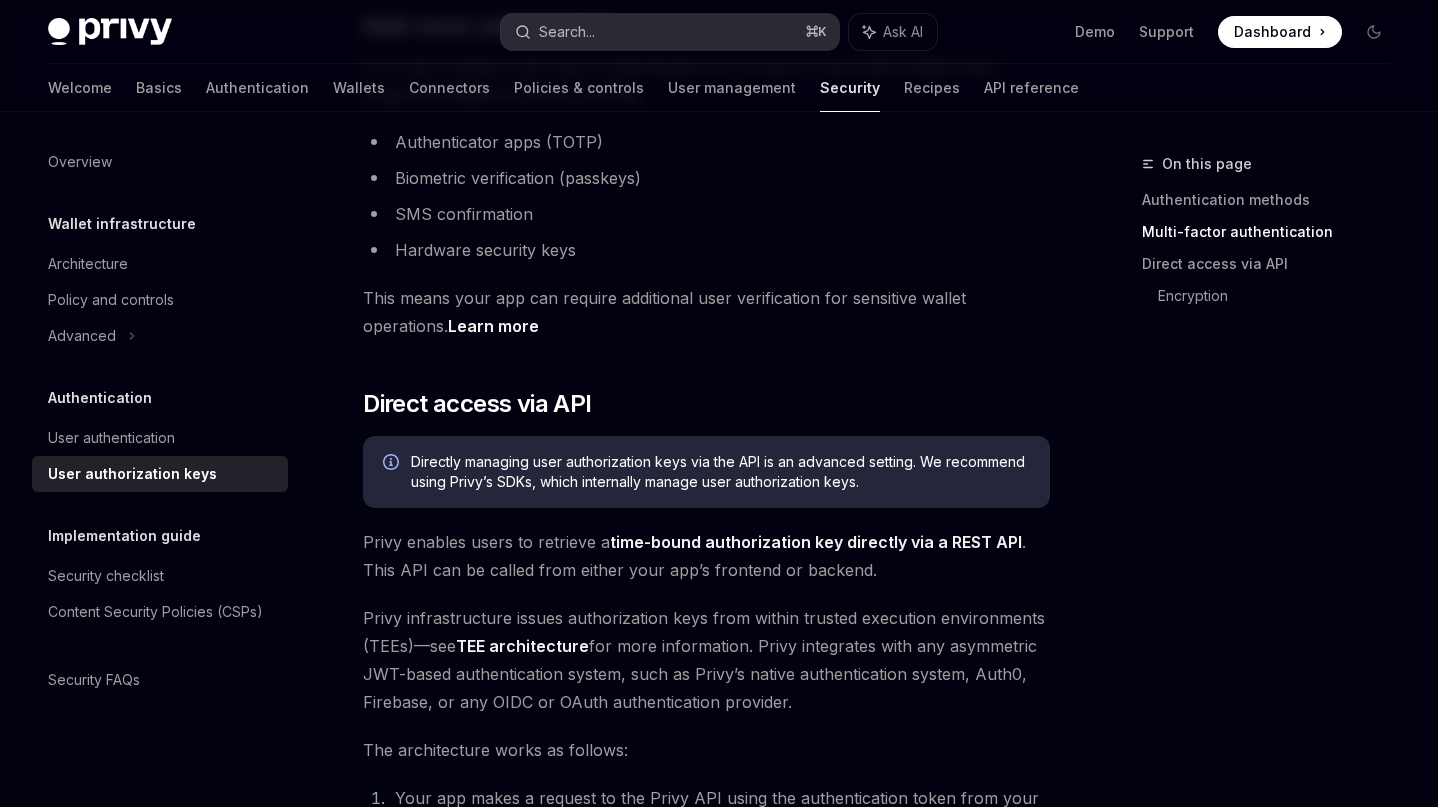 click on "Search... ⌘ K" at bounding box center [670, 32] 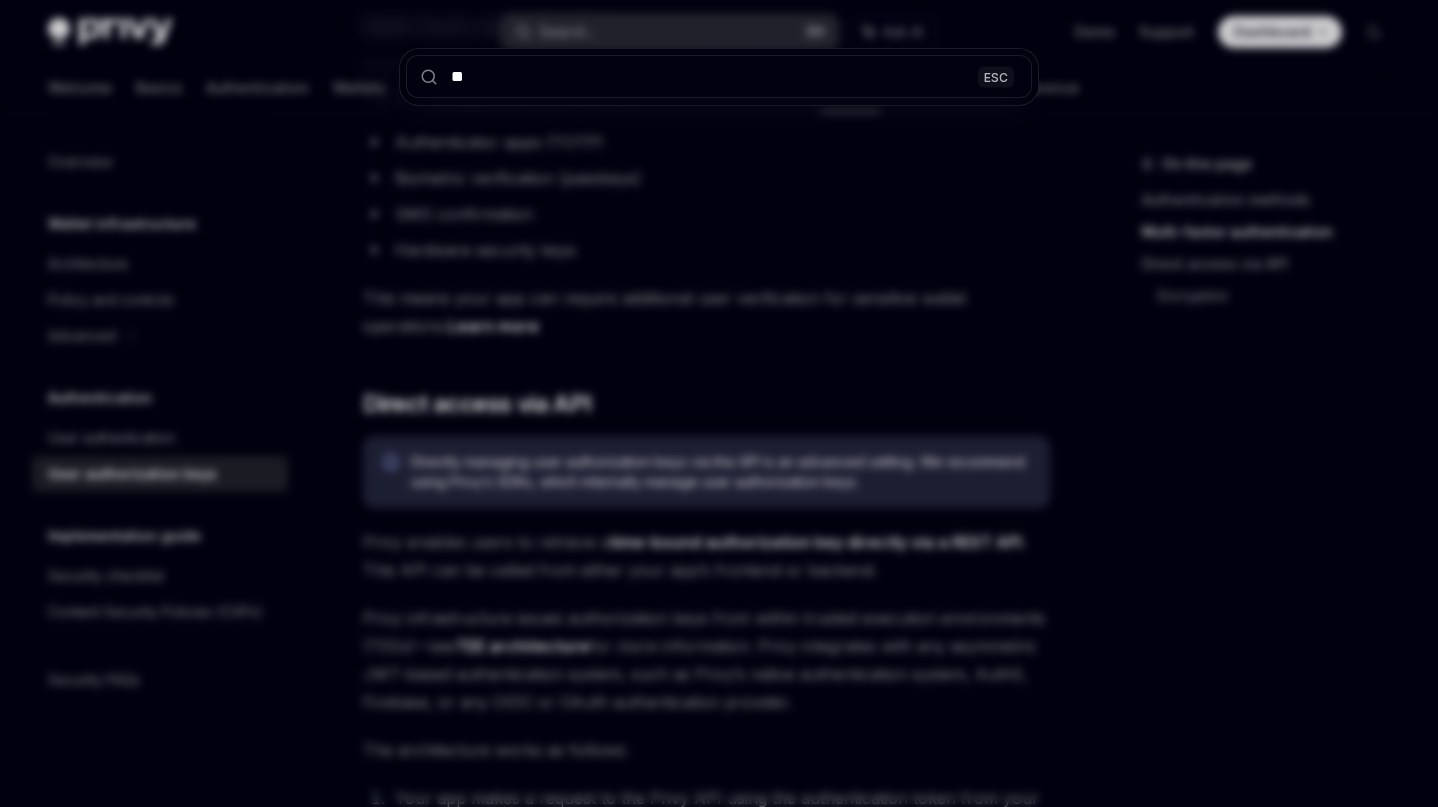 type on "***" 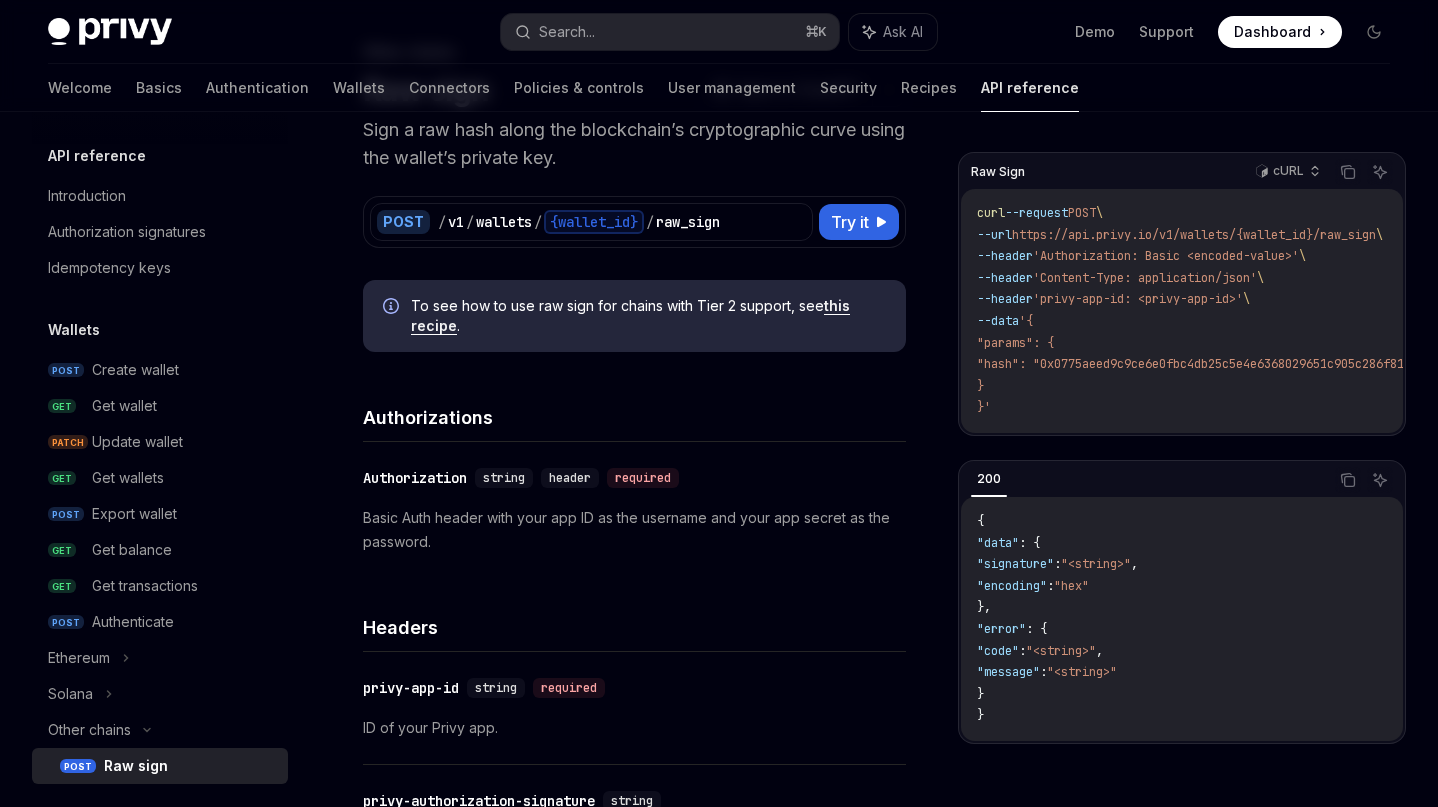 scroll, scrollTop: 0, scrollLeft: 0, axis: both 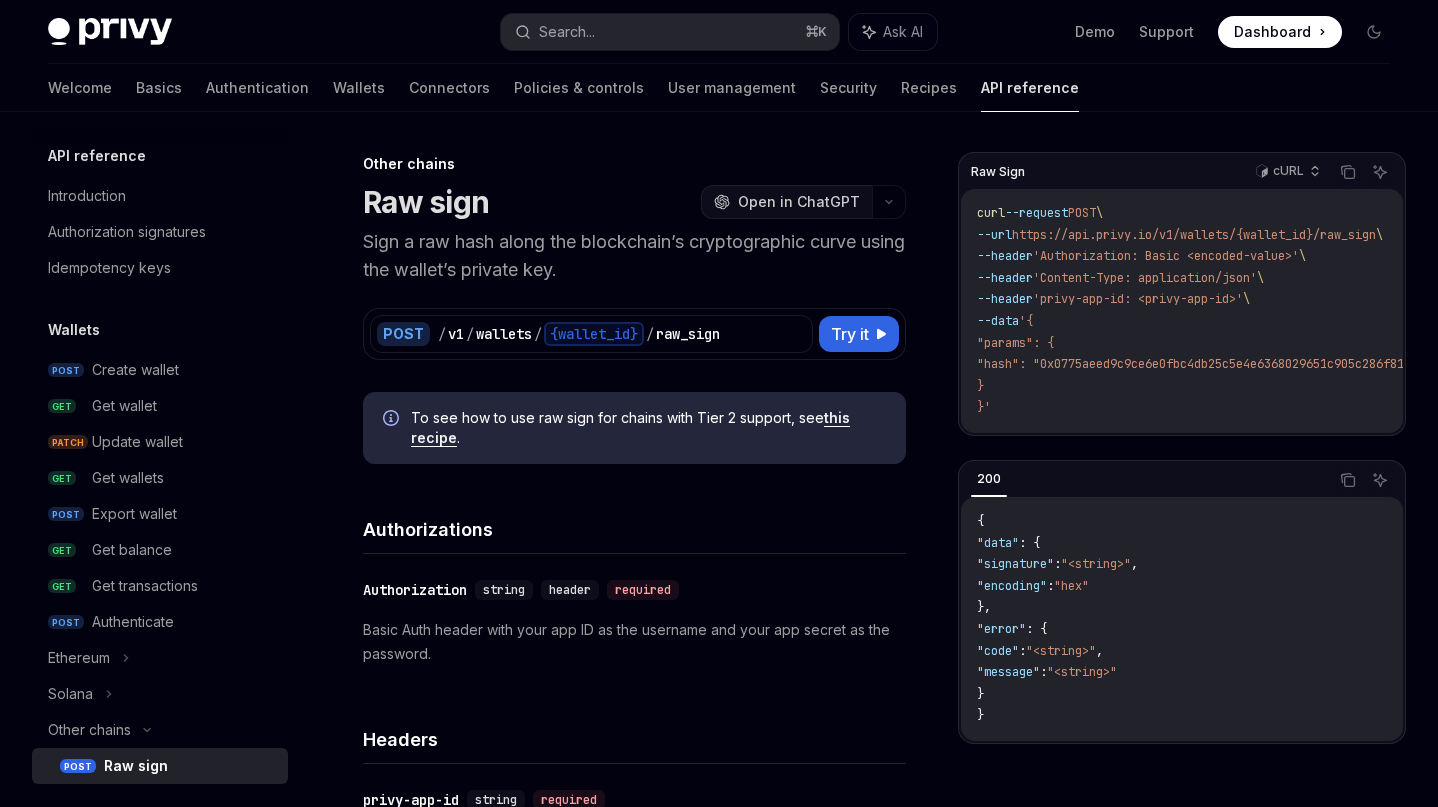 click on "Open in ChatGPT" at bounding box center [799, 202] 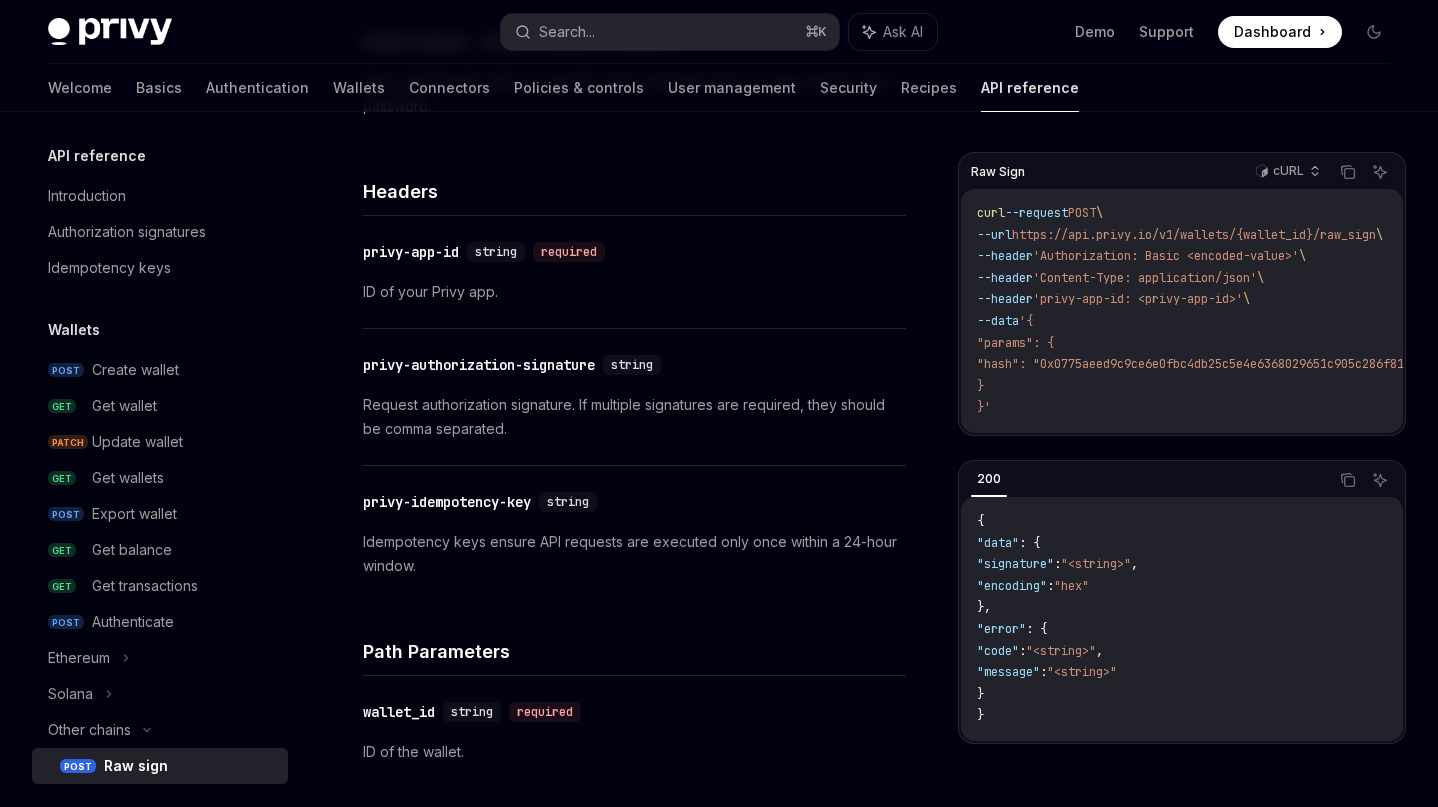 scroll, scrollTop: 551, scrollLeft: 0, axis: vertical 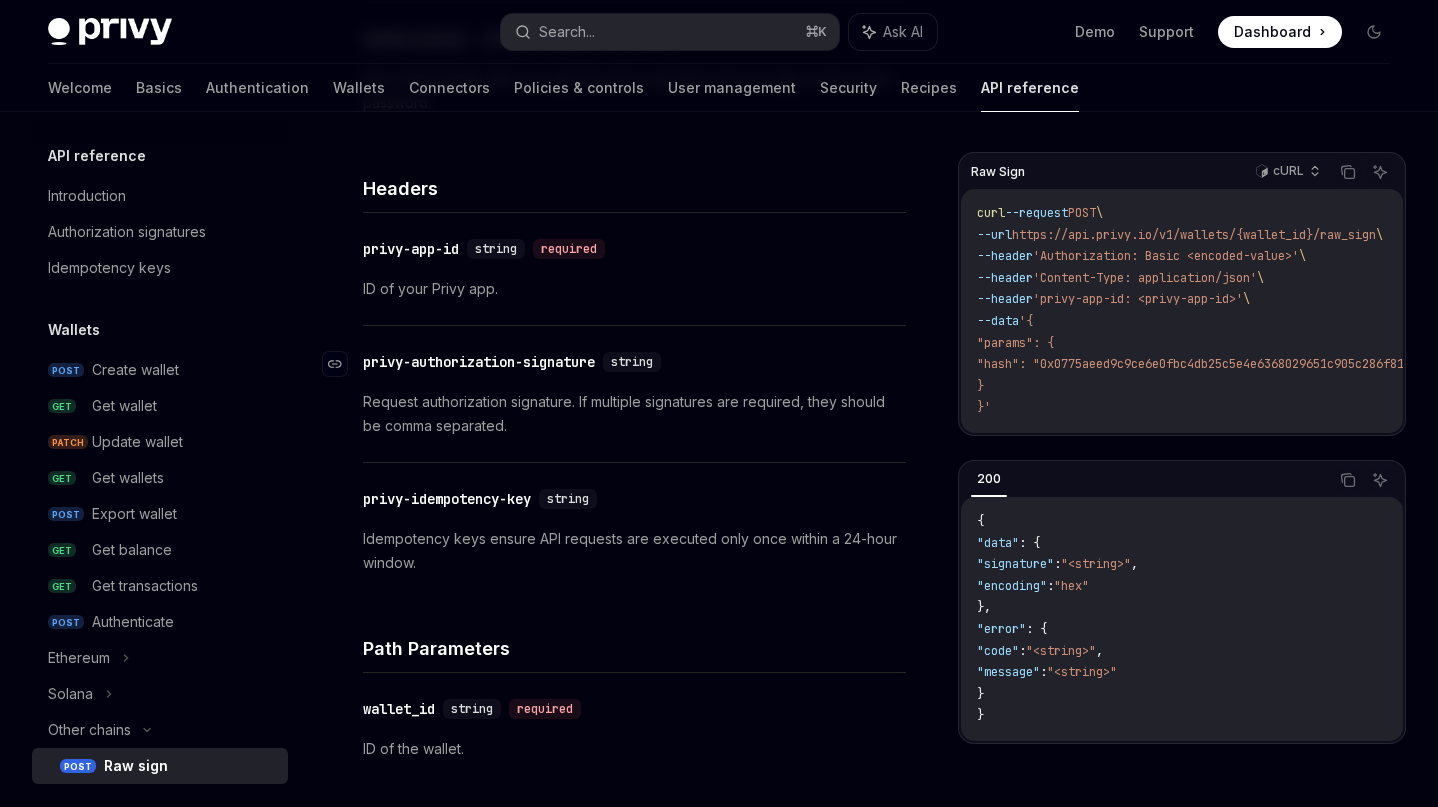 click on "privy-authorization-signature" at bounding box center (479, 362) 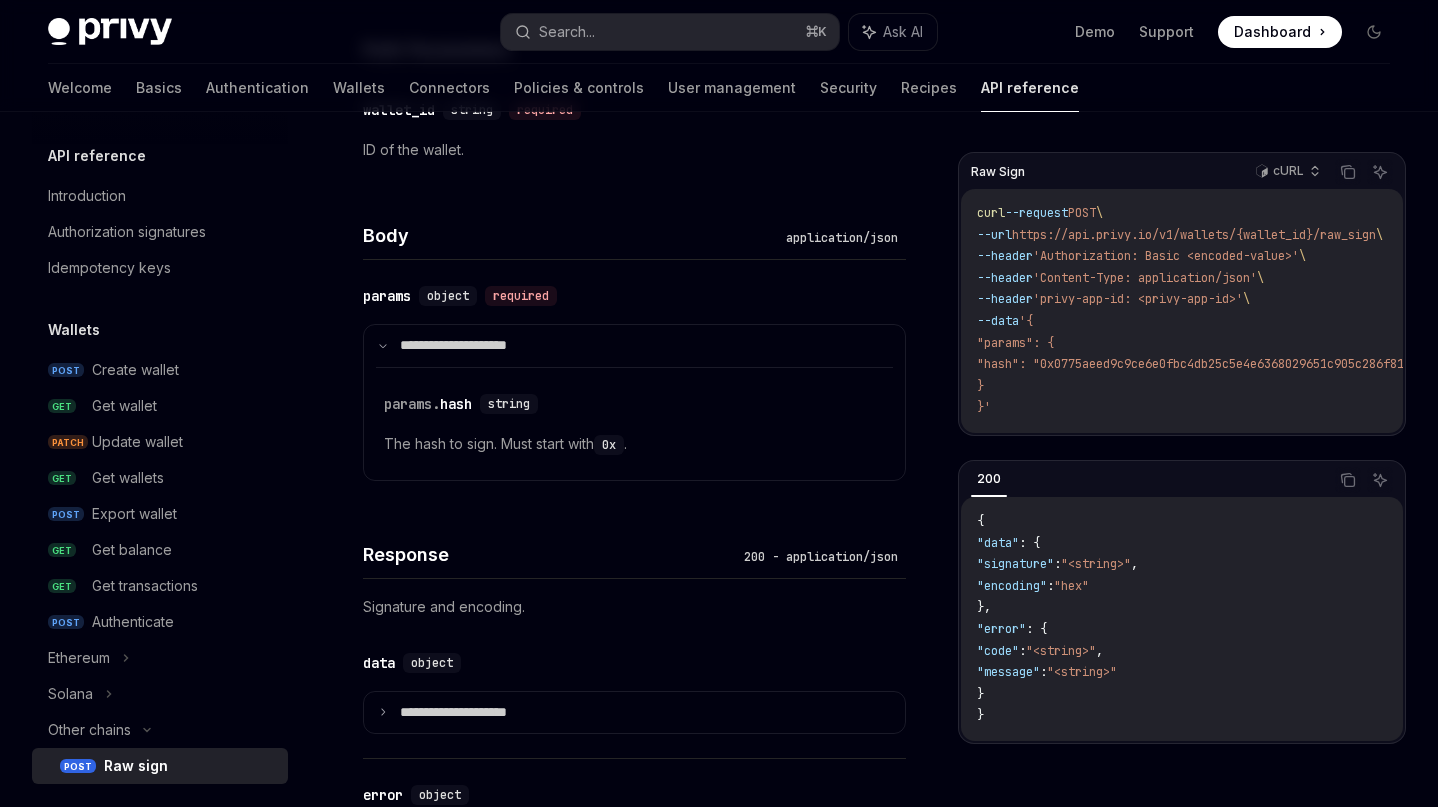 scroll, scrollTop: 1151, scrollLeft: 0, axis: vertical 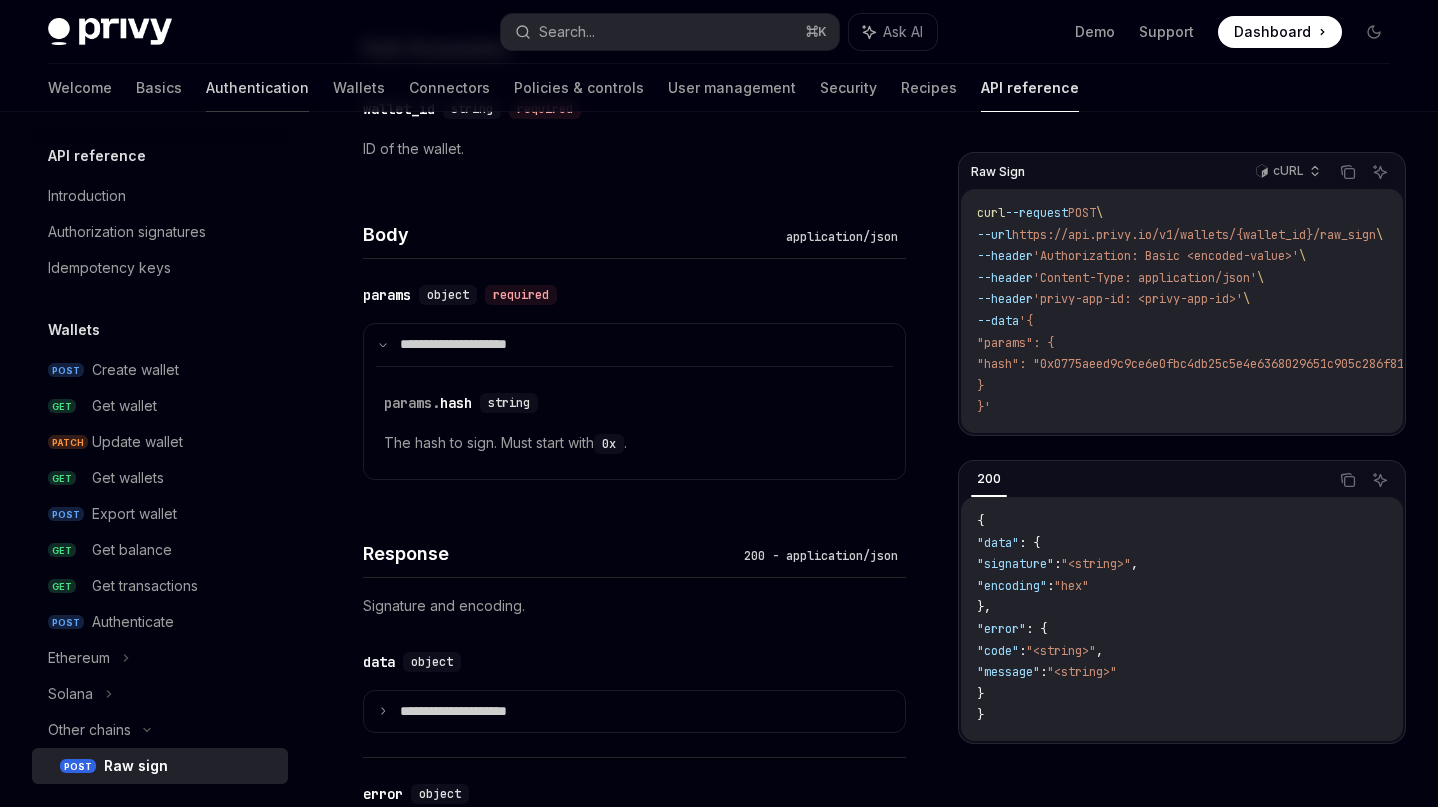 click on "Authentication" at bounding box center [257, 88] 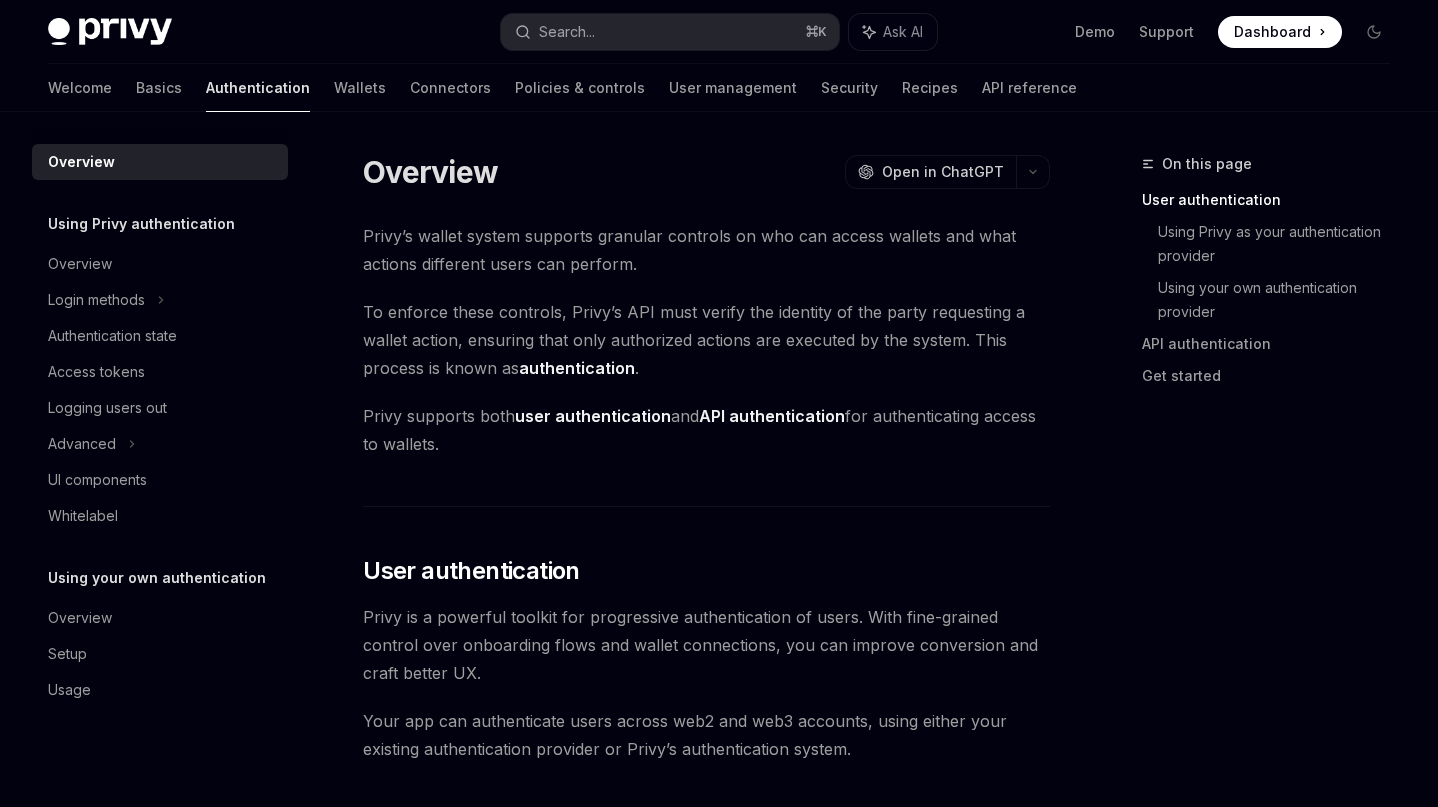 click on "Welcome Basics Authentication Wallets Connectors Policies & controls User management Security Recipes API reference" at bounding box center [562, 88] 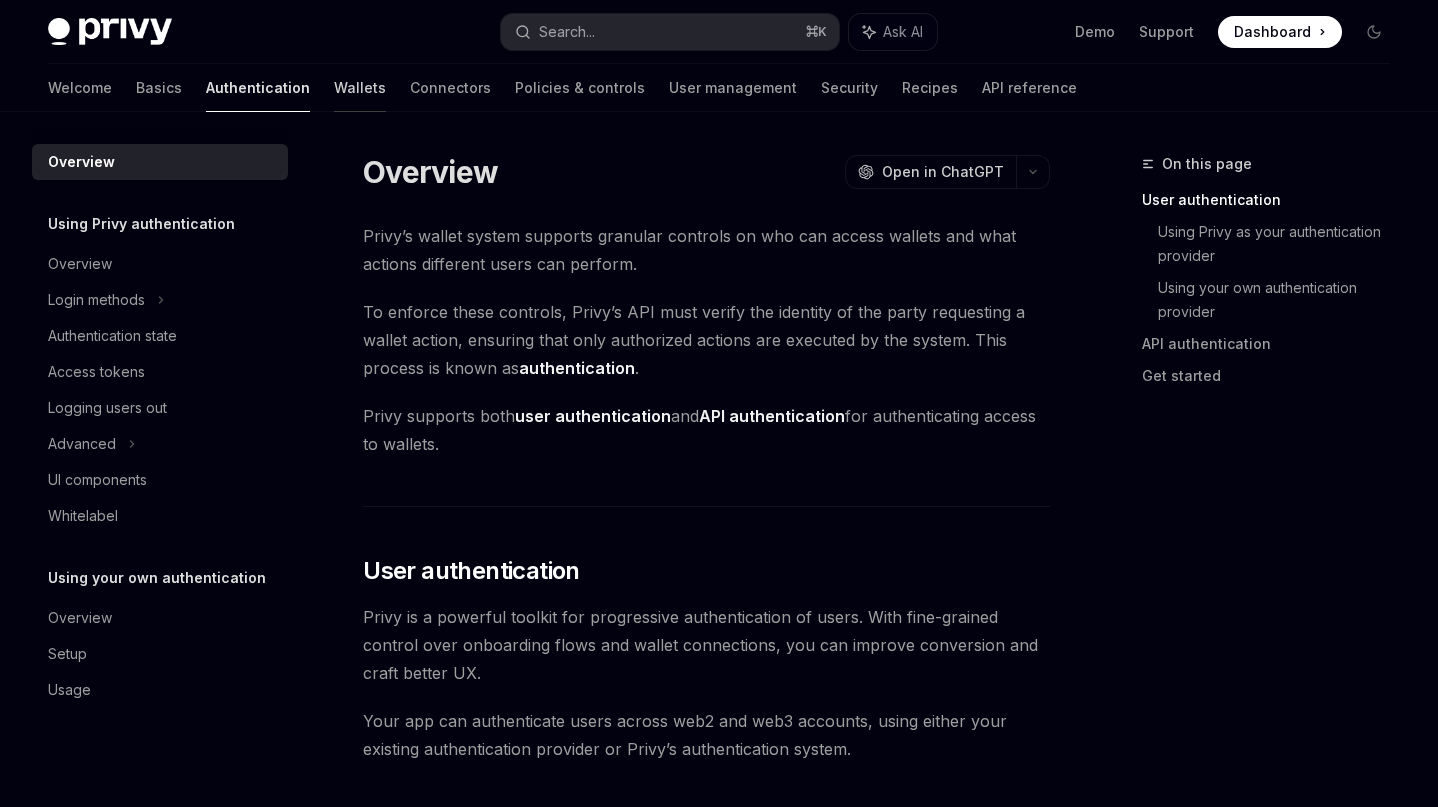 click on "Wallets" at bounding box center [360, 88] 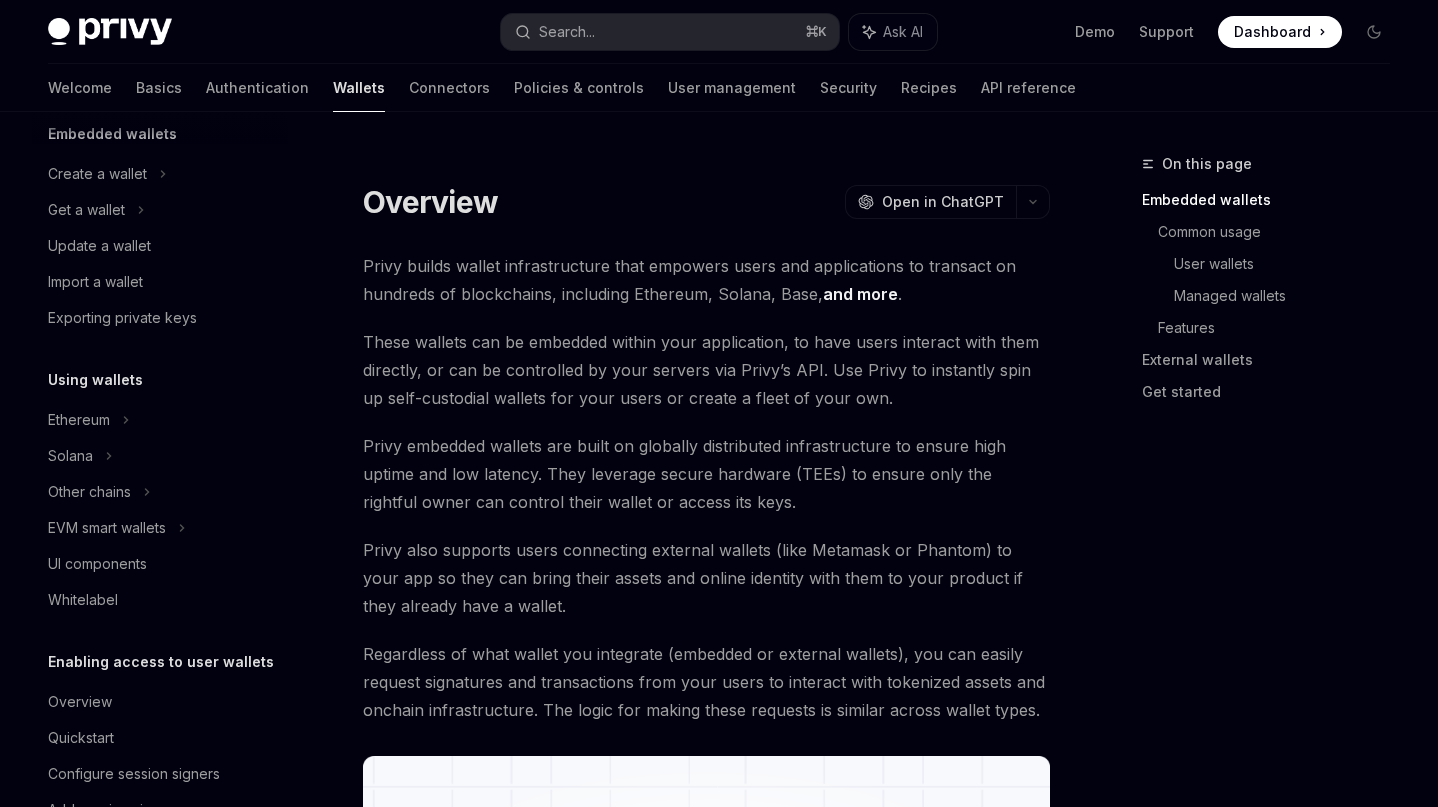 scroll, scrollTop: 148, scrollLeft: 0, axis: vertical 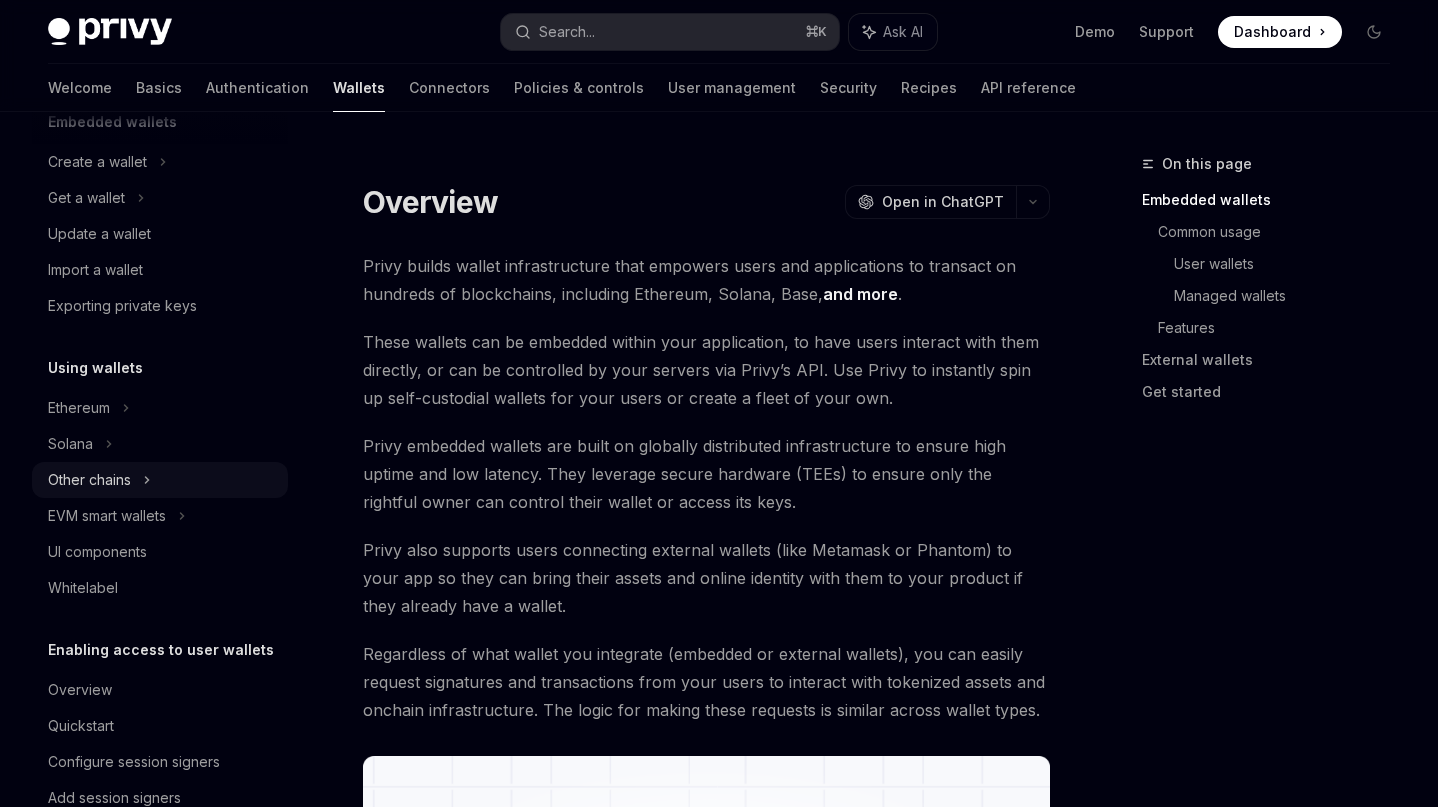 click on "Other chains" at bounding box center (160, 480) 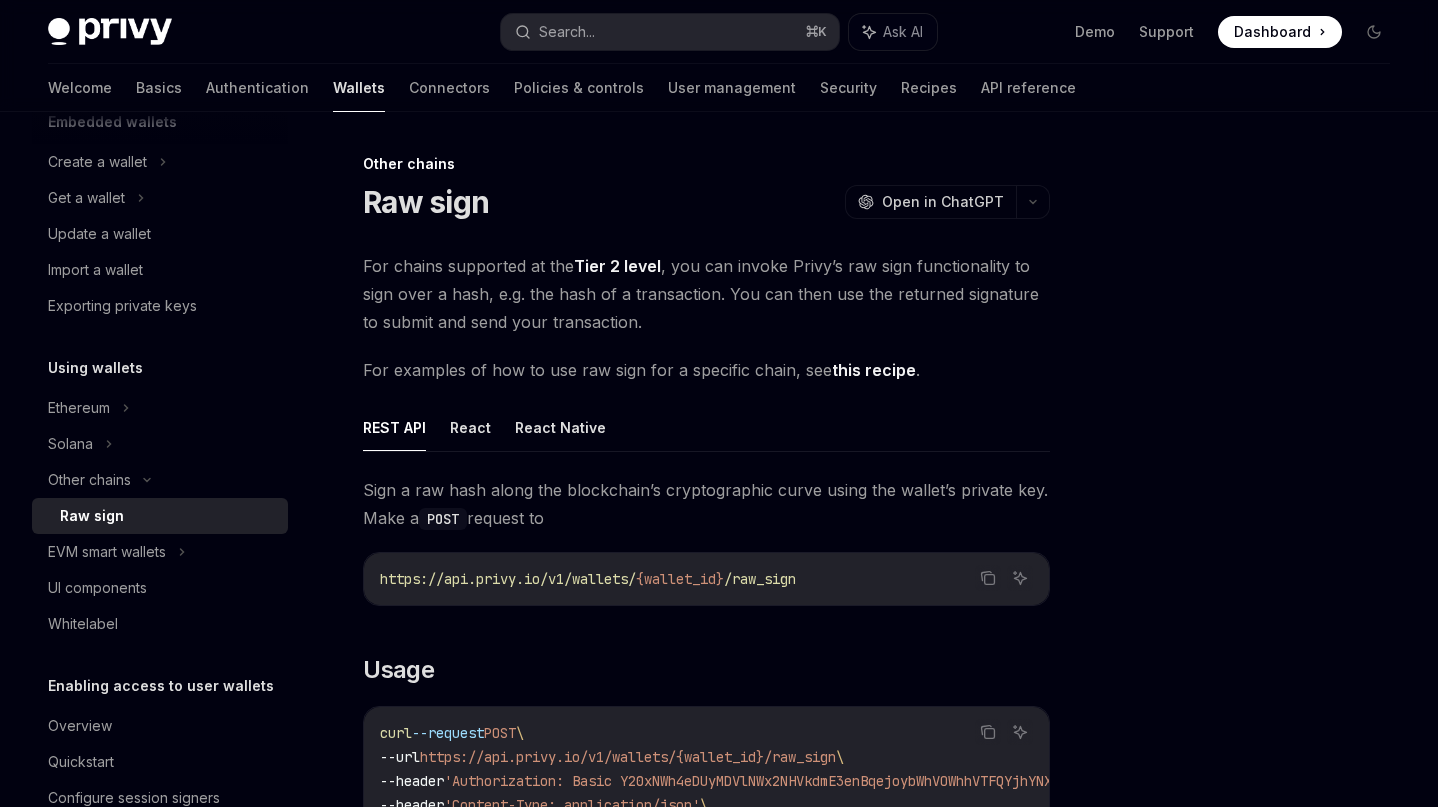 click on "Raw sign" at bounding box center (168, 516) 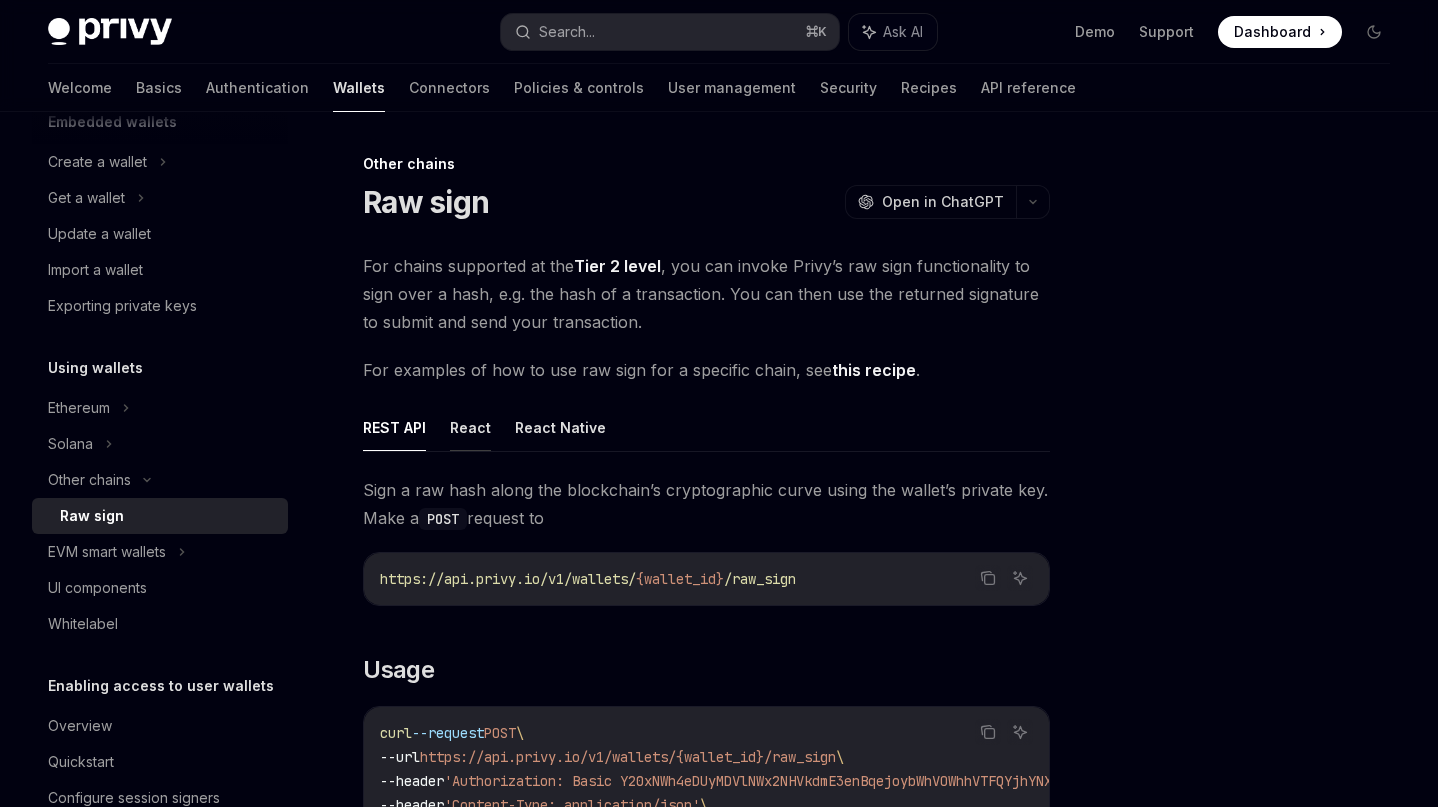 click on "React" at bounding box center [470, 427] 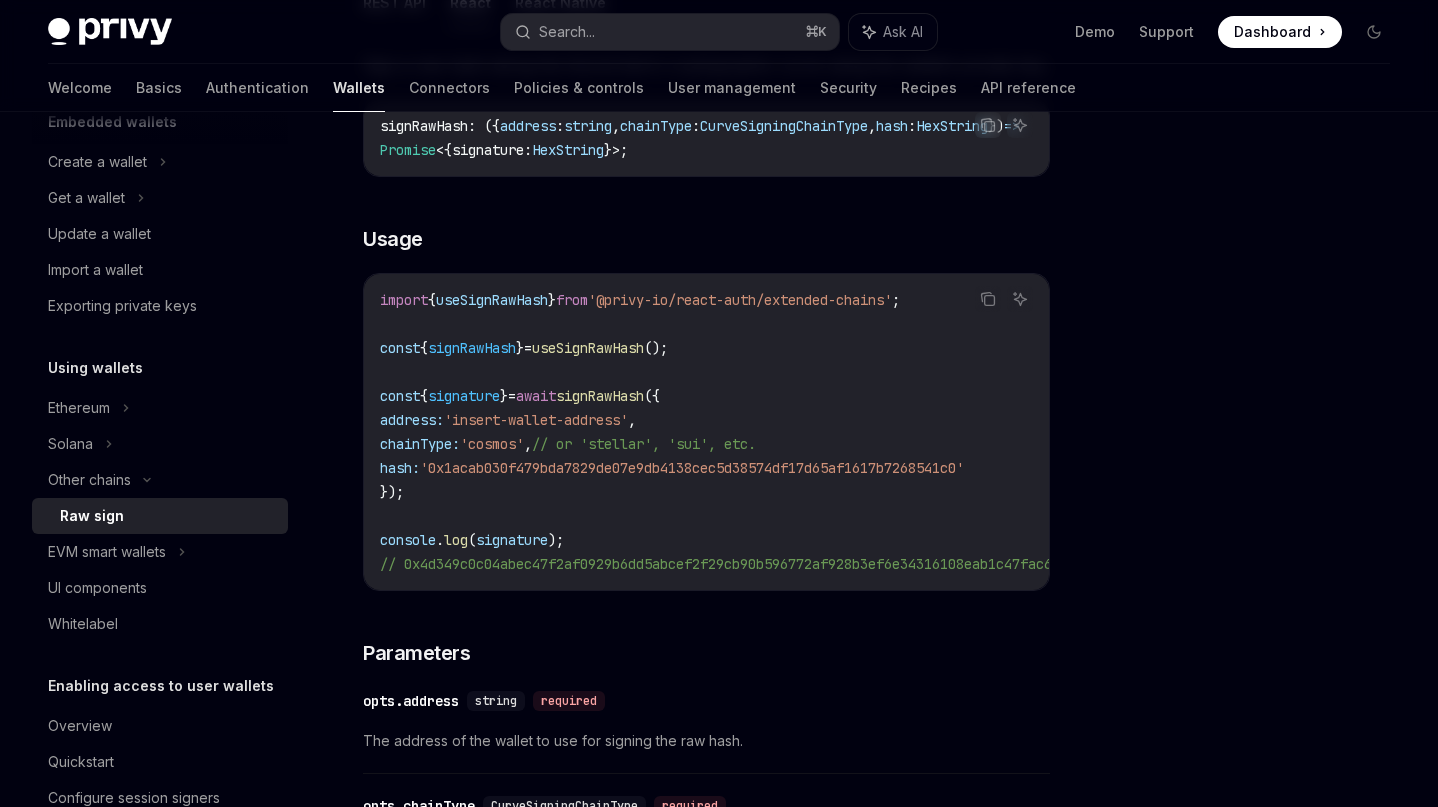 scroll, scrollTop: 427, scrollLeft: 0, axis: vertical 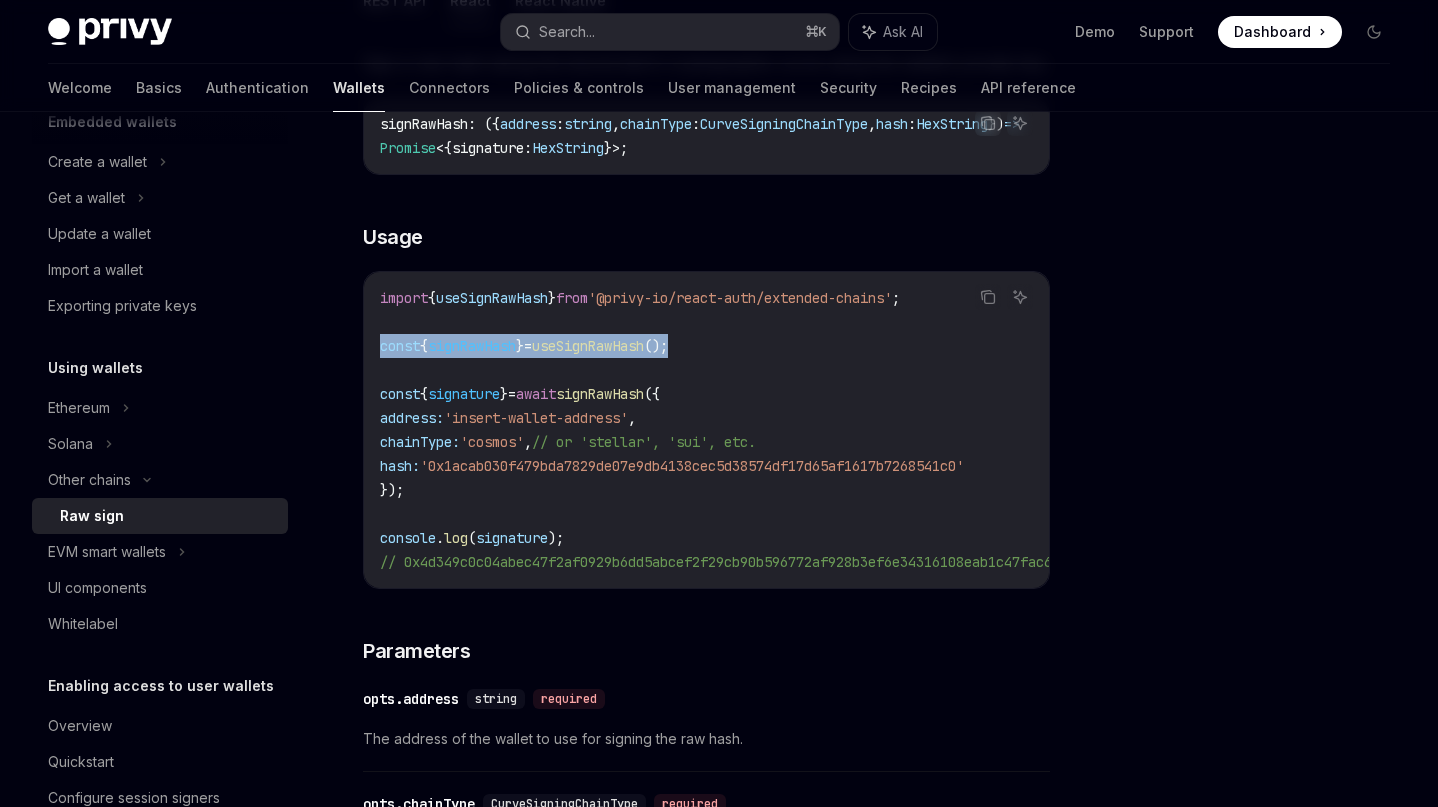 drag, startPoint x: 380, startPoint y: 351, endPoint x: 745, endPoint y: 348, distance: 365.01233 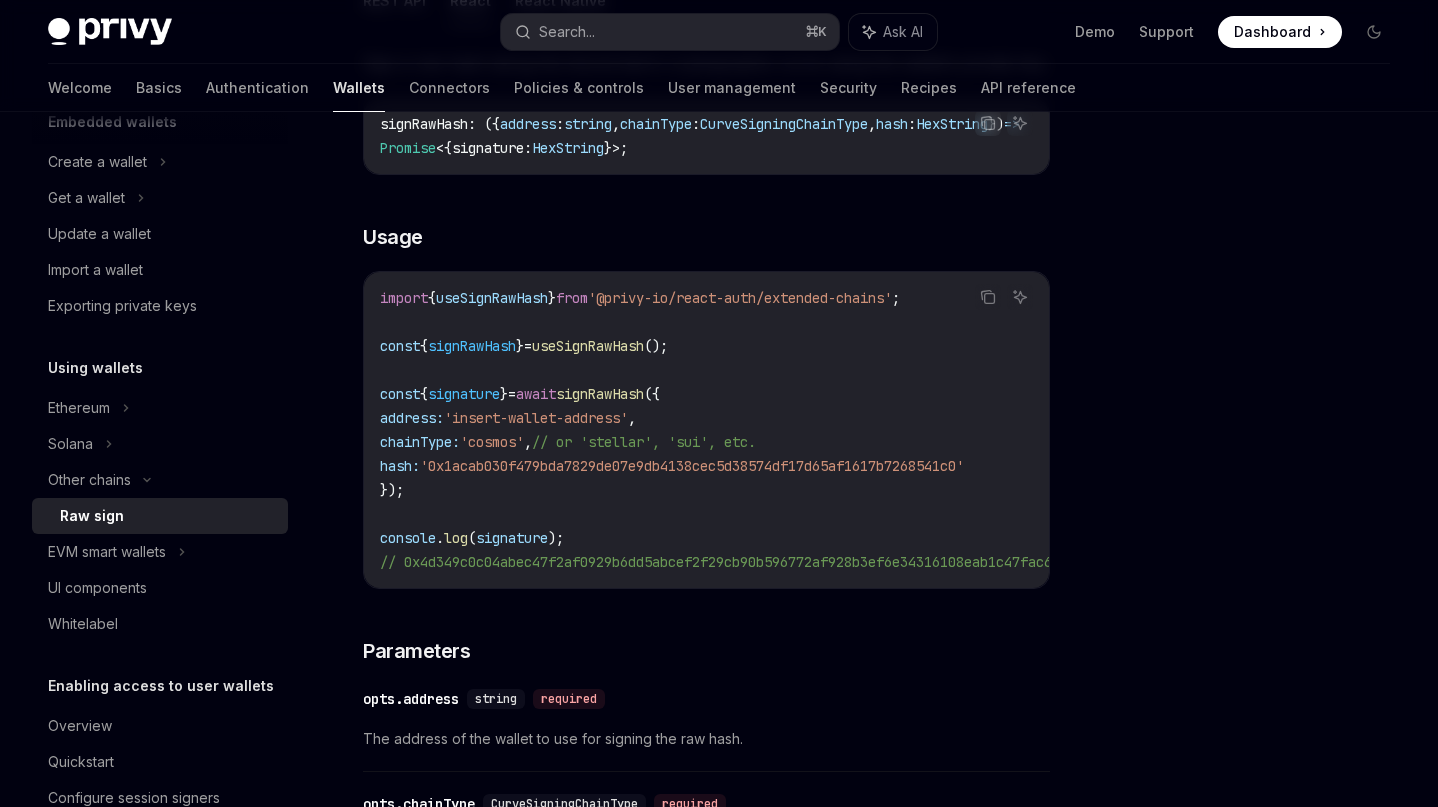 click on "useSignRawHash" at bounding box center (492, 298) 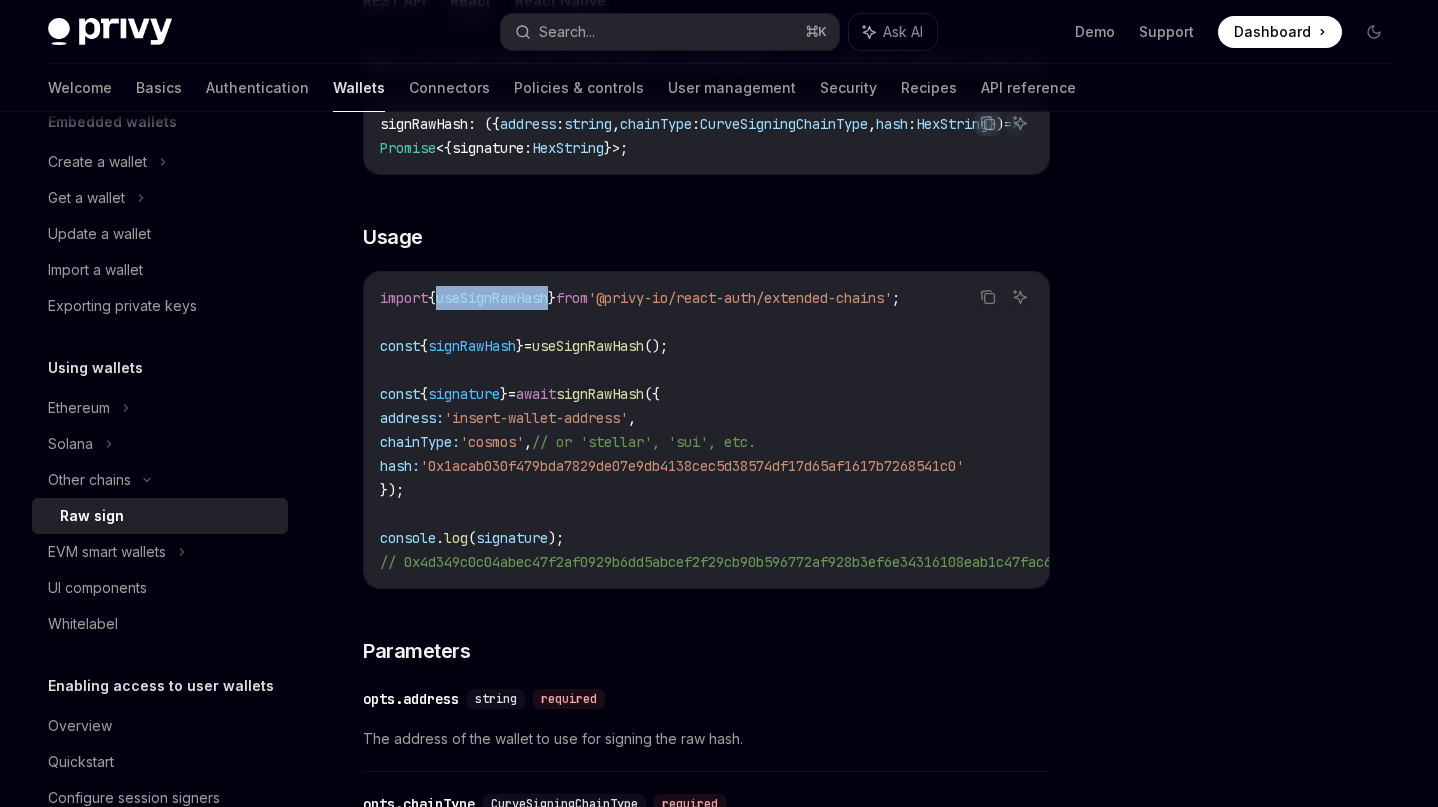 click on "useSignRawHash" at bounding box center (492, 298) 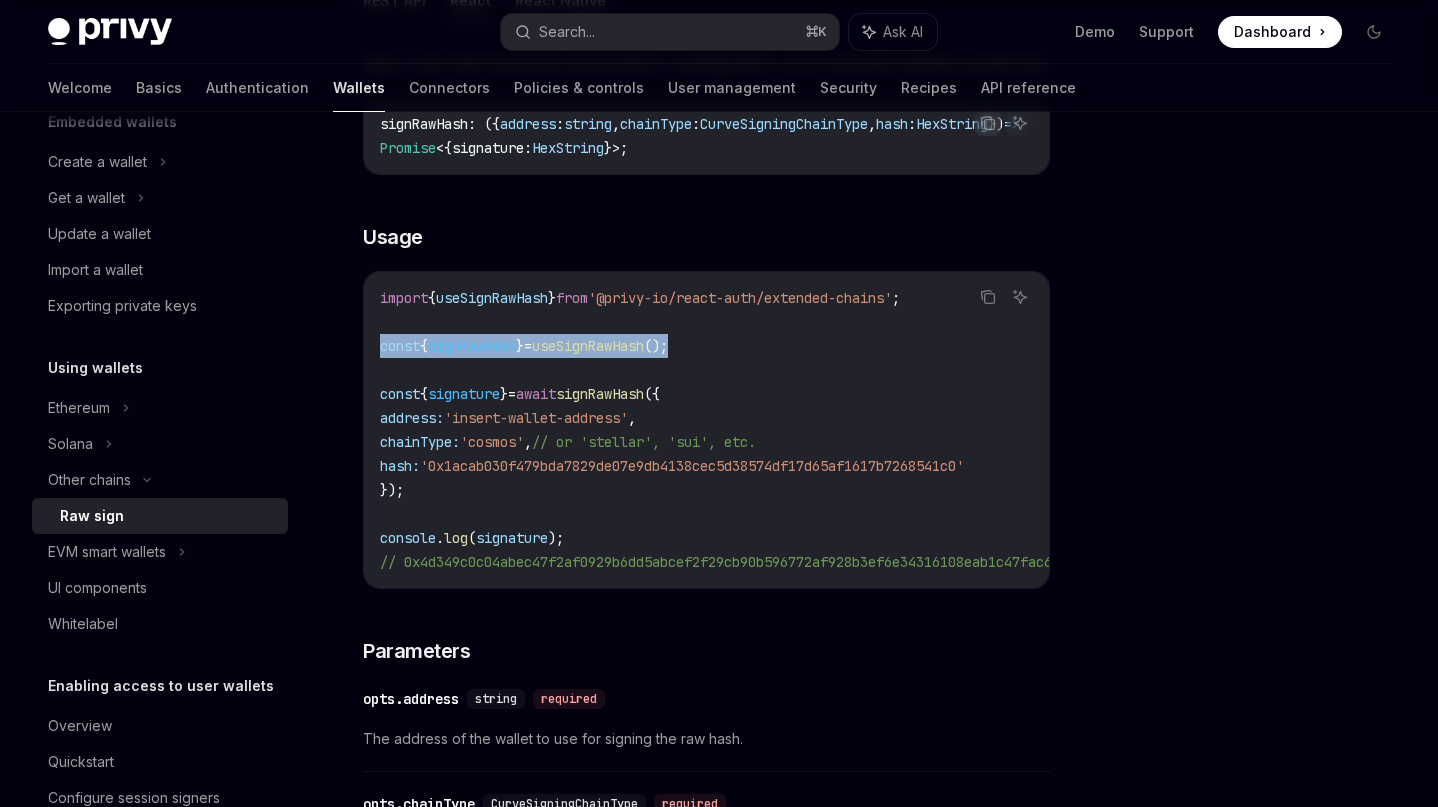 drag, startPoint x: 379, startPoint y: 357, endPoint x: 726, endPoint y: 357, distance: 347 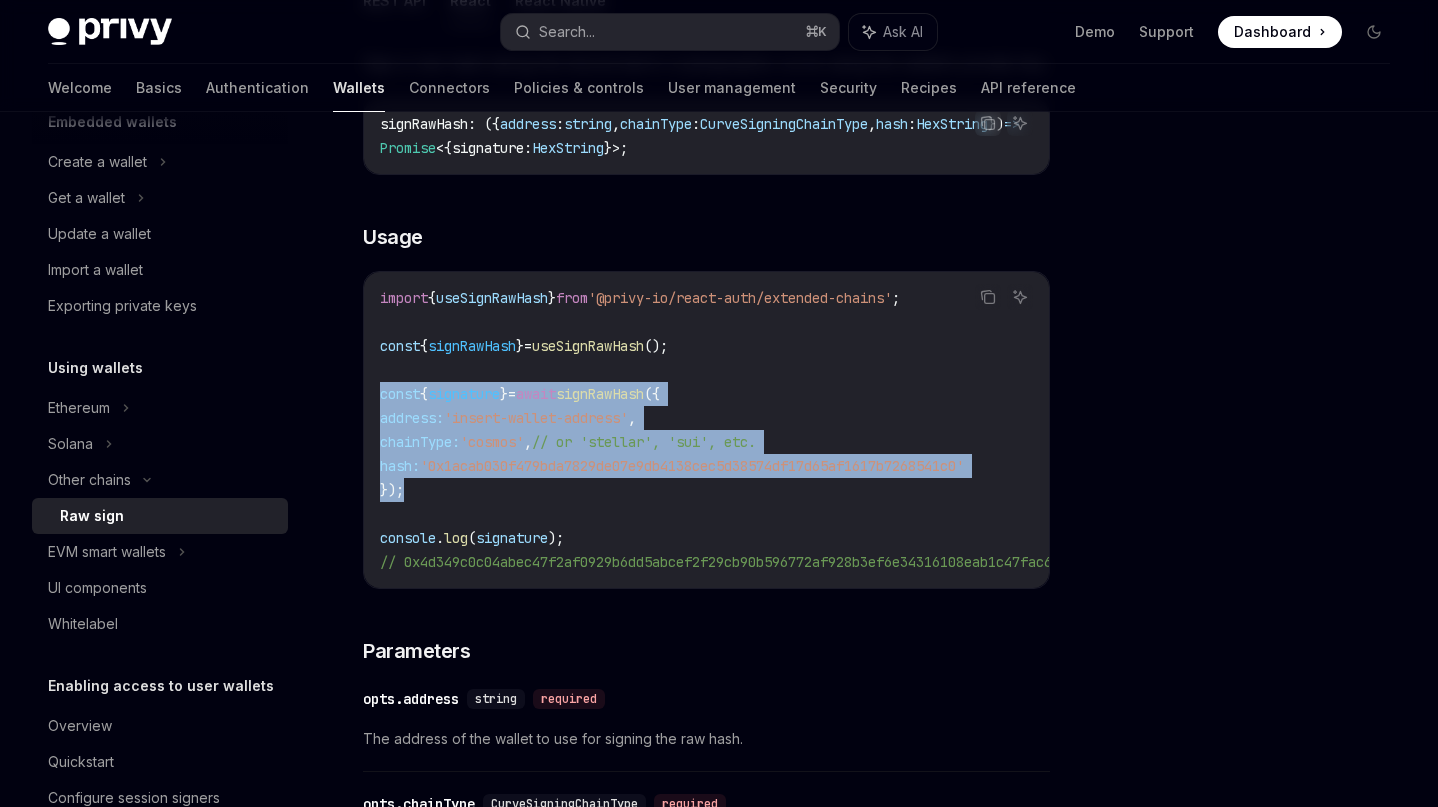 drag, startPoint x: 380, startPoint y: 405, endPoint x: 410, endPoint y: 499, distance: 98.67117 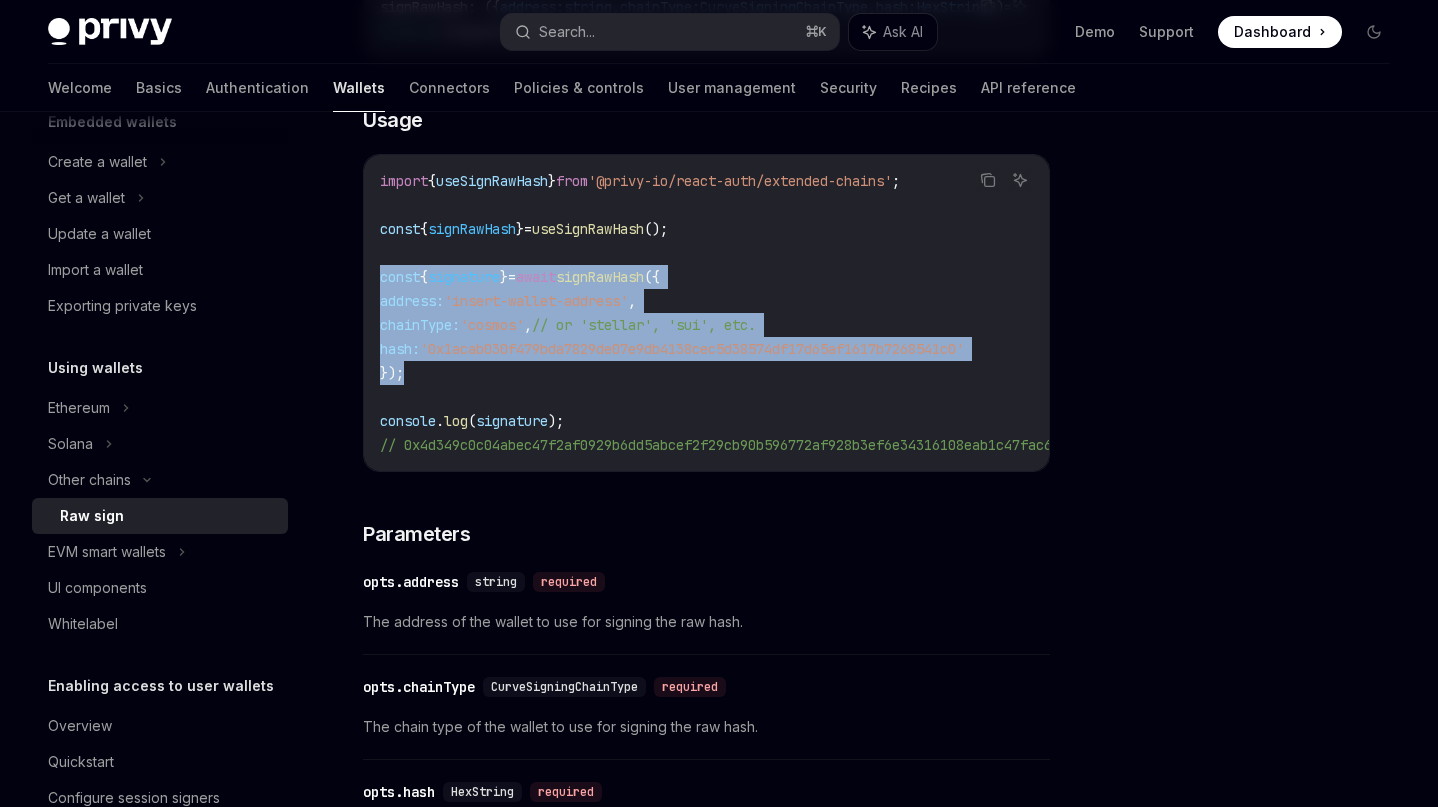 scroll, scrollTop: 536, scrollLeft: 0, axis: vertical 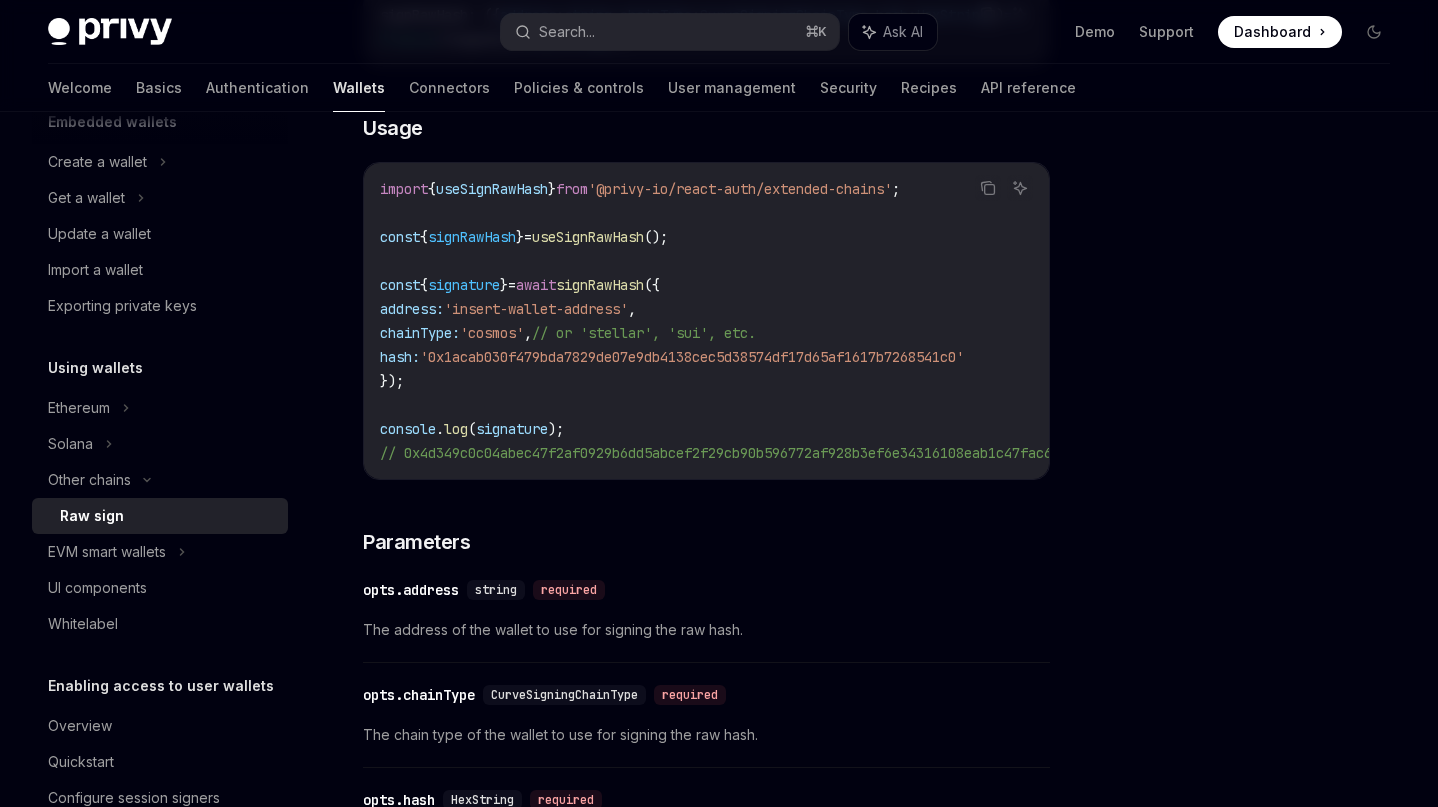 click on "'0x1acab030f479bda7829de07e9db4138cec5d38574df17d65af1617b7268541c0'" at bounding box center [692, 357] 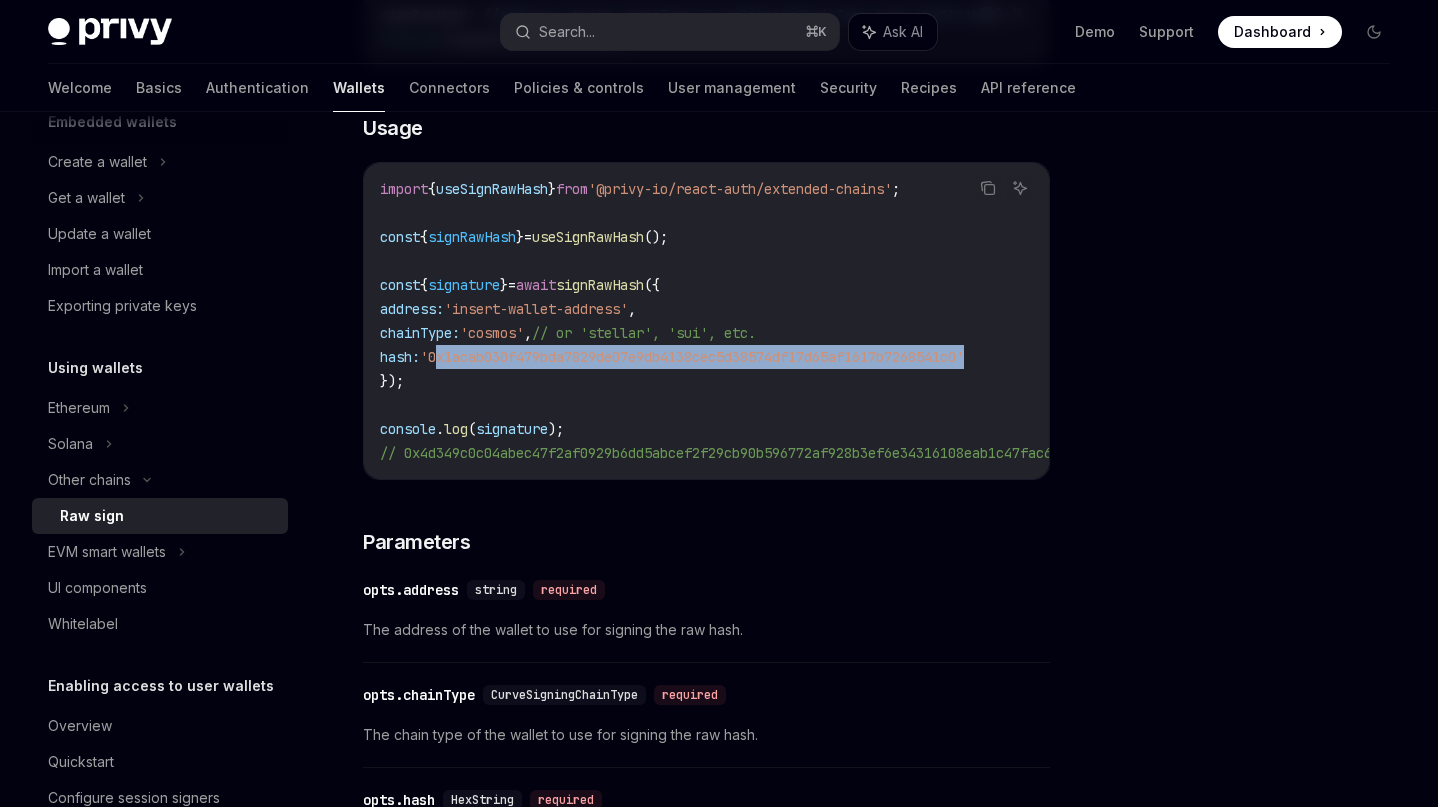 click on "'0x1acab030f479bda7829de07e9db4138cec5d38574df17d65af1617b7268541c0'" at bounding box center (692, 357) 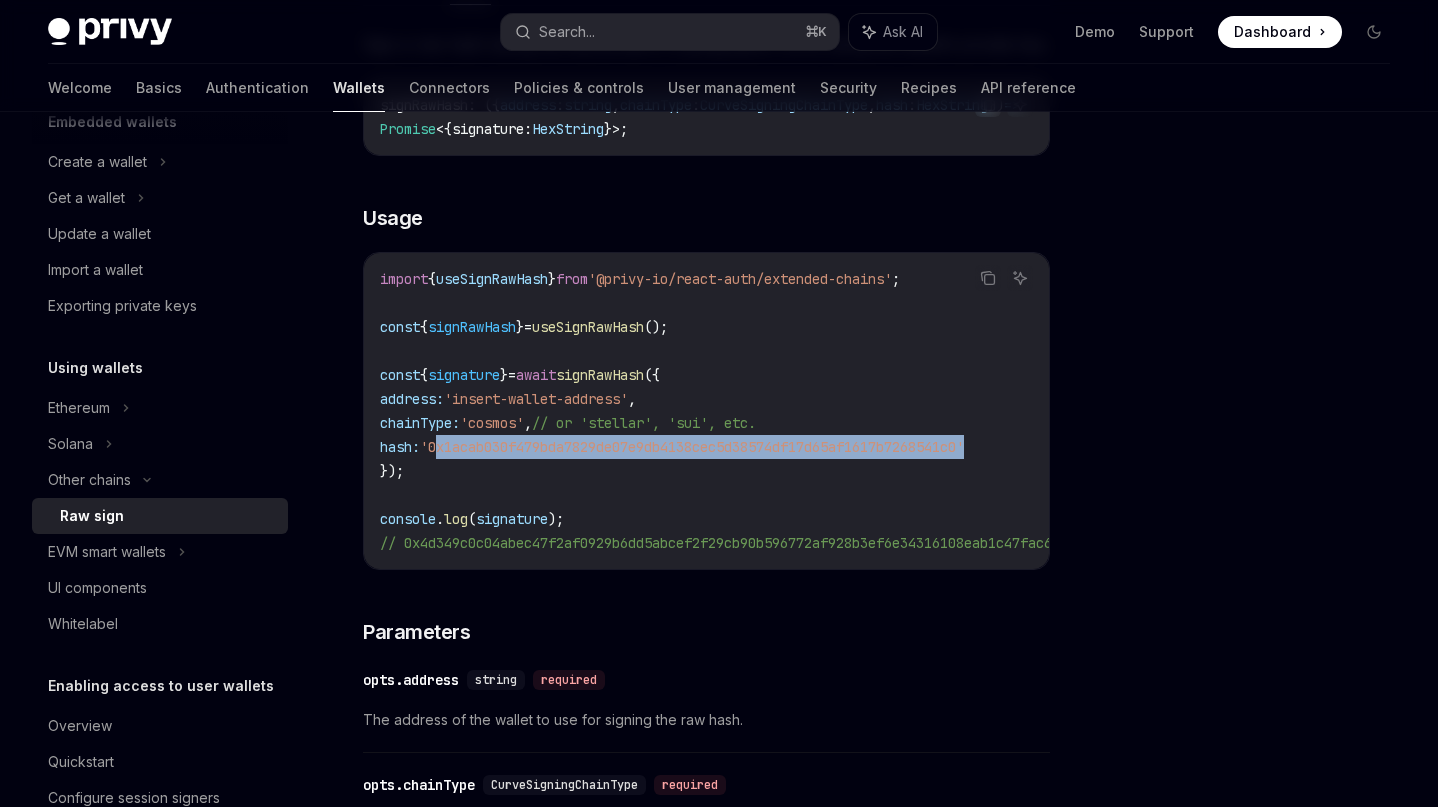 scroll, scrollTop: 55, scrollLeft: 0, axis: vertical 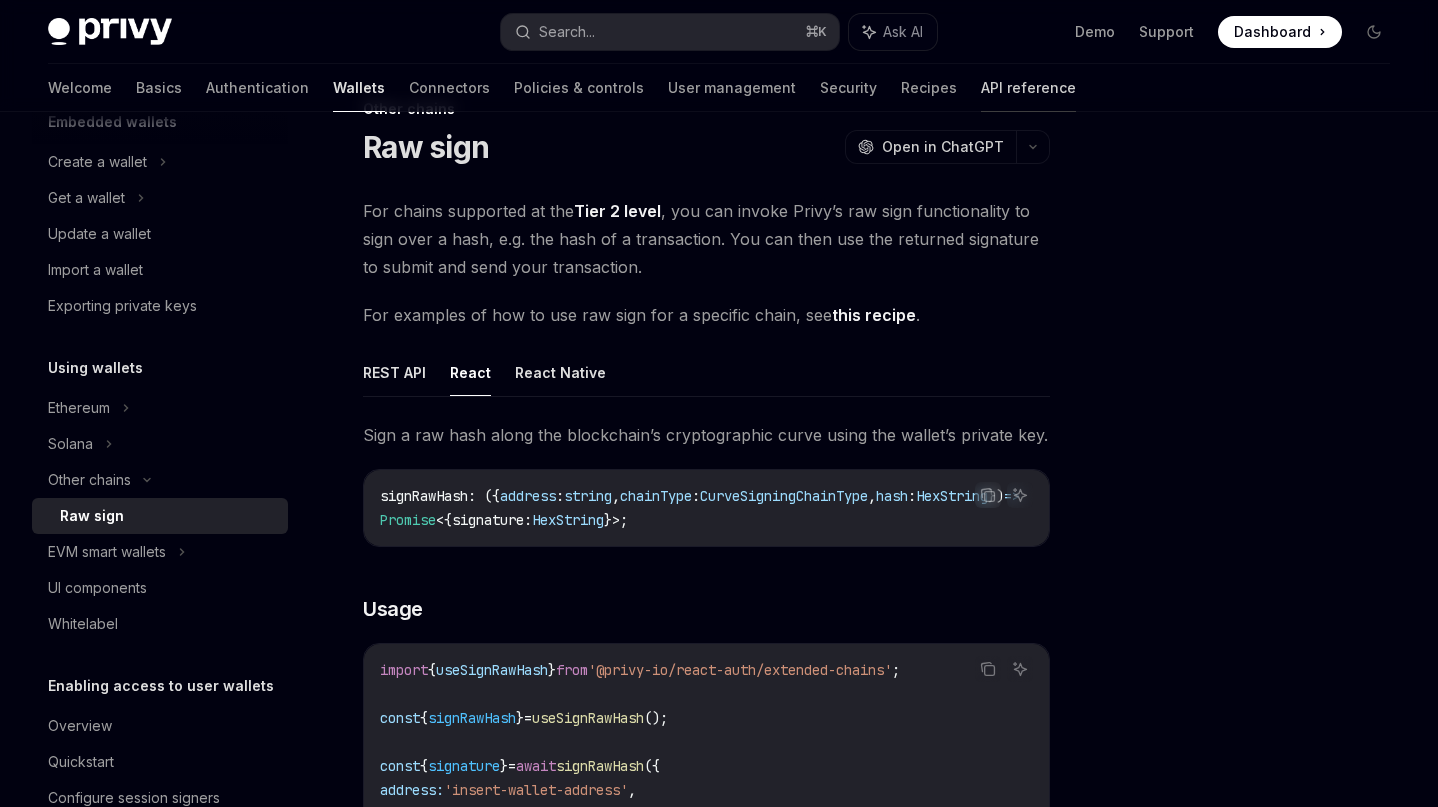 click on "API reference" at bounding box center [1028, 88] 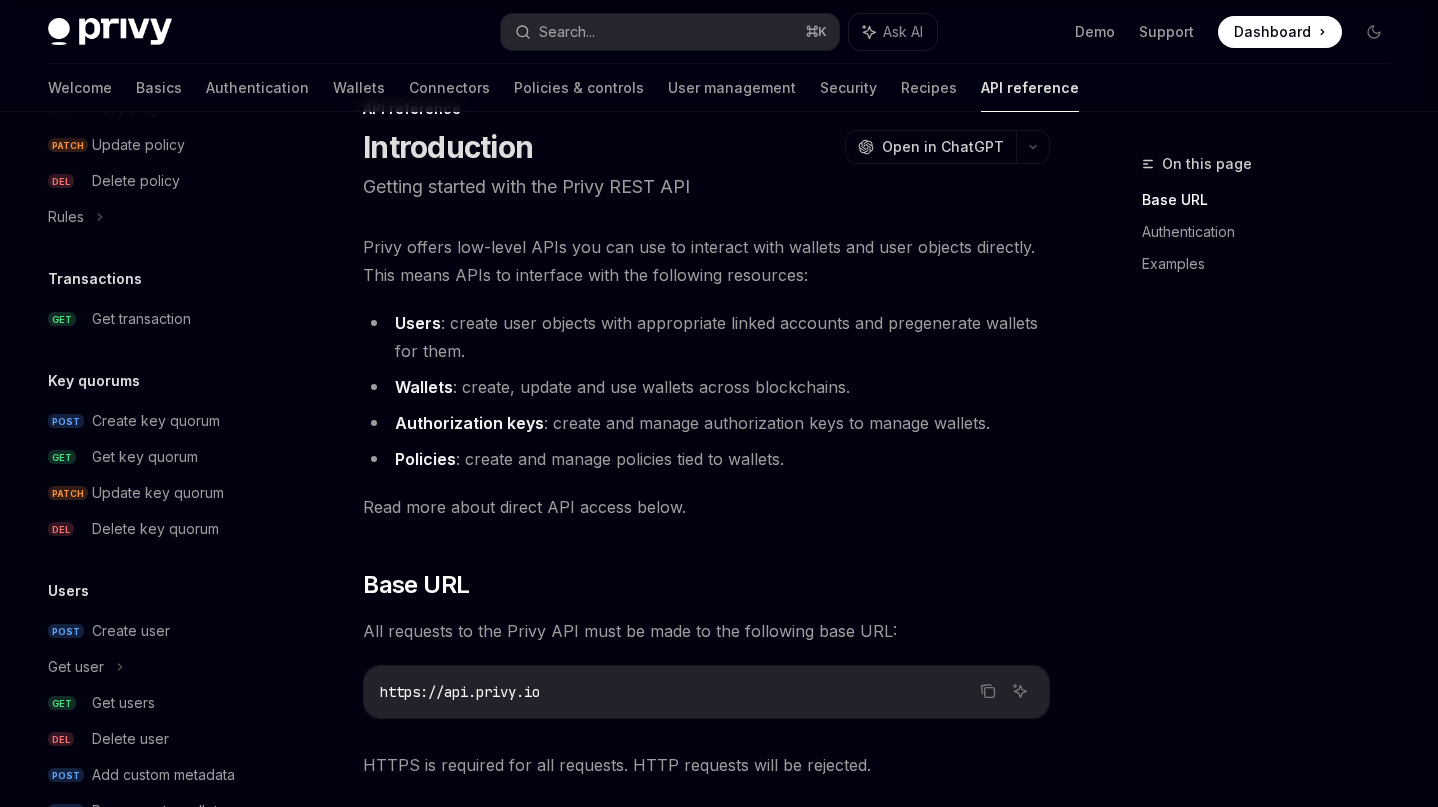 scroll, scrollTop: 1149, scrollLeft: 0, axis: vertical 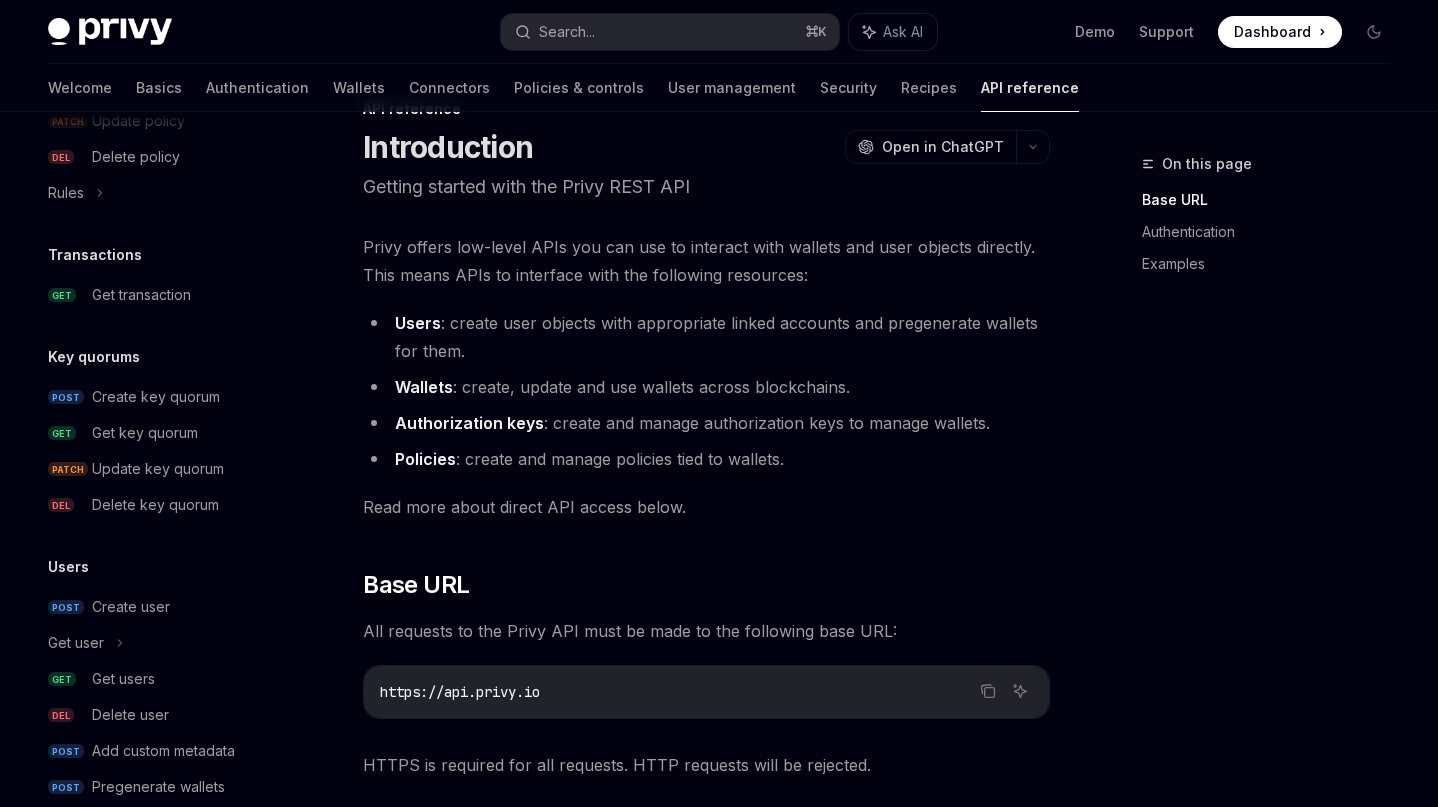 click on "Privy docs  home page Search... ⌘ K Ask AI Demo Support Dashboard Dashboard Search..." at bounding box center [719, 32] 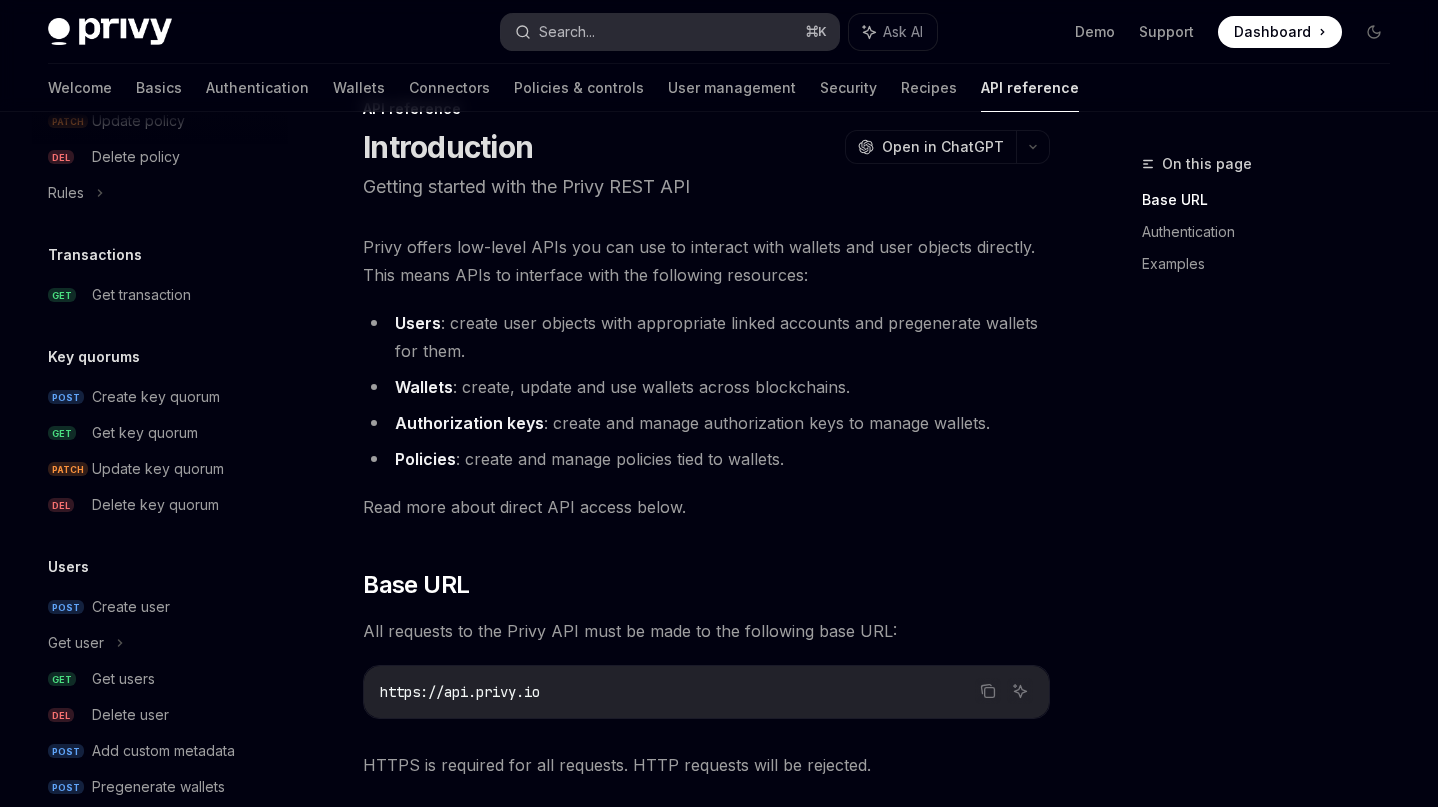 click on "Search..." at bounding box center [567, 32] 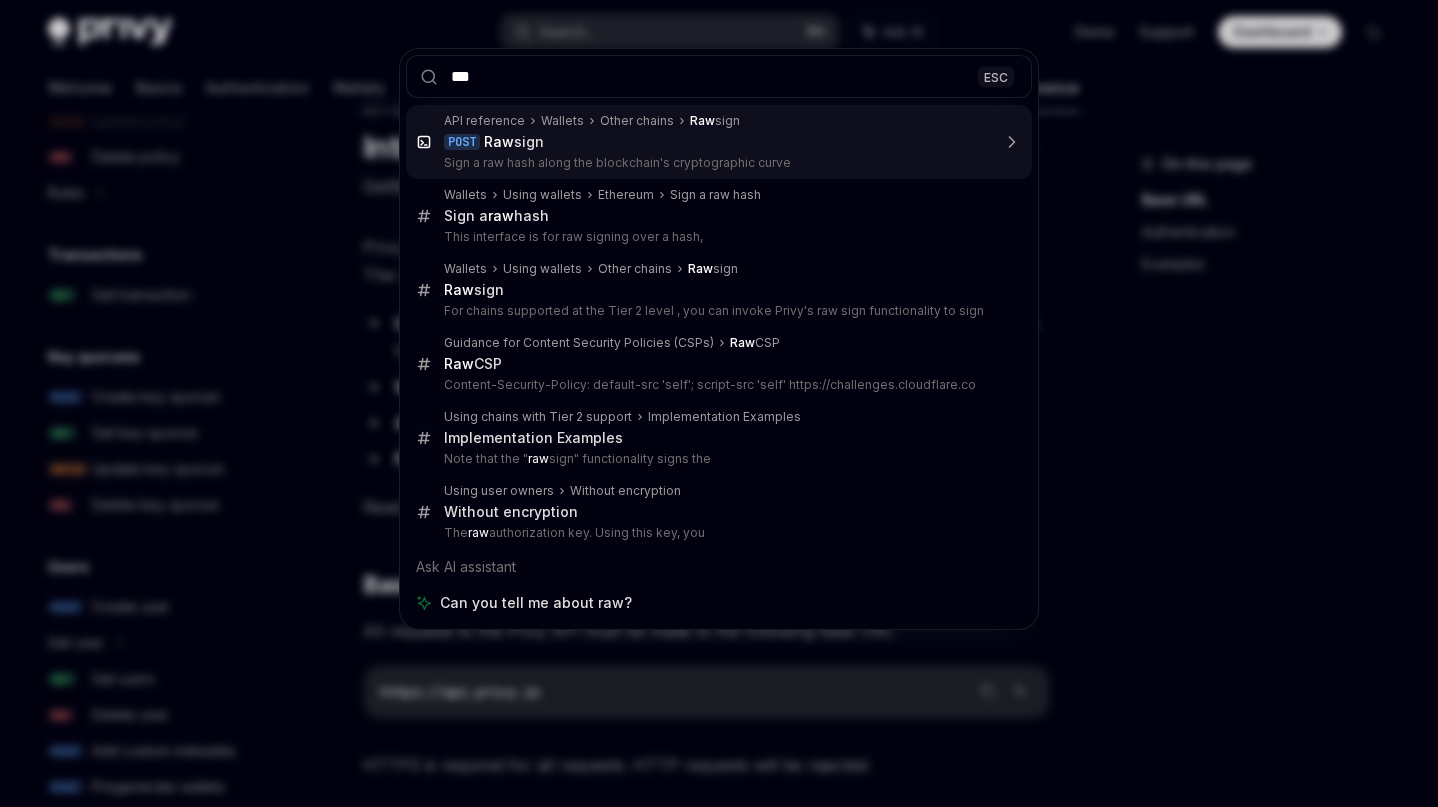 type on "***" 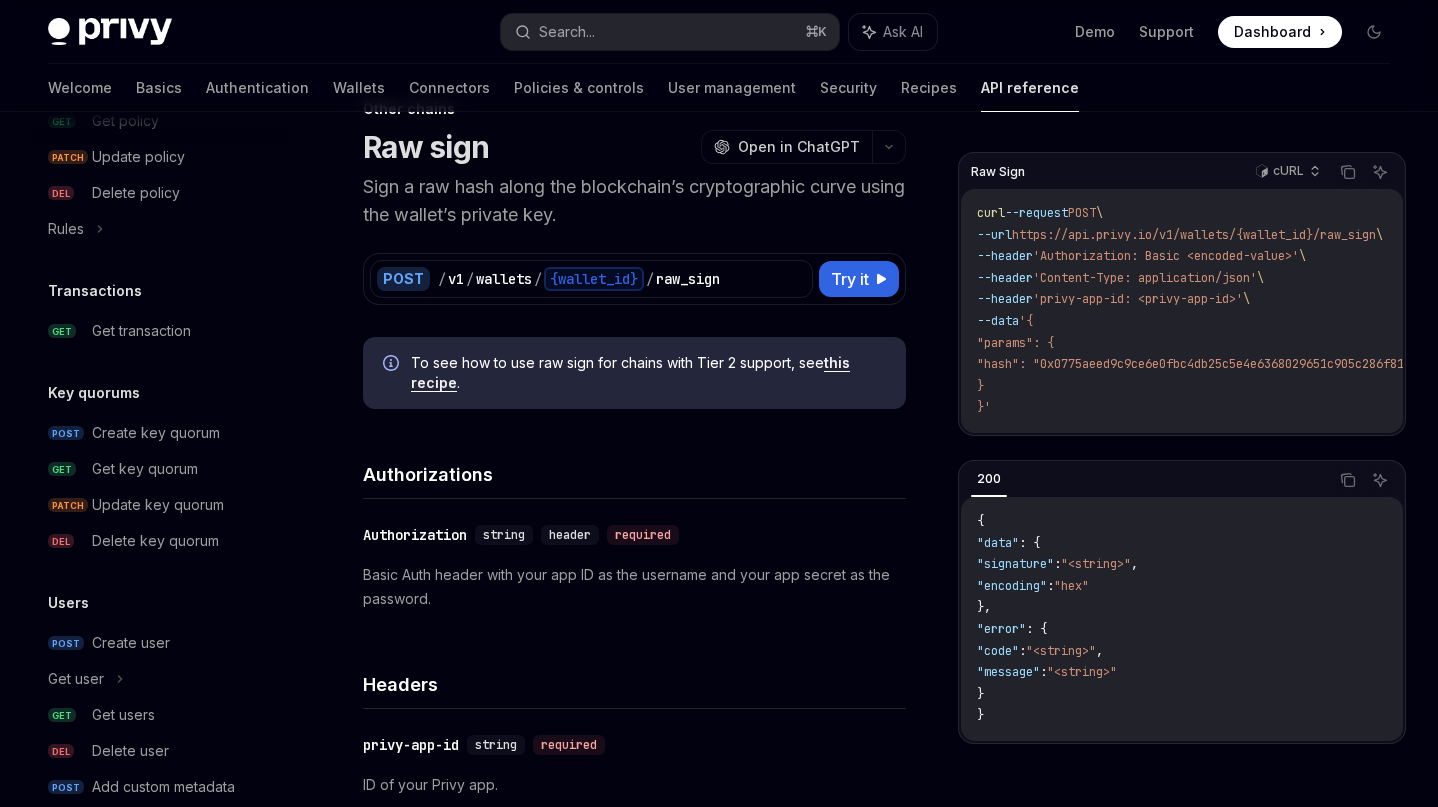 scroll, scrollTop: 112, scrollLeft: 0, axis: vertical 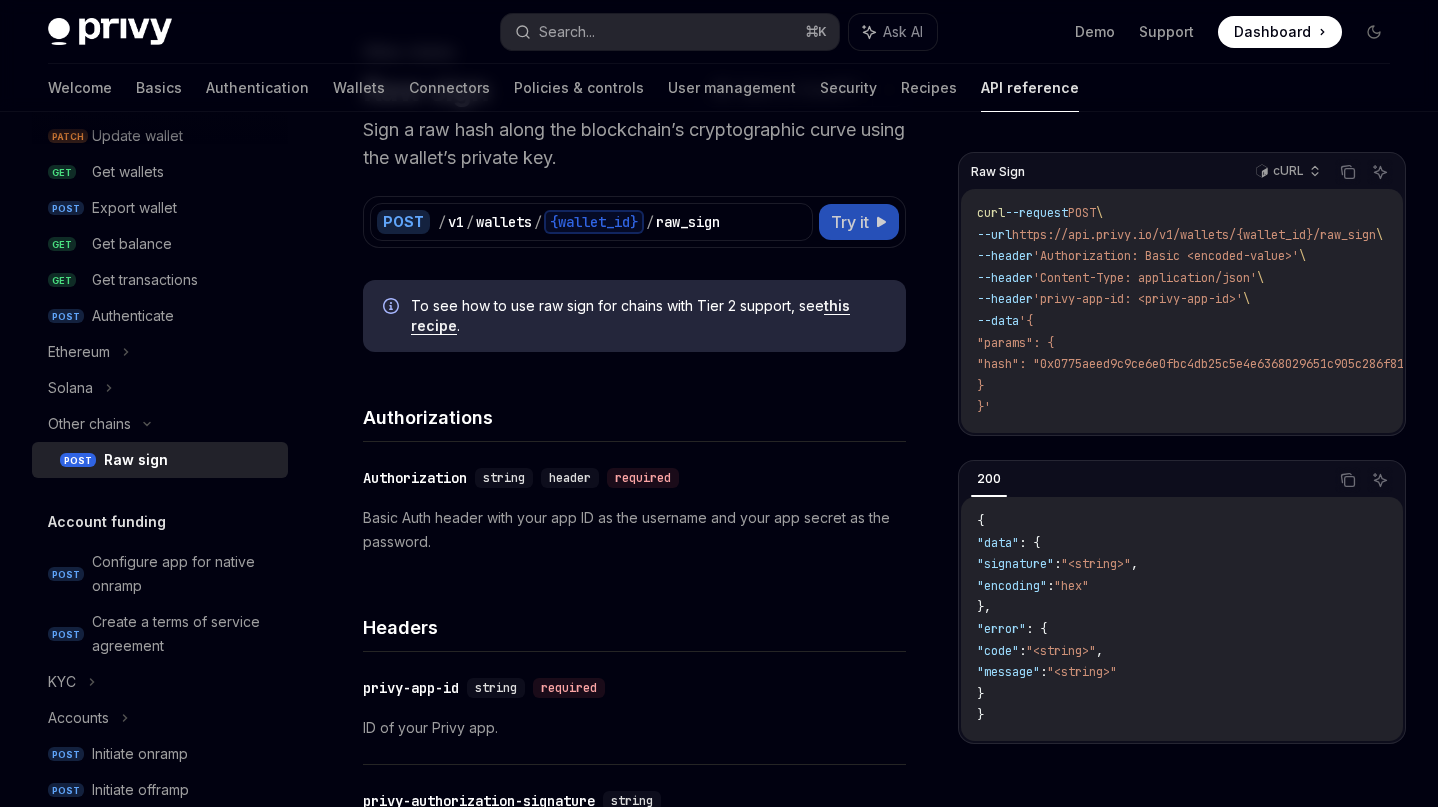 click on "Try it" at bounding box center [850, 222] 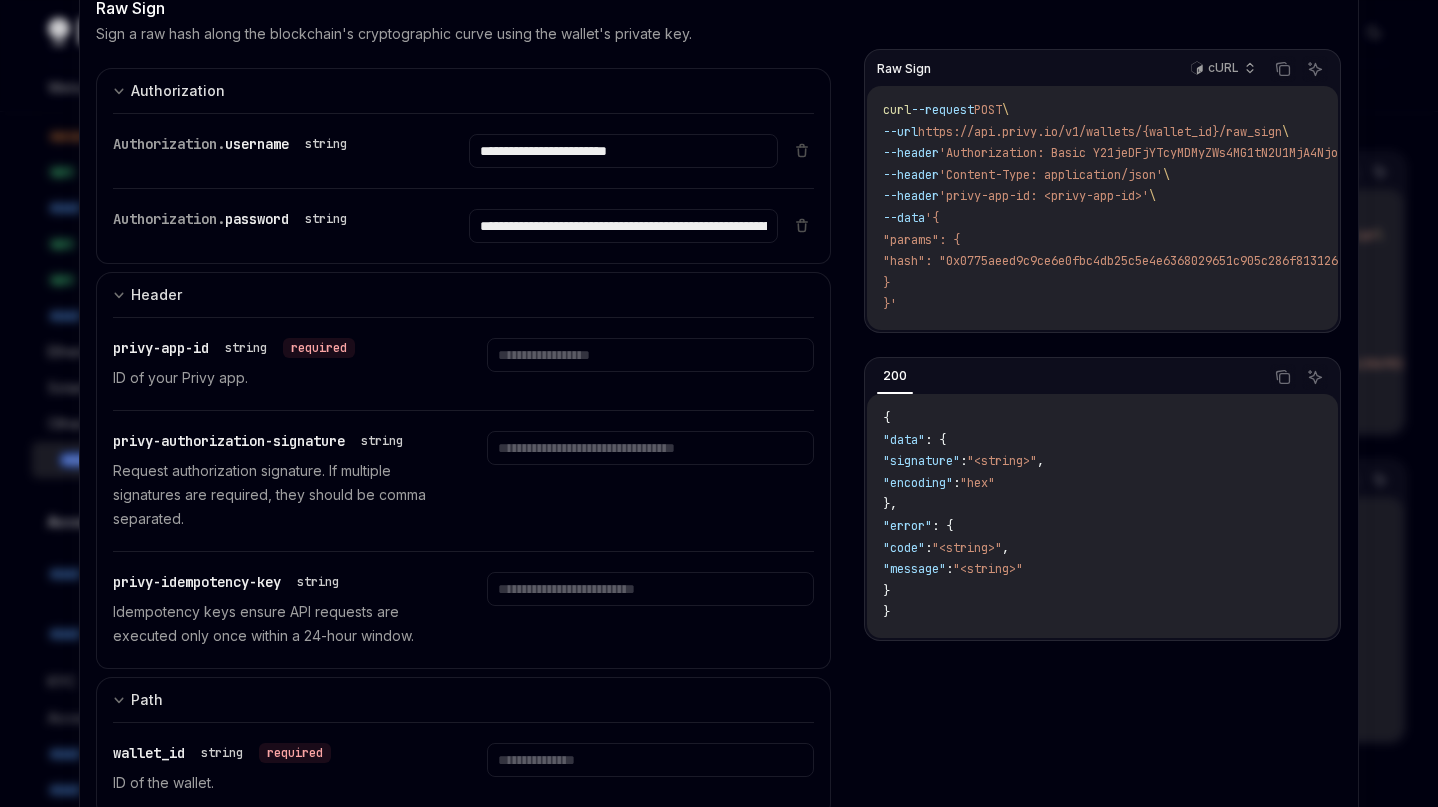 scroll, scrollTop: 133, scrollLeft: 0, axis: vertical 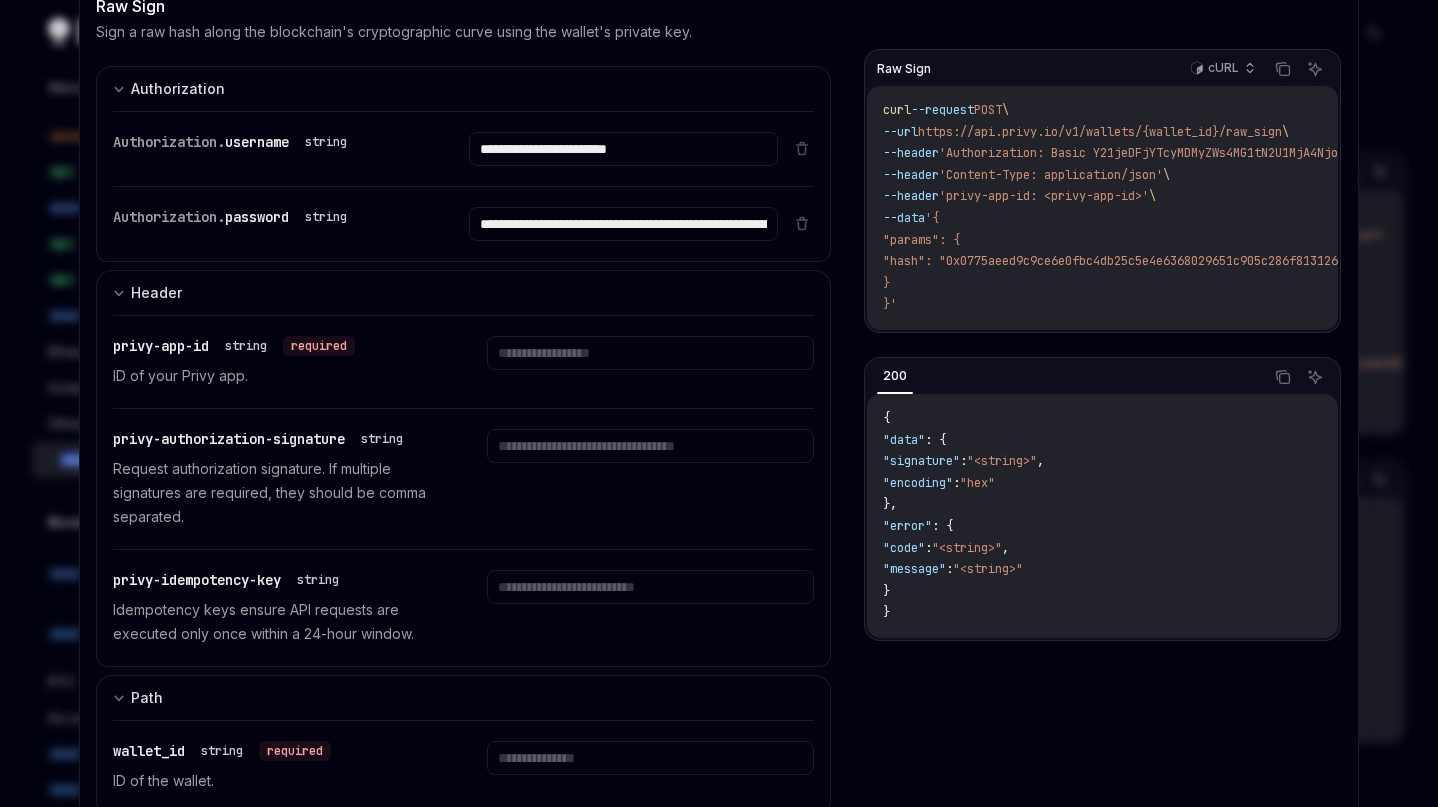 type 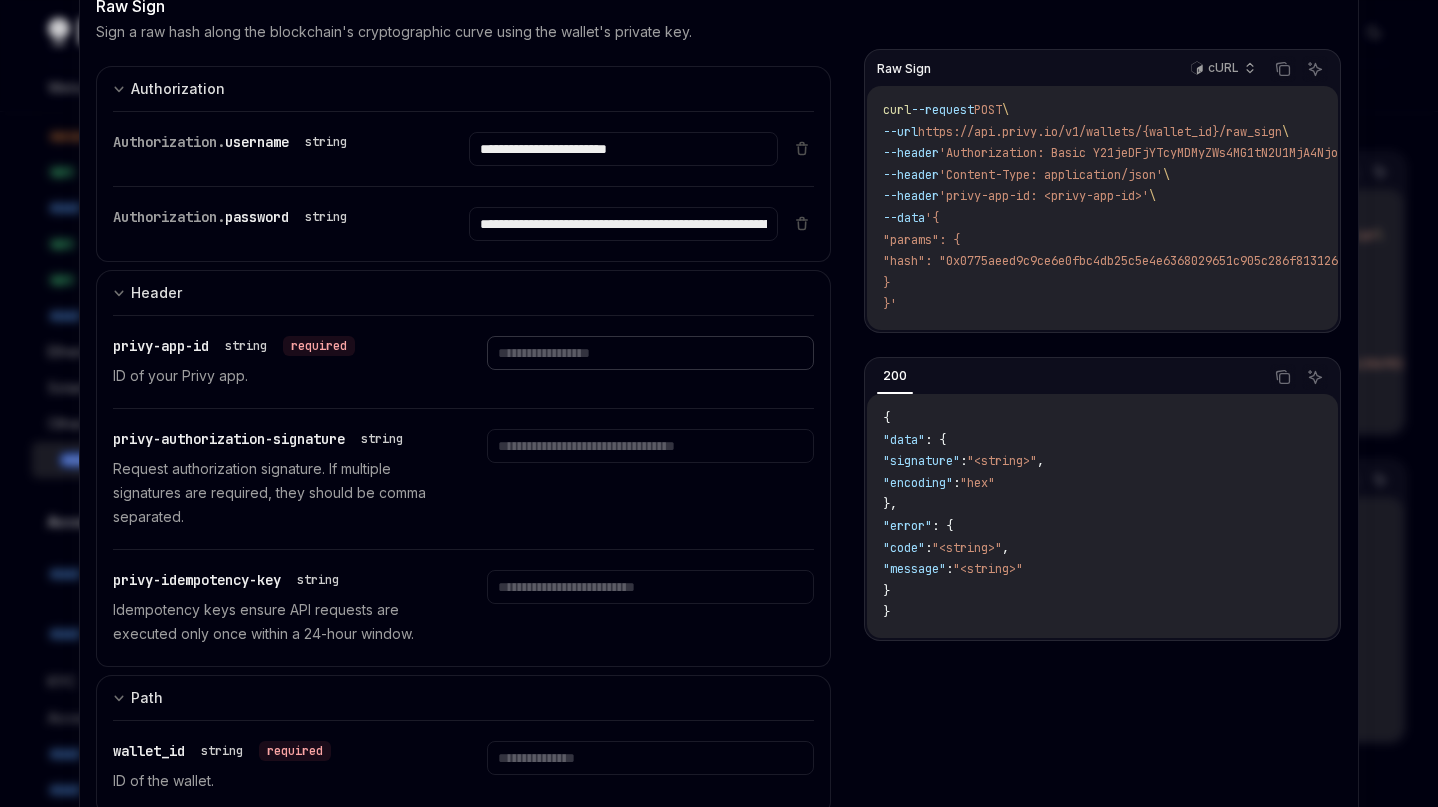click at bounding box center [623, 149] 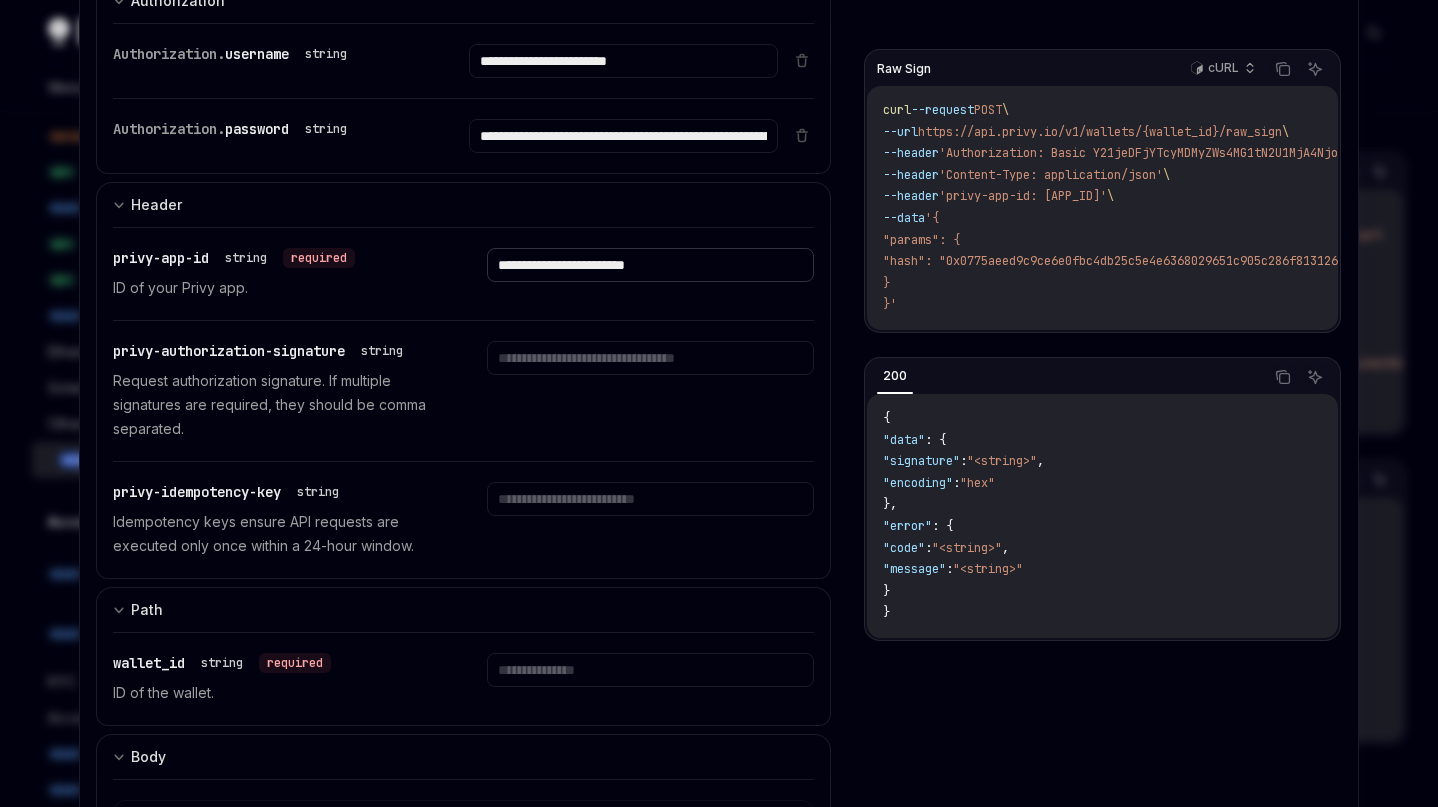 scroll, scrollTop: 226, scrollLeft: 0, axis: vertical 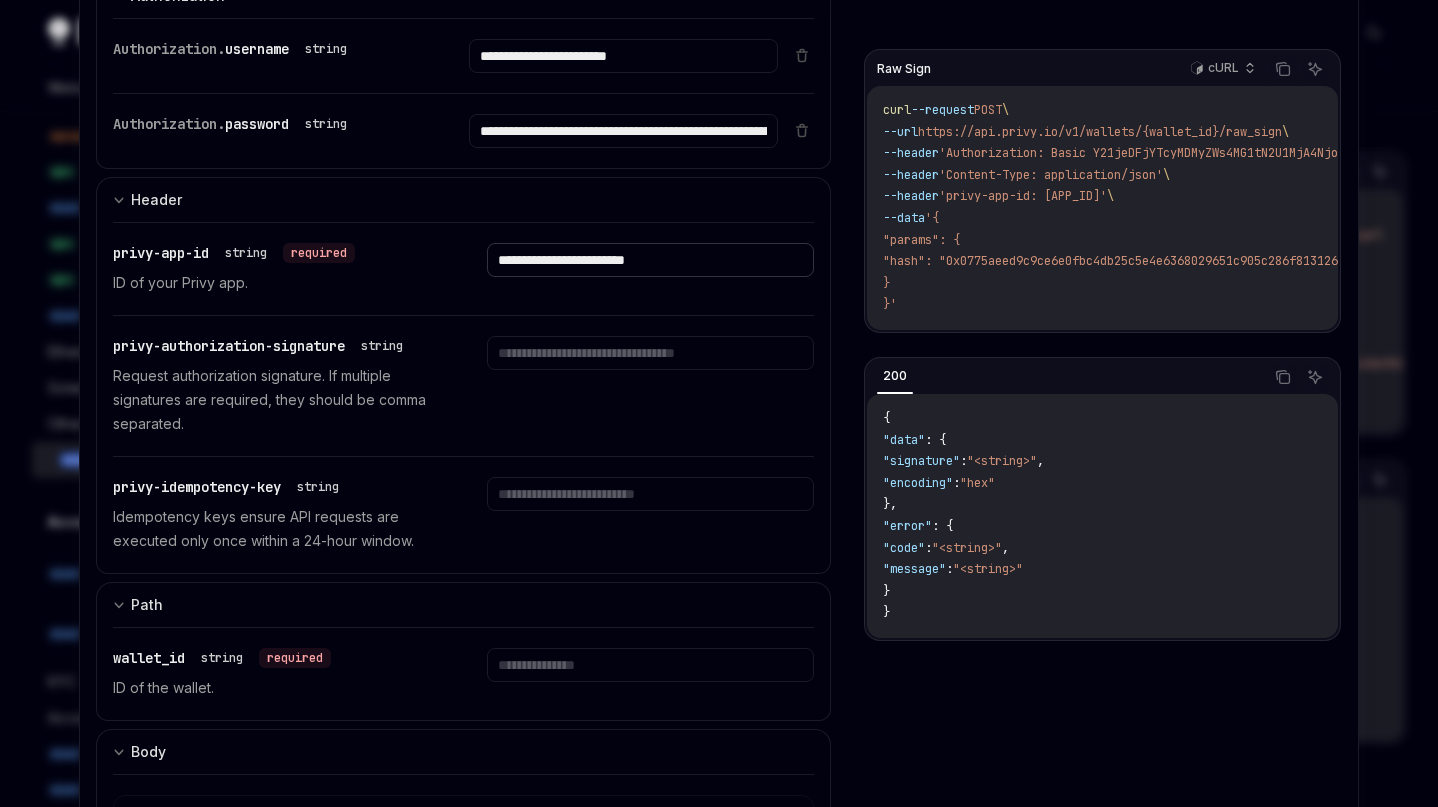 type on "**********" 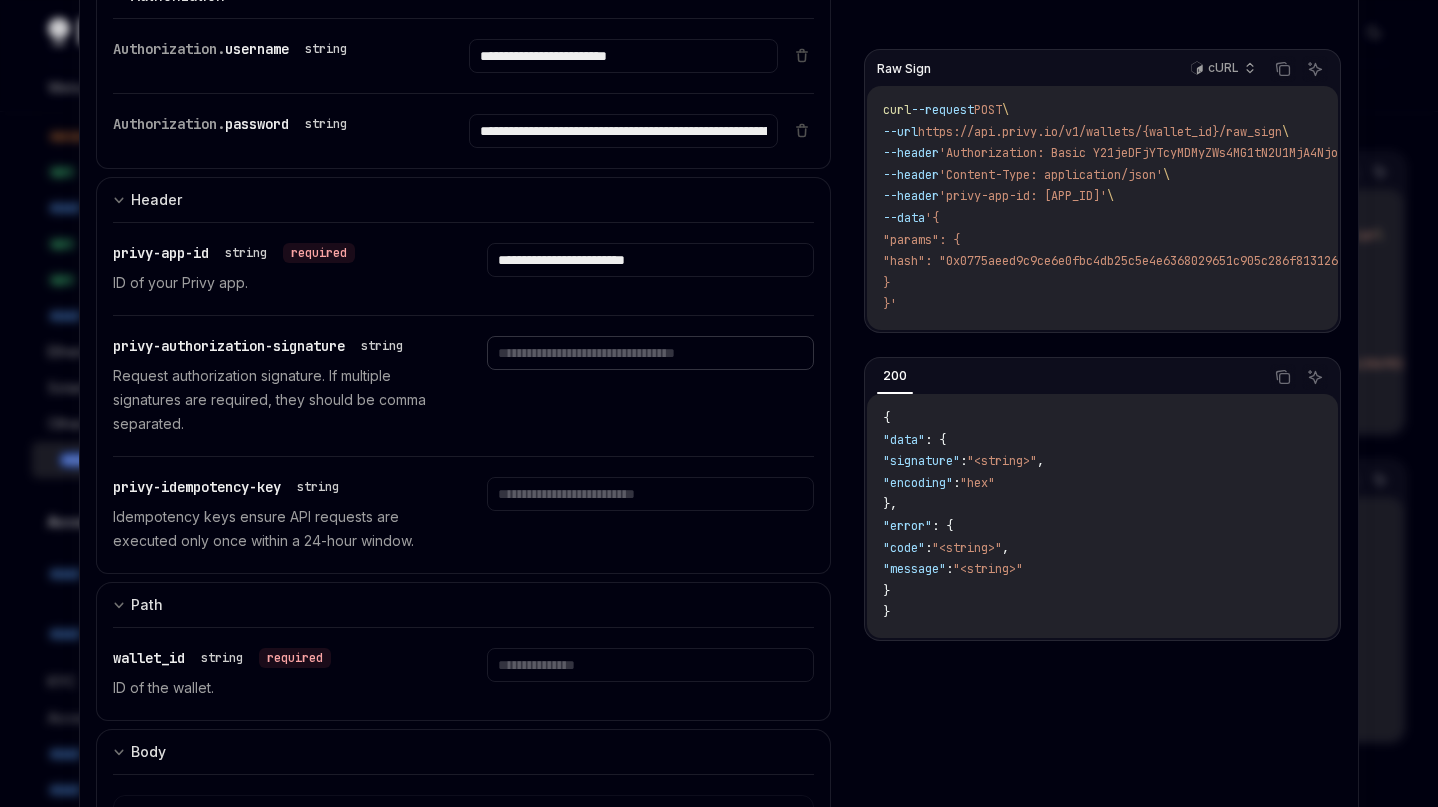click at bounding box center (623, 56) 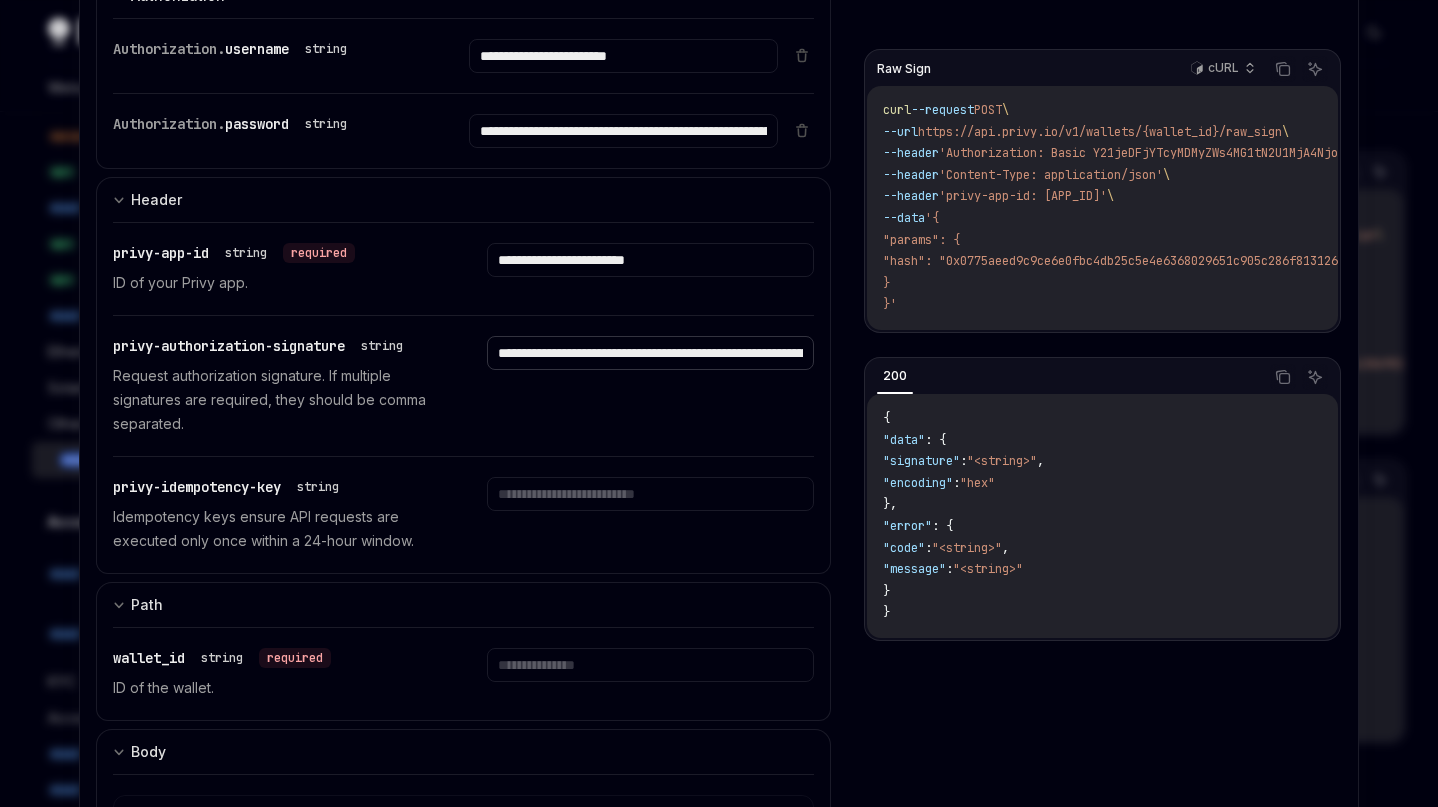 scroll, scrollTop: 0, scrollLeft: 495, axis: horizontal 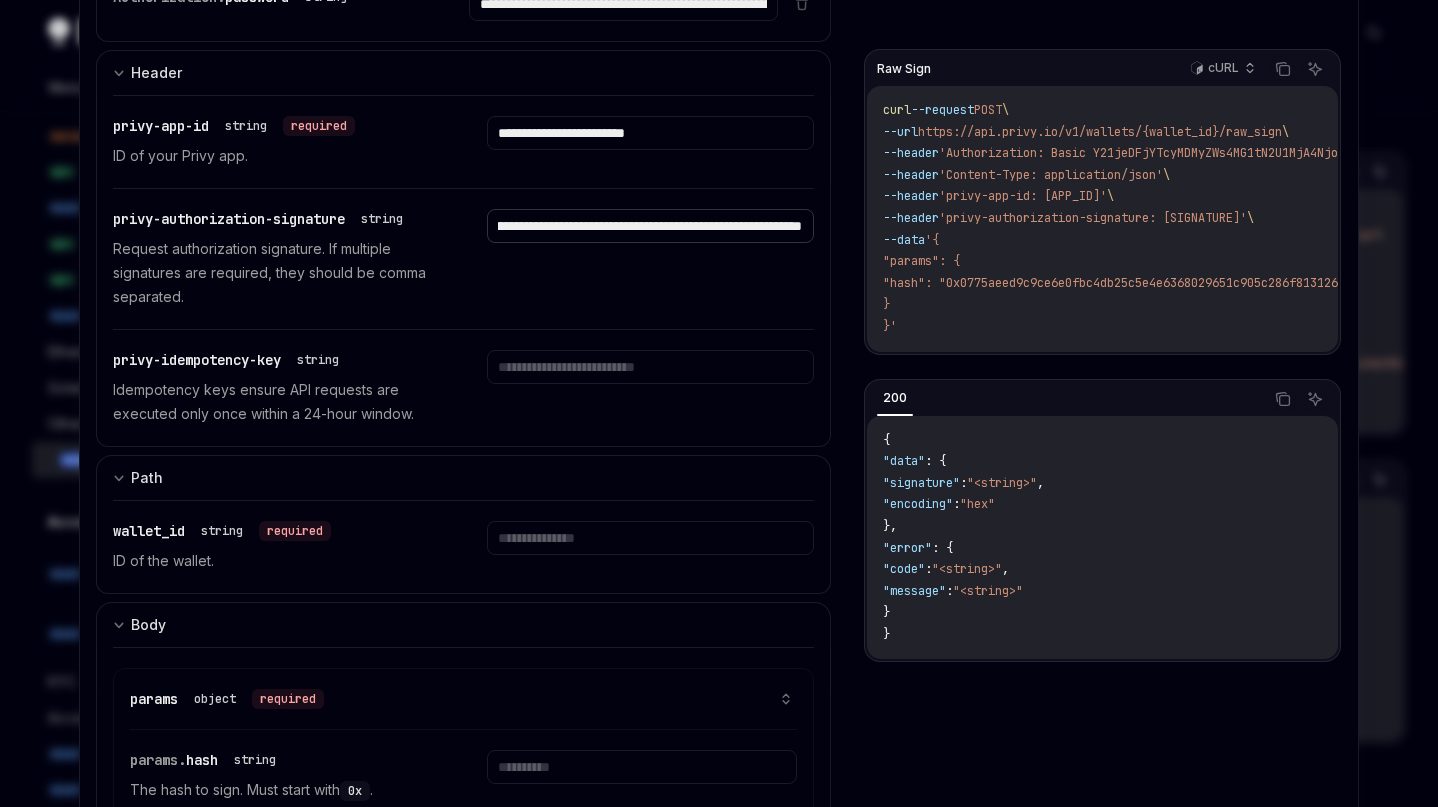 type on "**********" 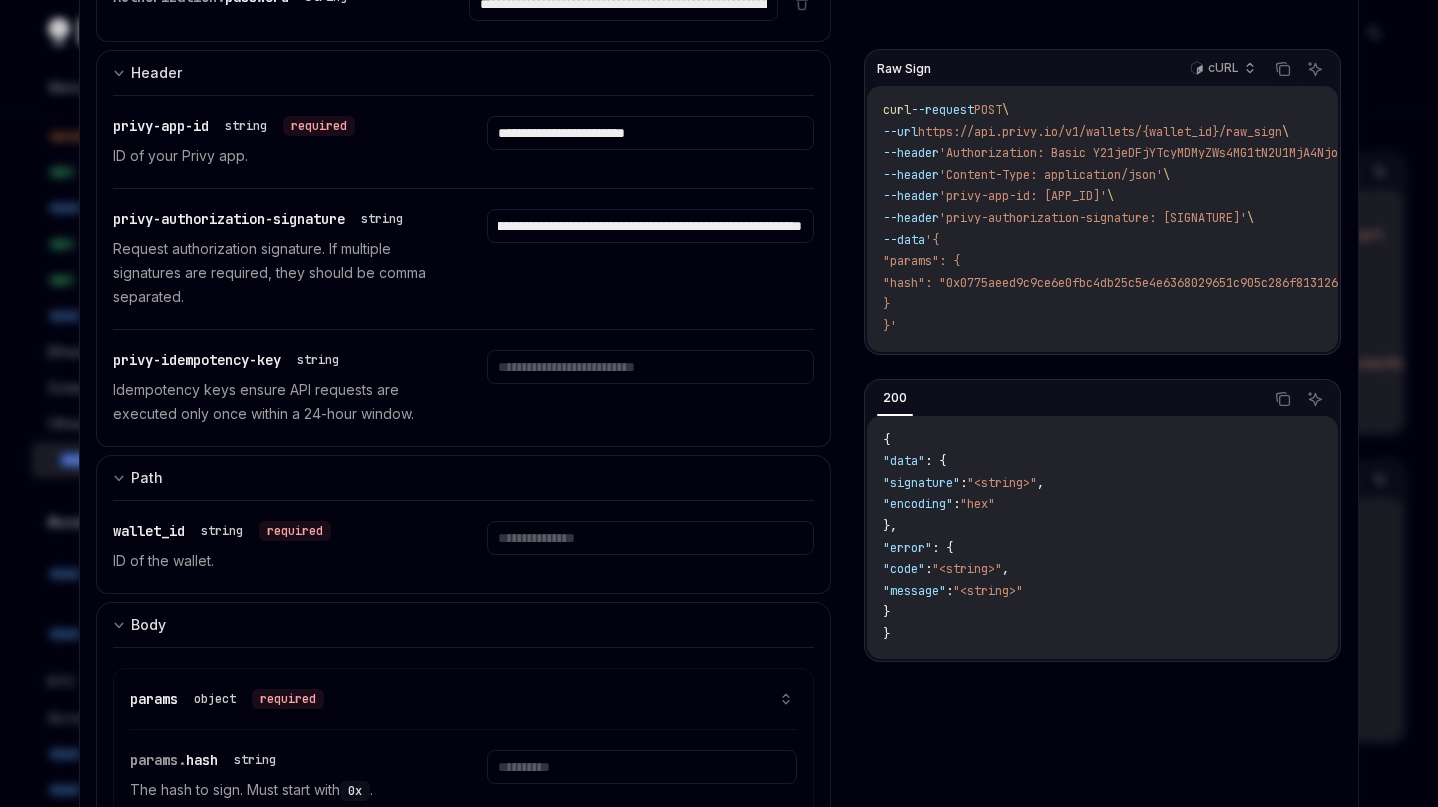 scroll, scrollTop: 0, scrollLeft: 0, axis: both 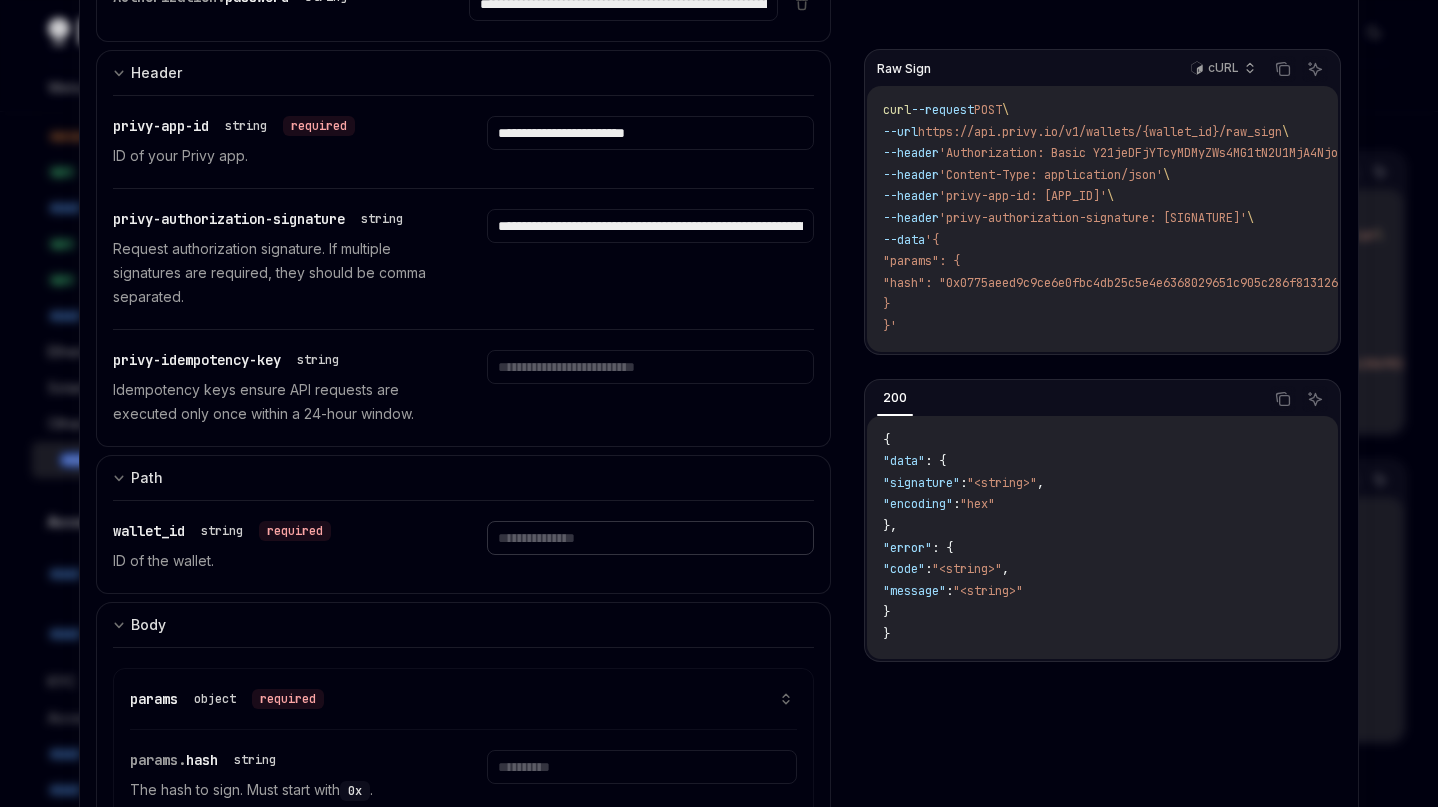 click at bounding box center [623, -71] 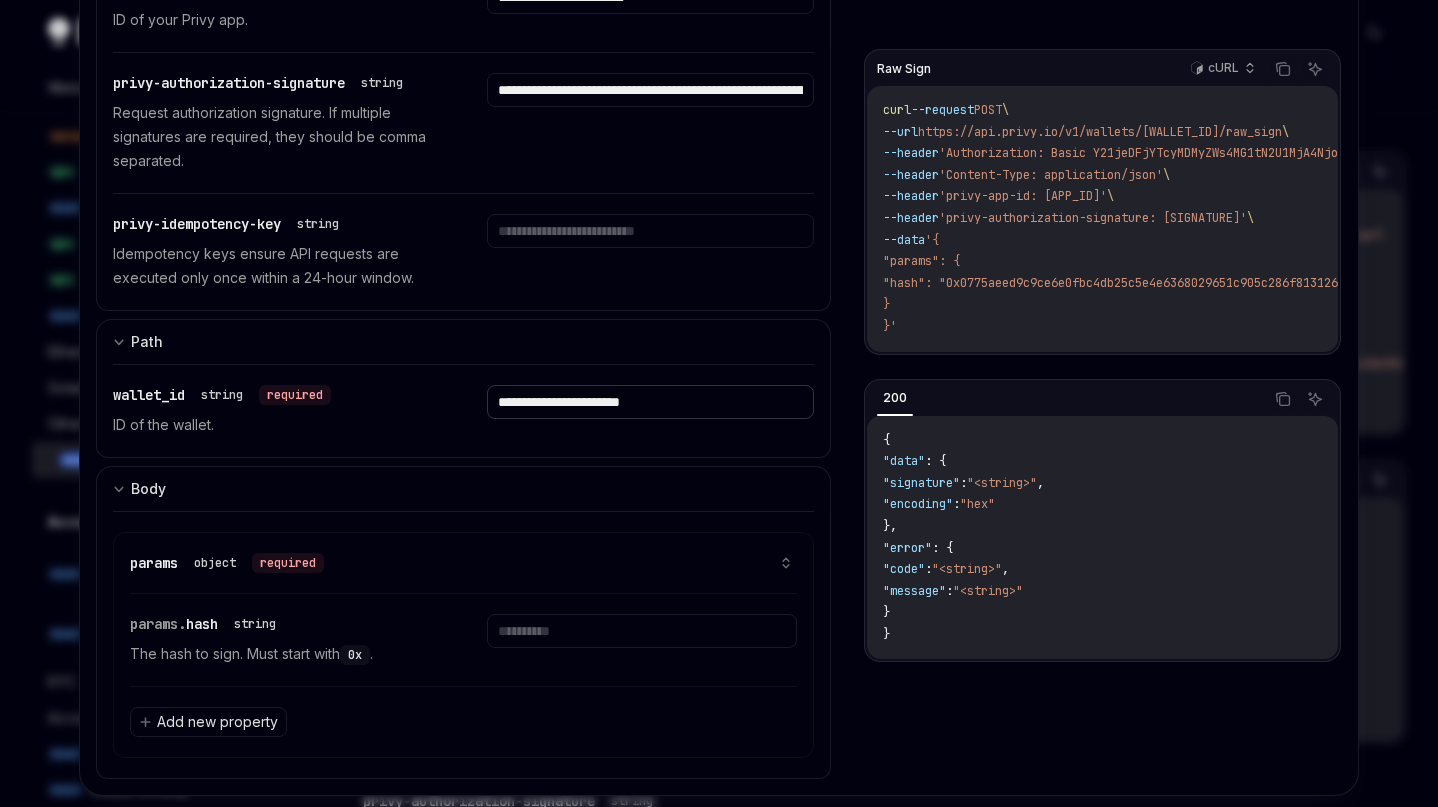 scroll, scrollTop: 526, scrollLeft: 0, axis: vertical 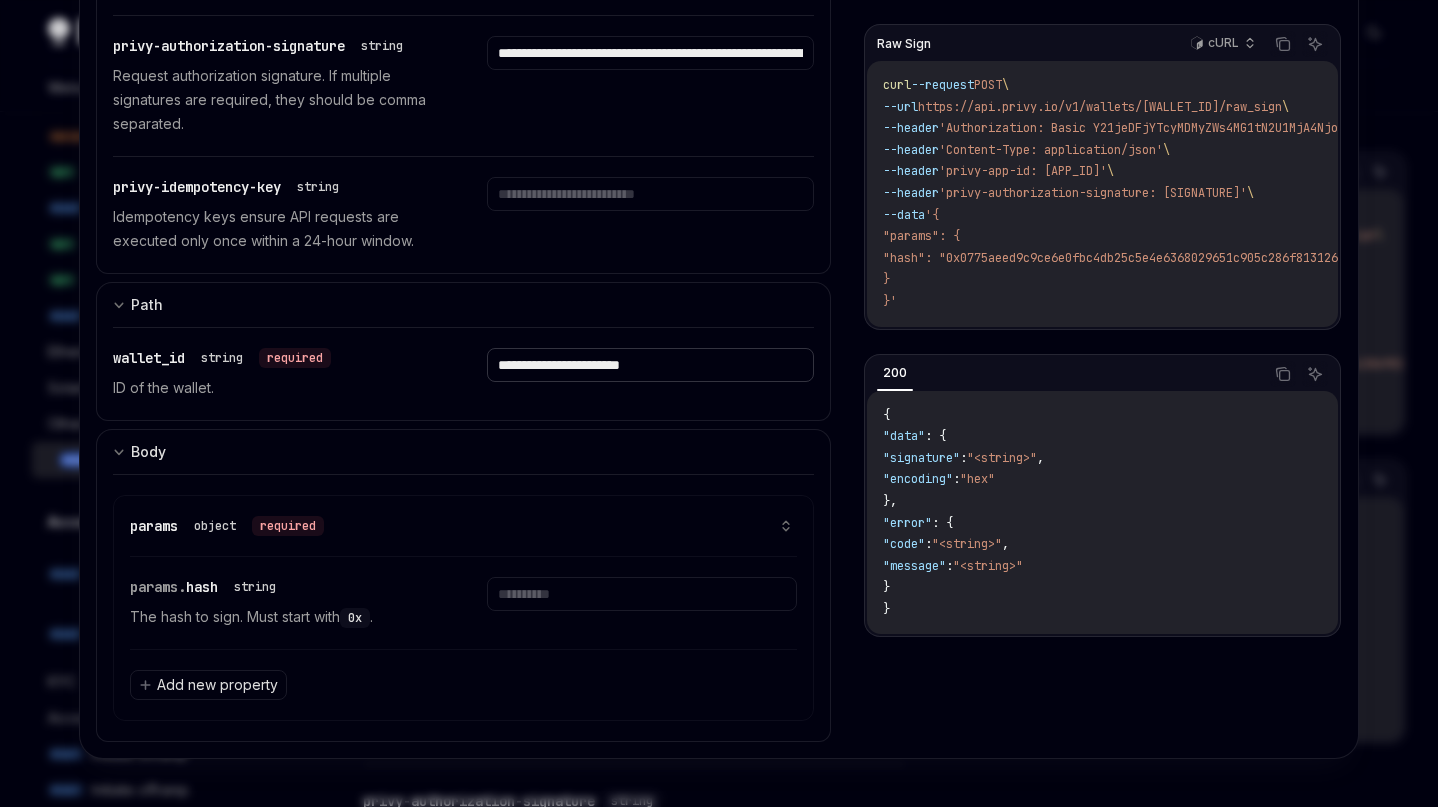 type on "**********" 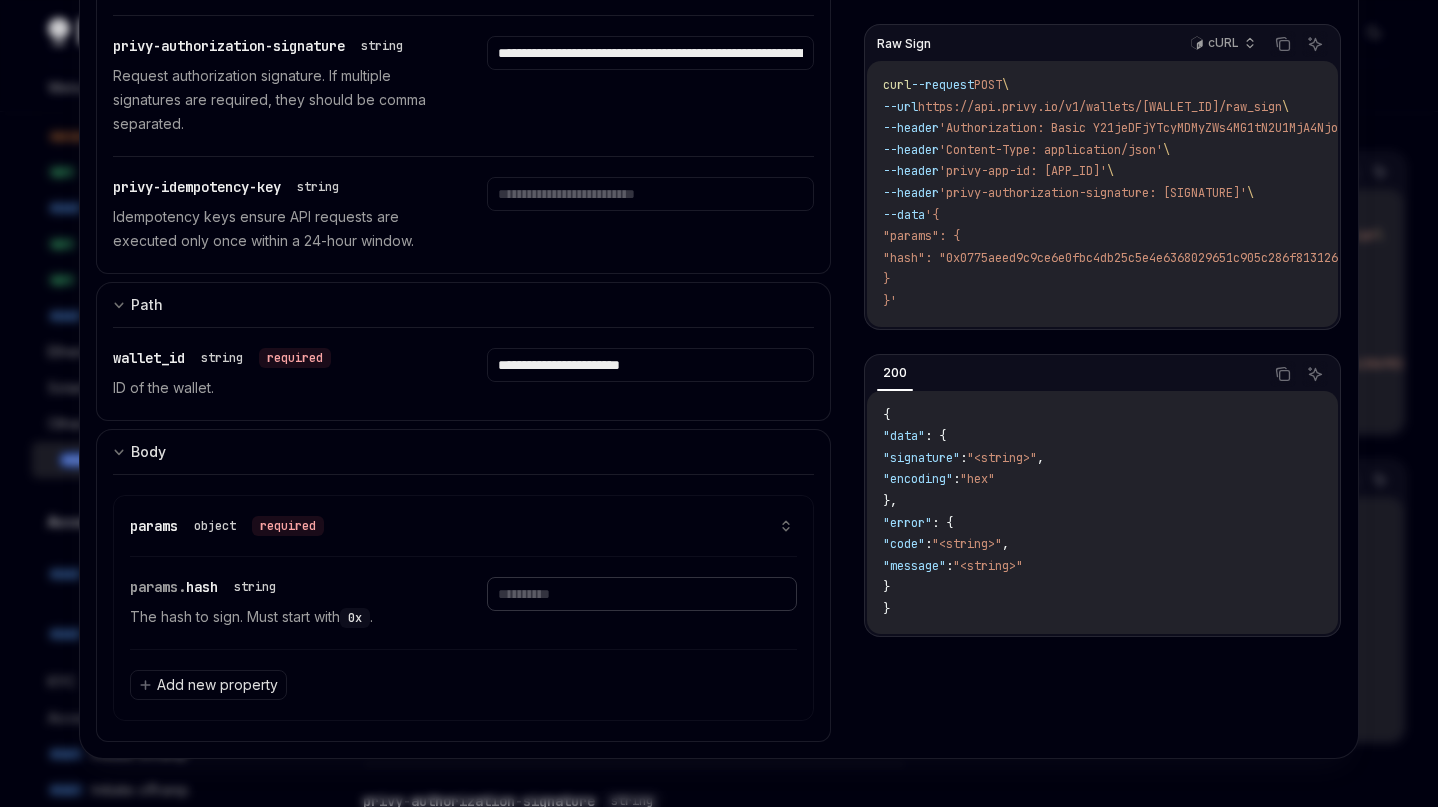 click at bounding box center (641, 594) 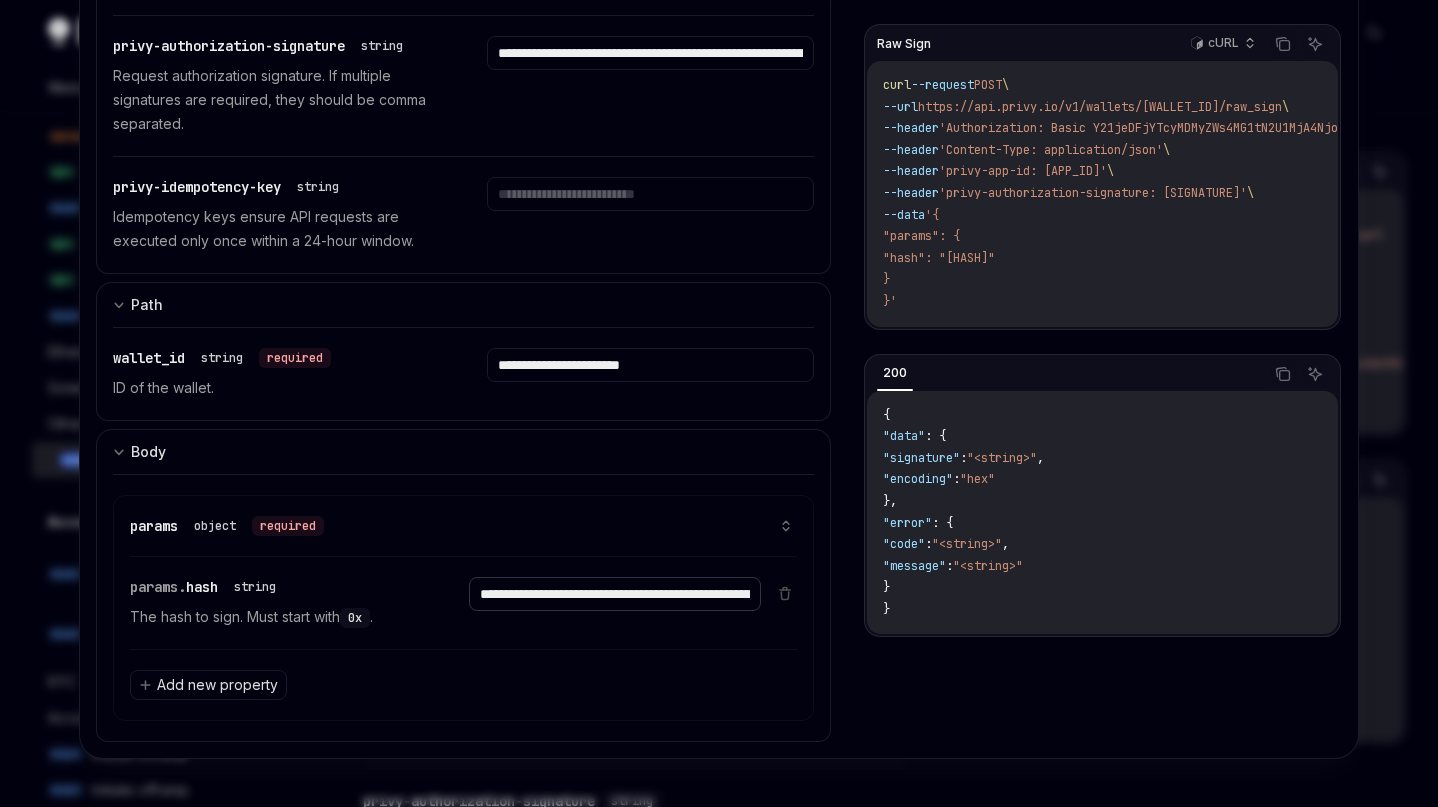 scroll, scrollTop: 0, scrollLeft: 266, axis: horizontal 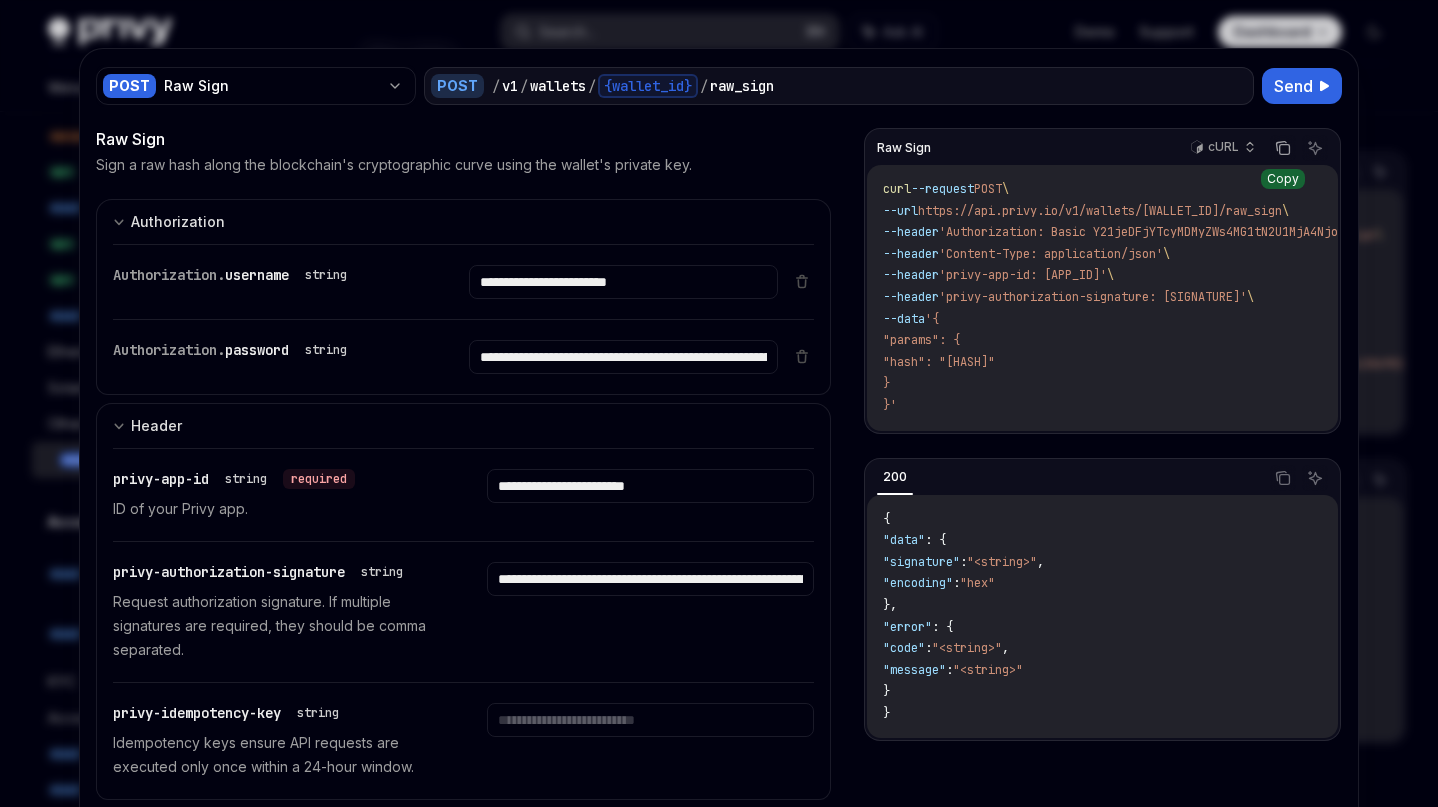 type on "**********" 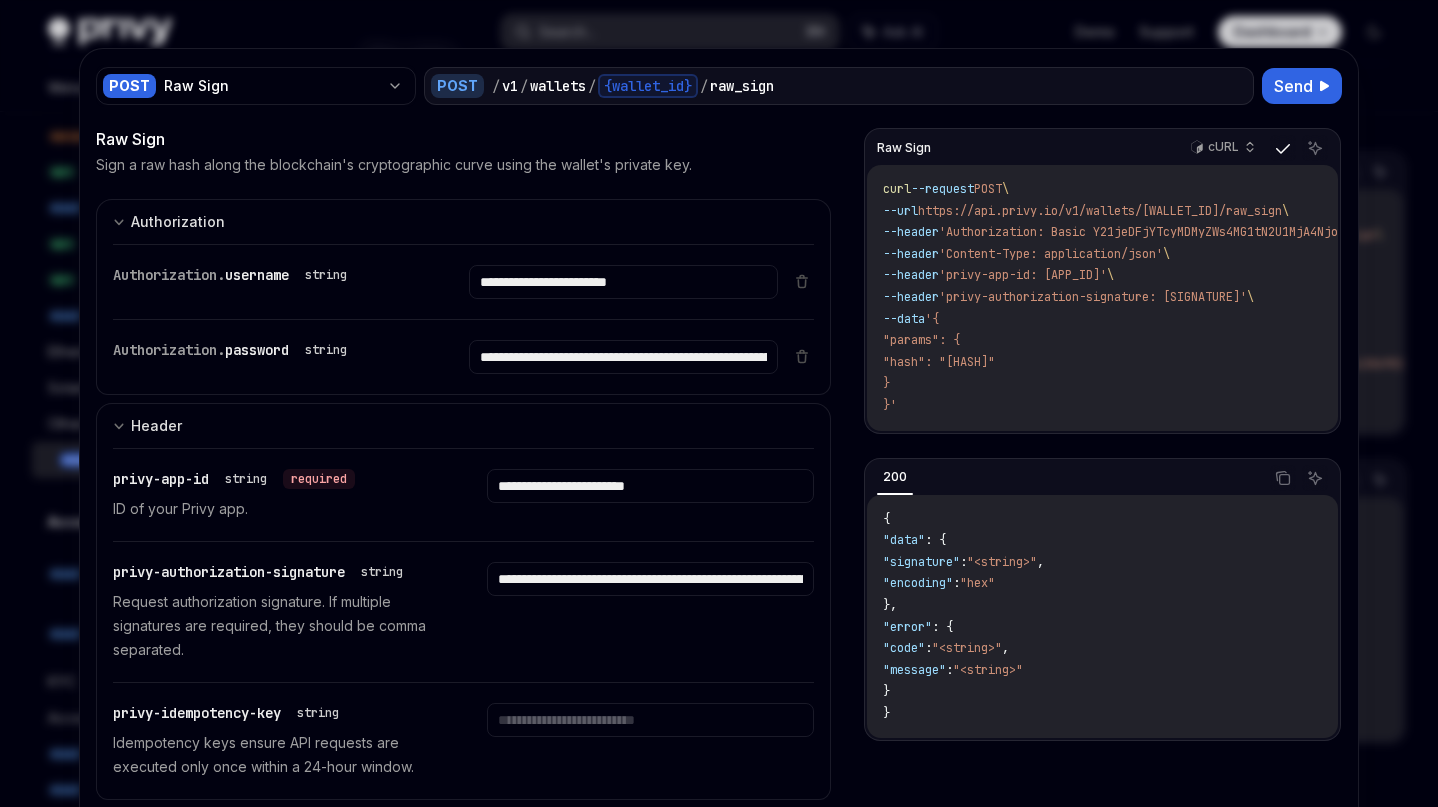type 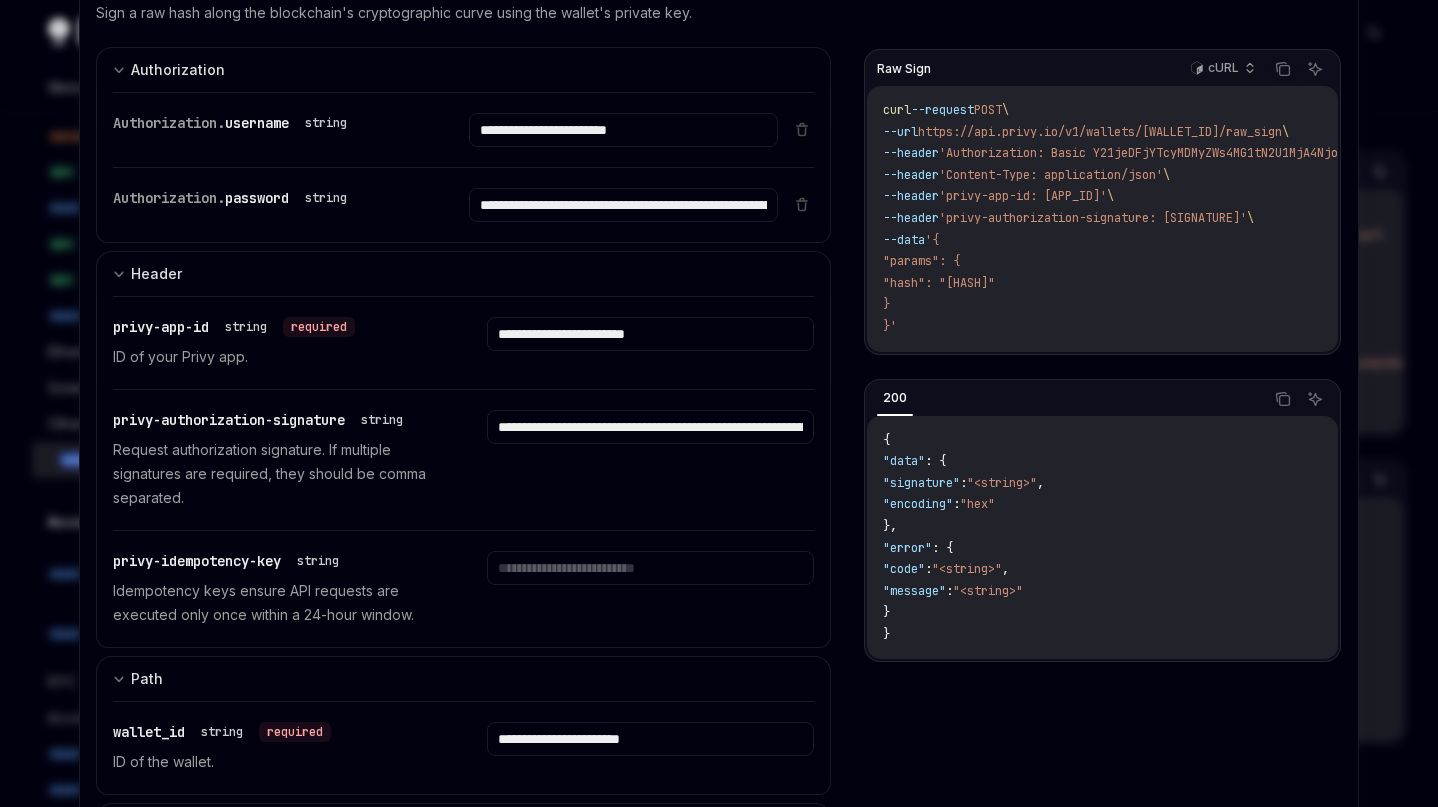 scroll, scrollTop: 0, scrollLeft: 0, axis: both 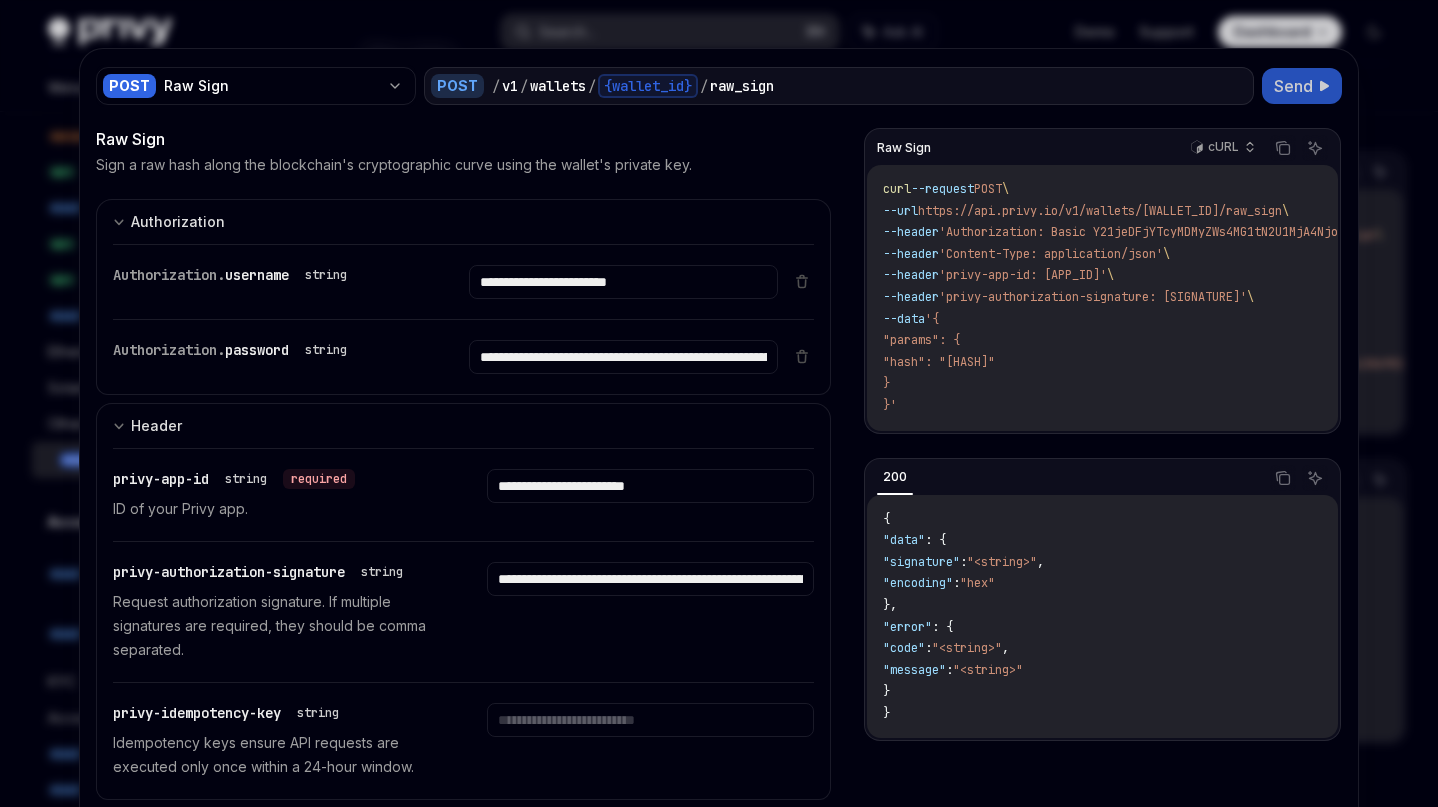 click on "Send" at bounding box center [1293, 86] 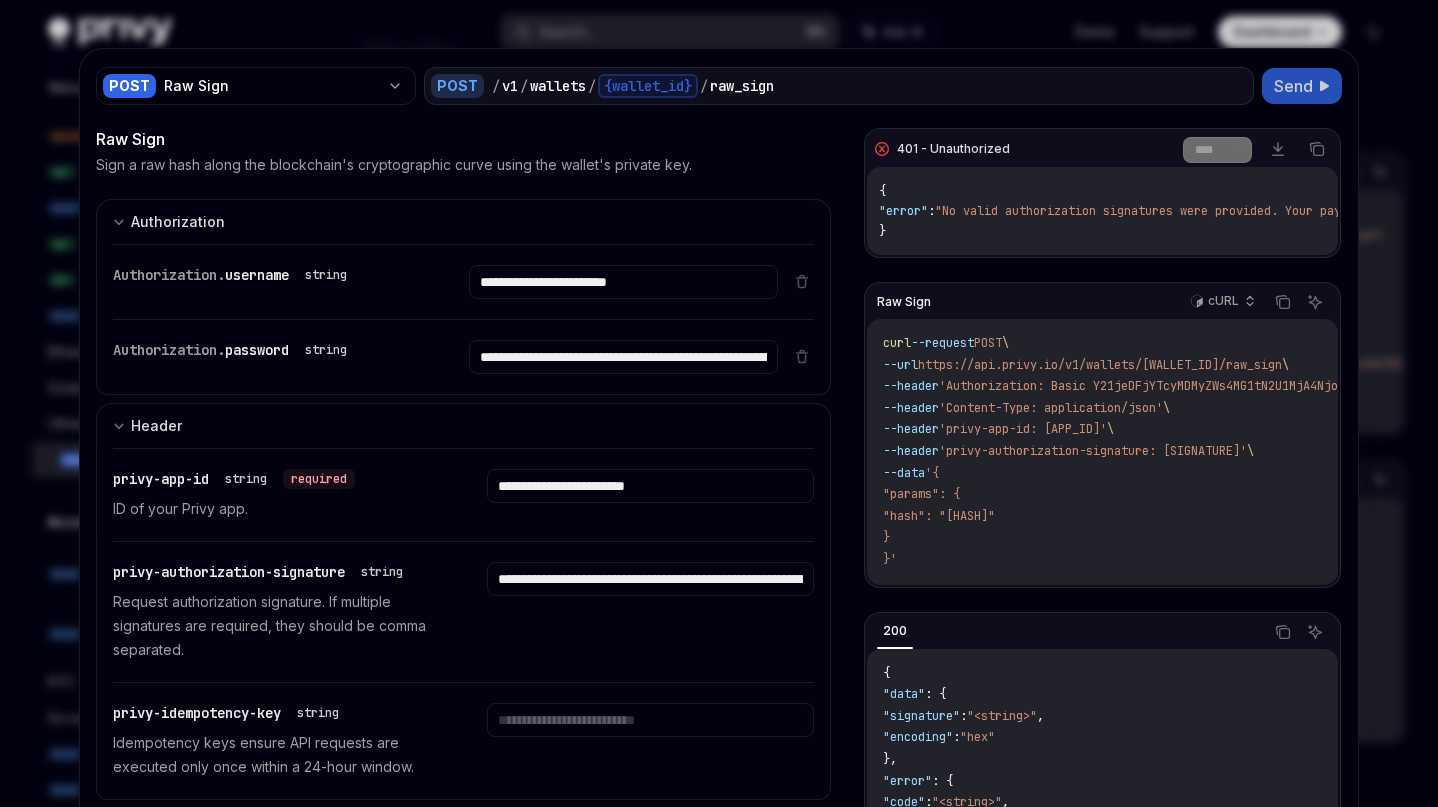 scroll, scrollTop: 111, scrollLeft: 0, axis: vertical 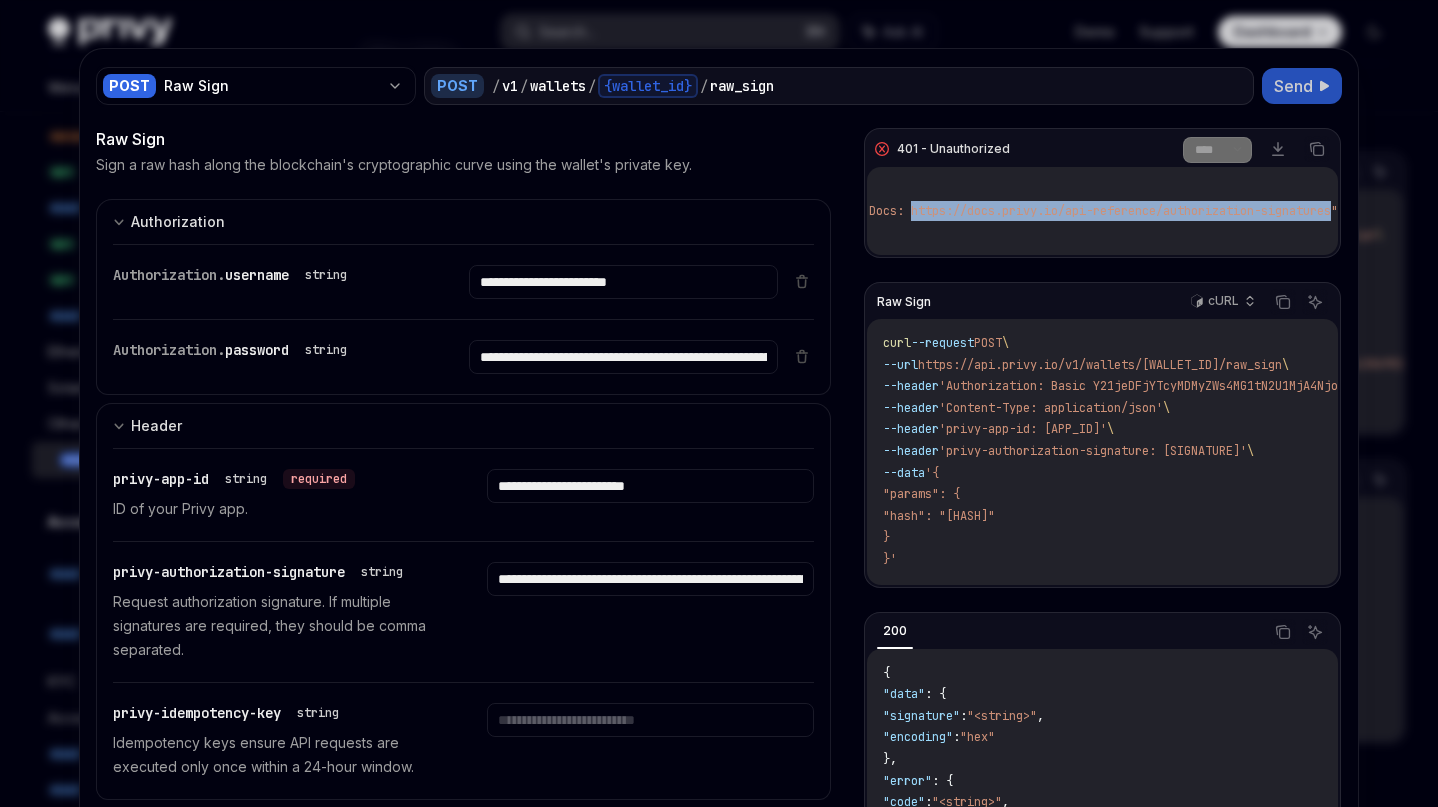 drag, startPoint x: 977, startPoint y: 215, endPoint x: 1328, endPoint y: 209, distance: 351.05127 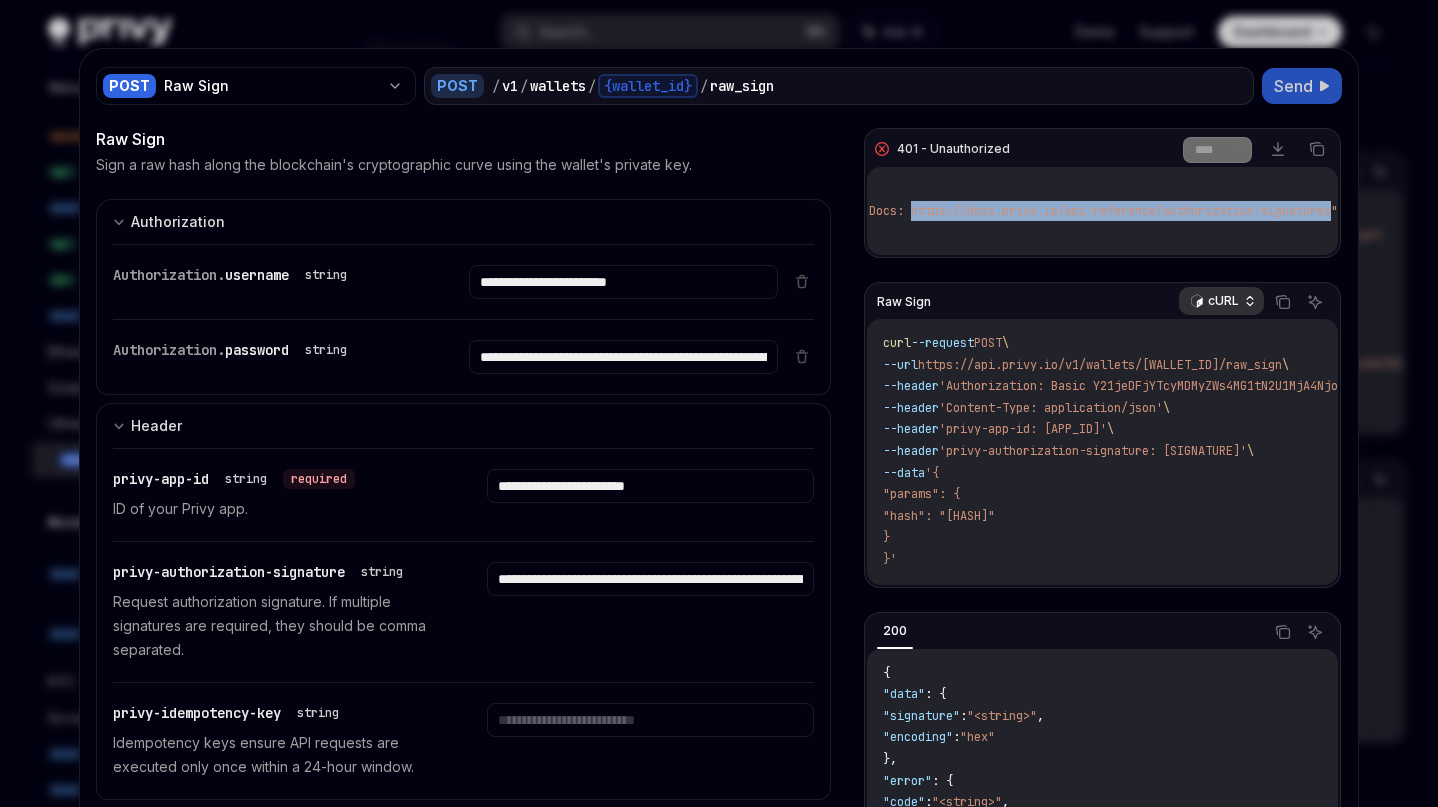 copy on "https://docs.privy.io/api-reference/authorization-signatures" 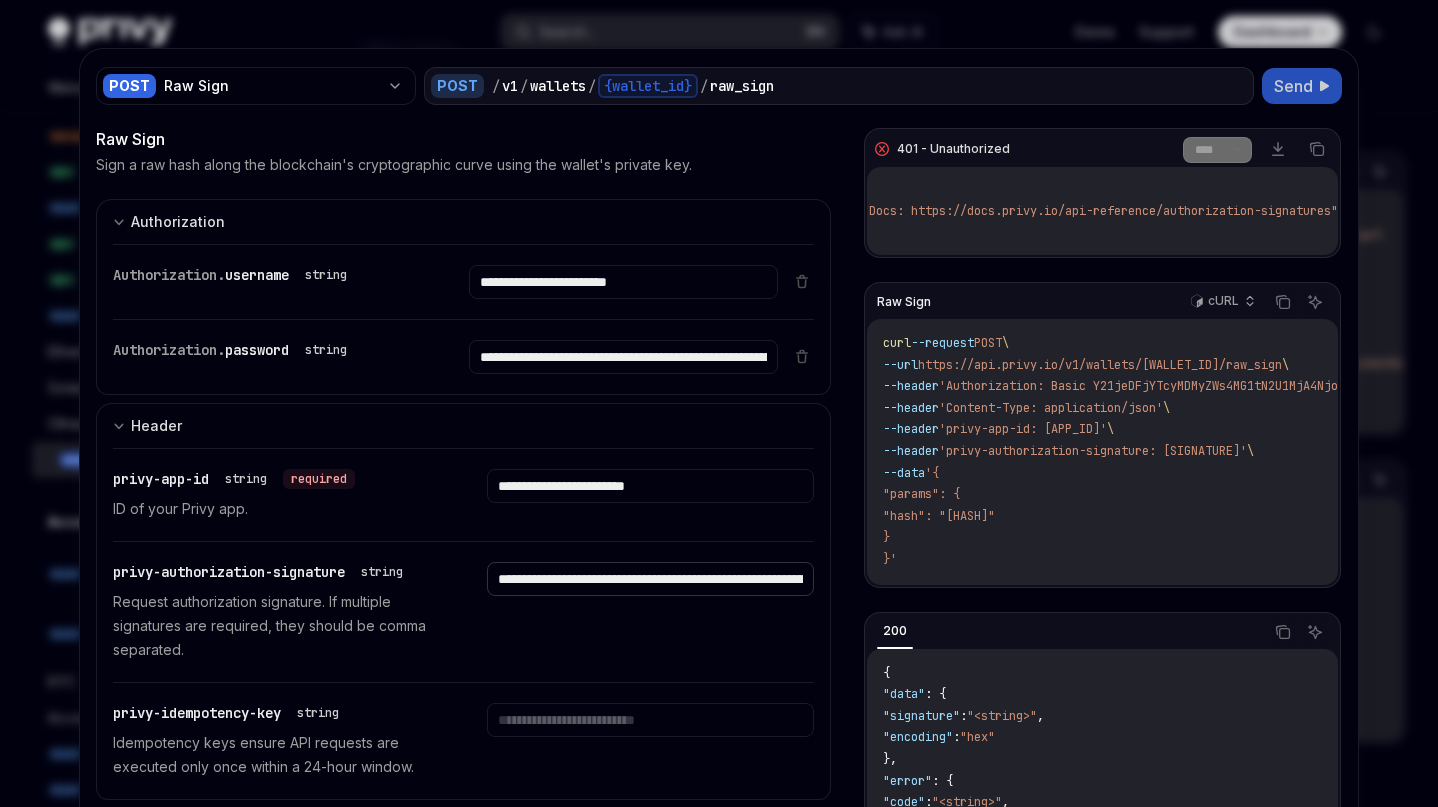click on "**********" at bounding box center [623, 282] 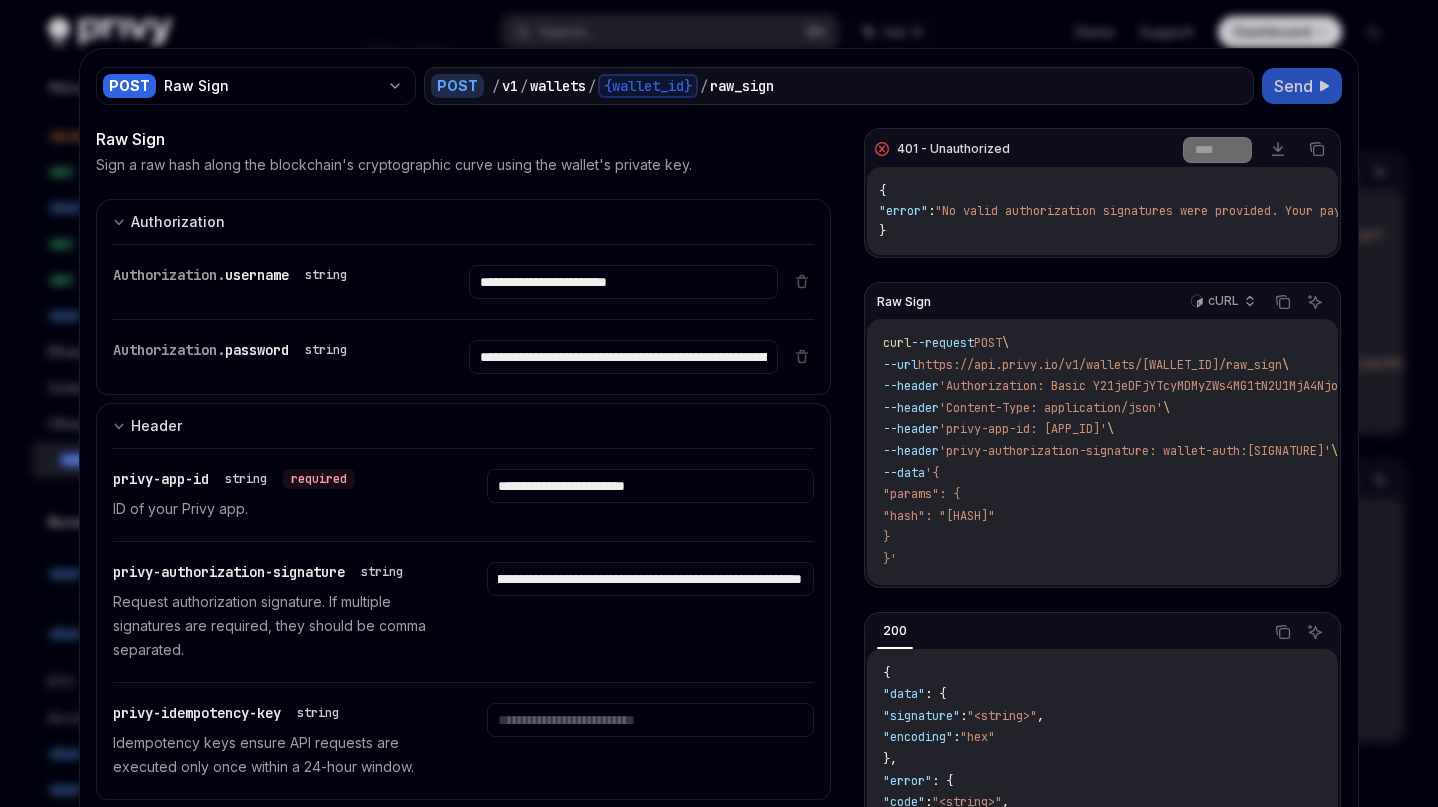 scroll, scrollTop: 0, scrollLeft: 0, axis: both 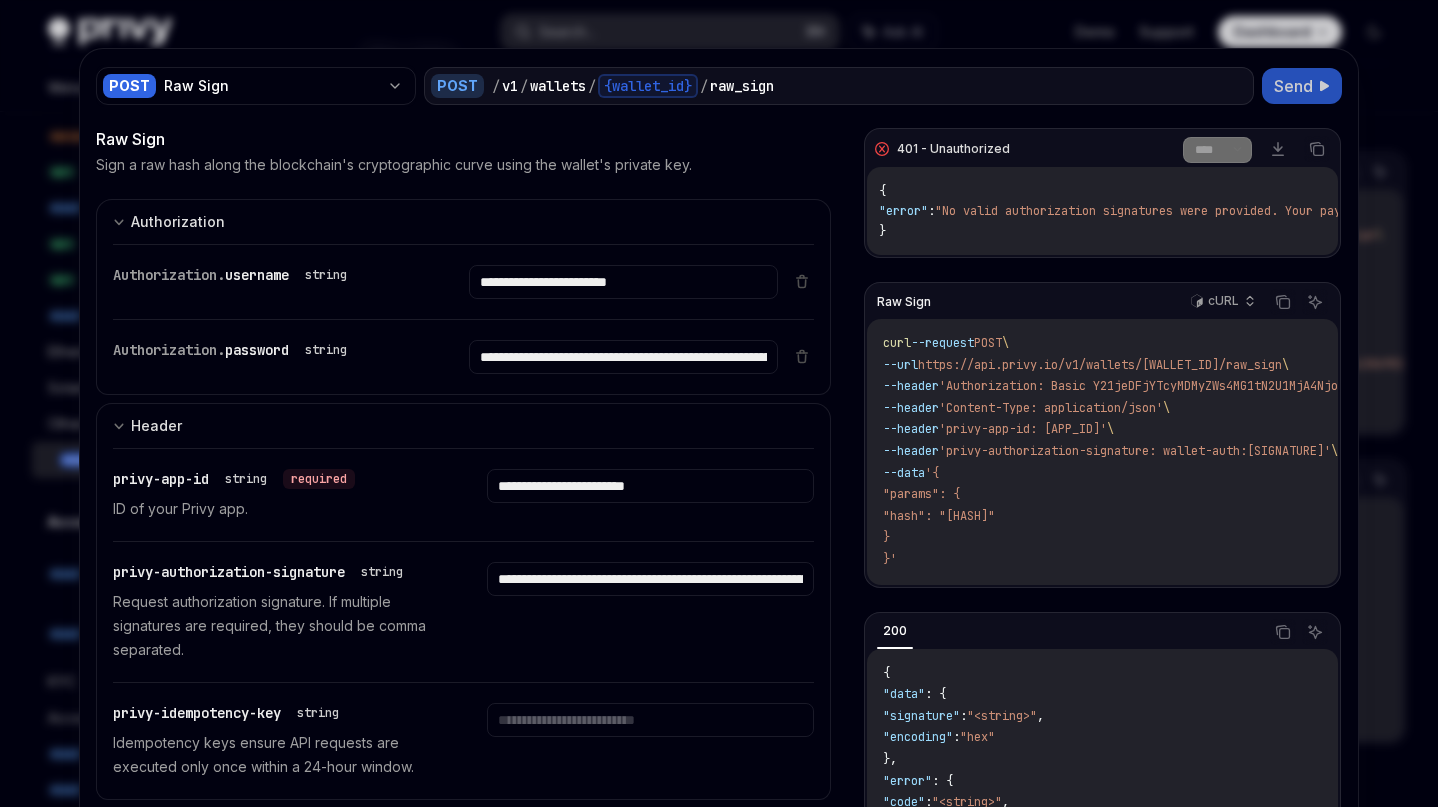 click on "Send" at bounding box center (1293, 86) 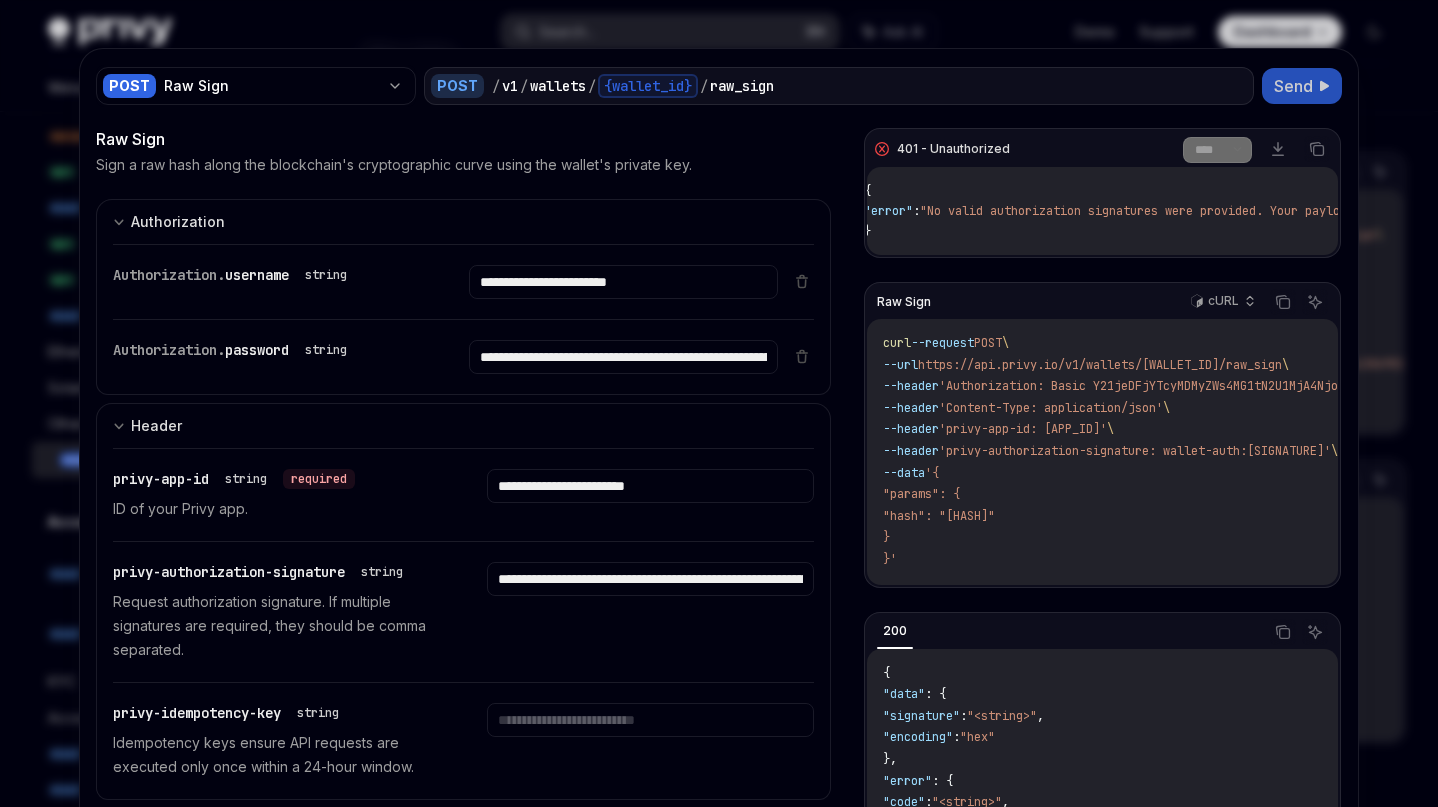 scroll, scrollTop: 0, scrollLeft: 31, axis: horizontal 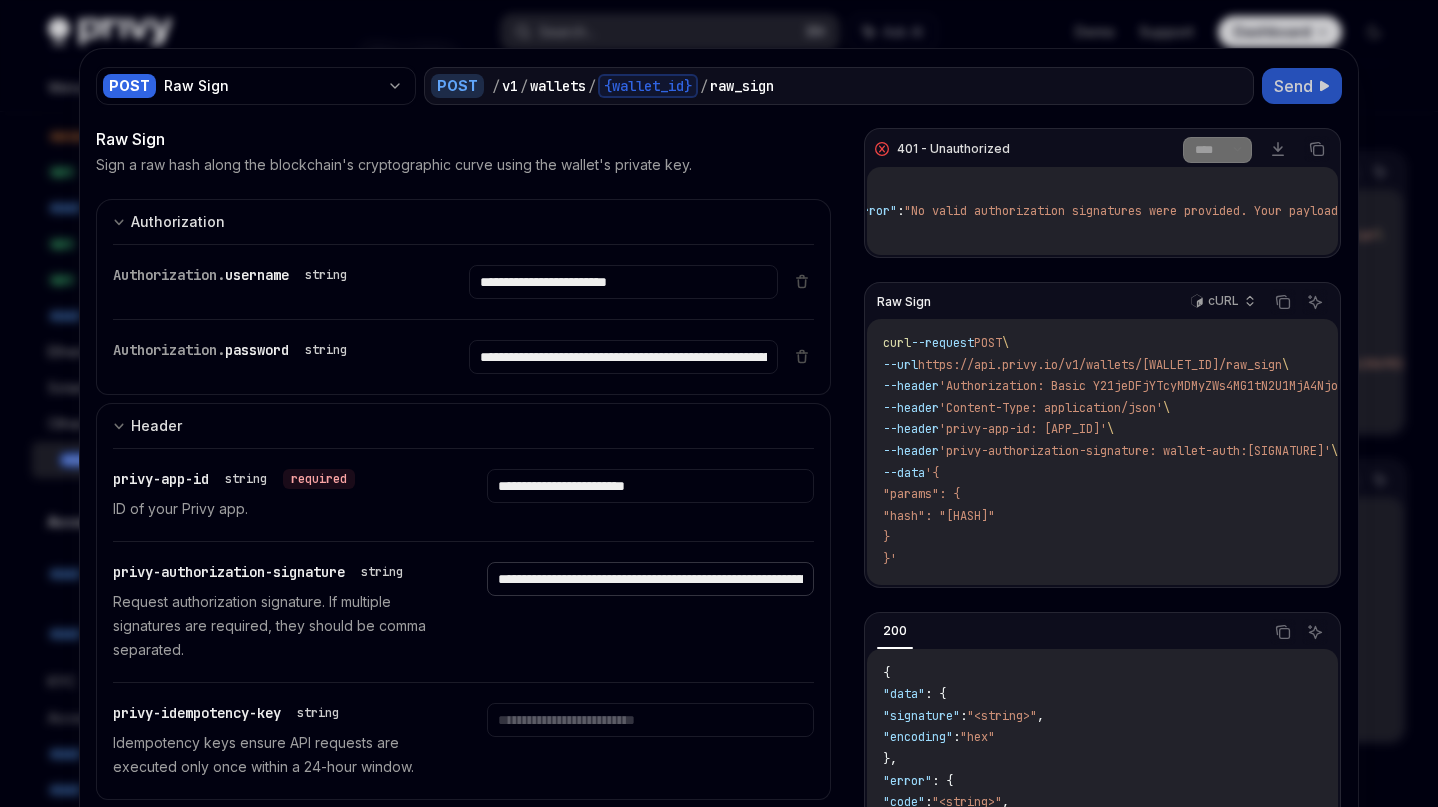 click on "**********" at bounding box center [623, 282] 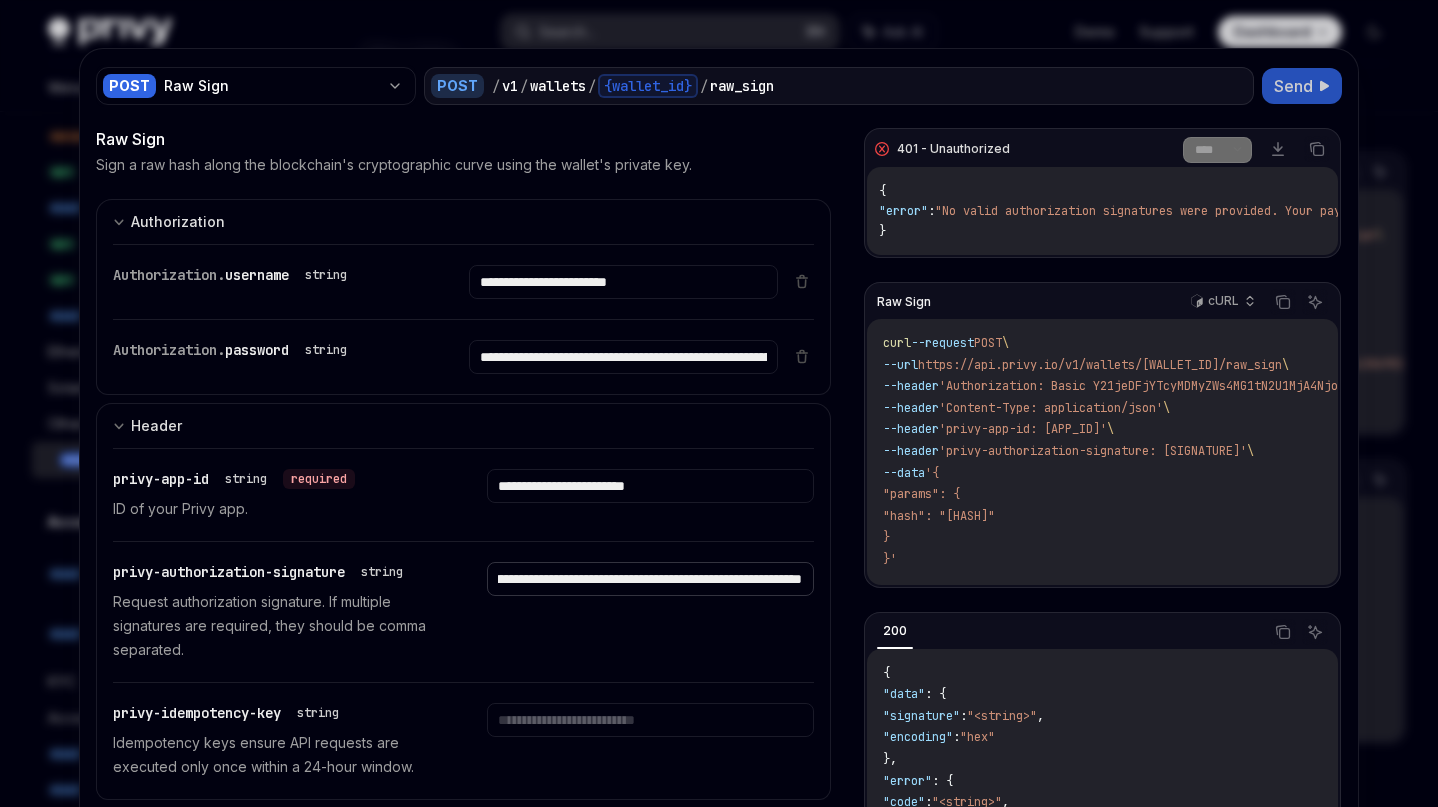 type on "**********" 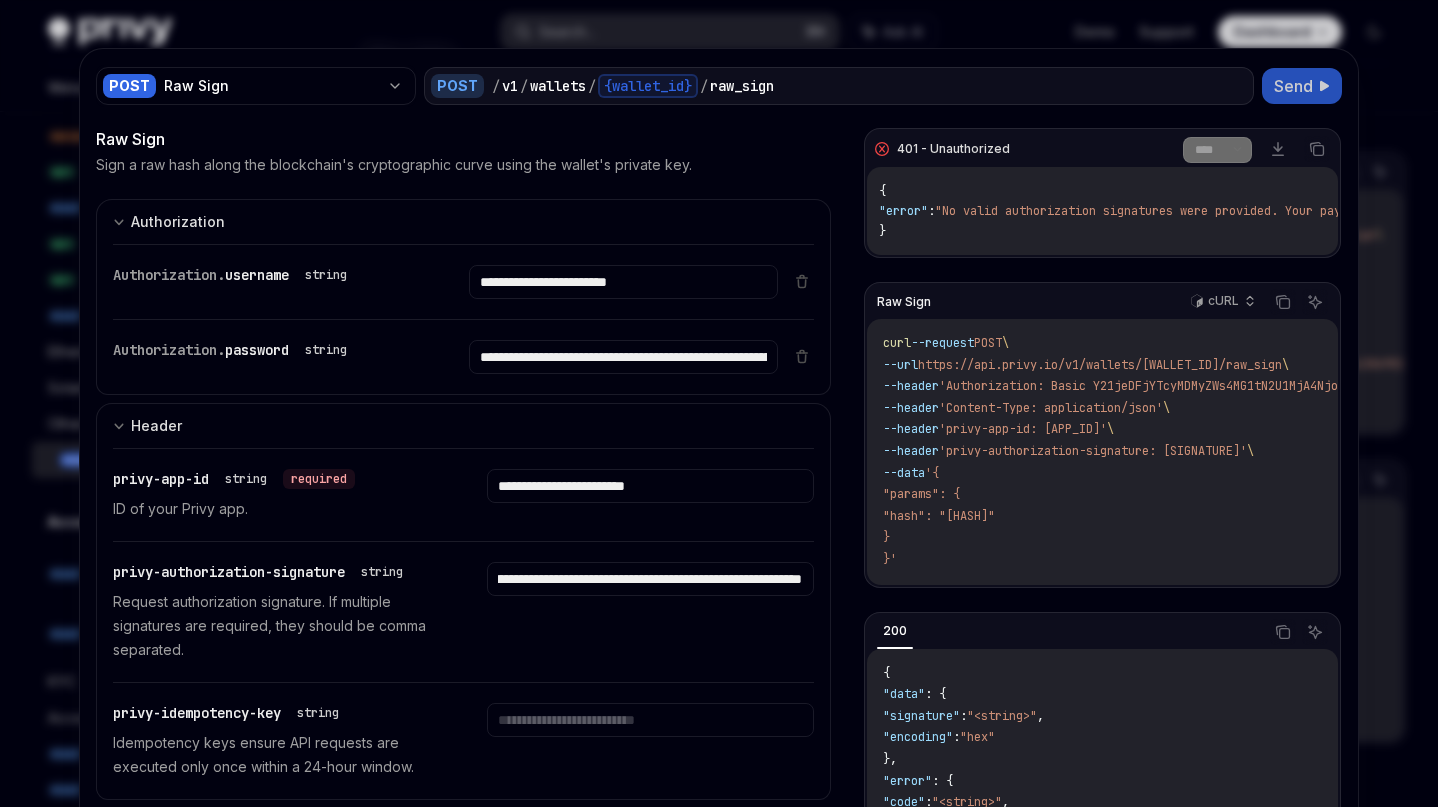 scroll, scrollTop: 0, scrollLeft: 0, axis: both 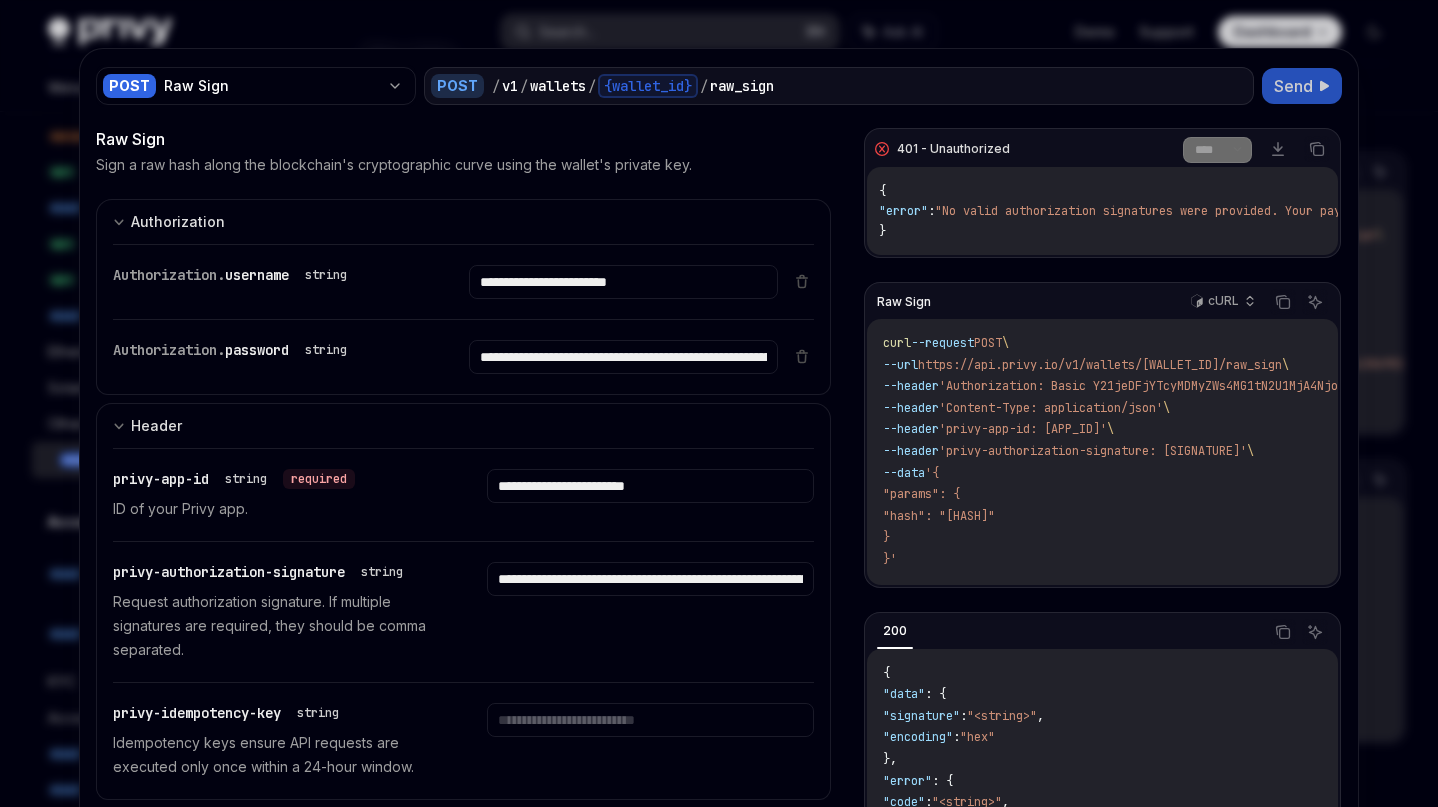 click on "Send" at bounding box center (1302, 86) 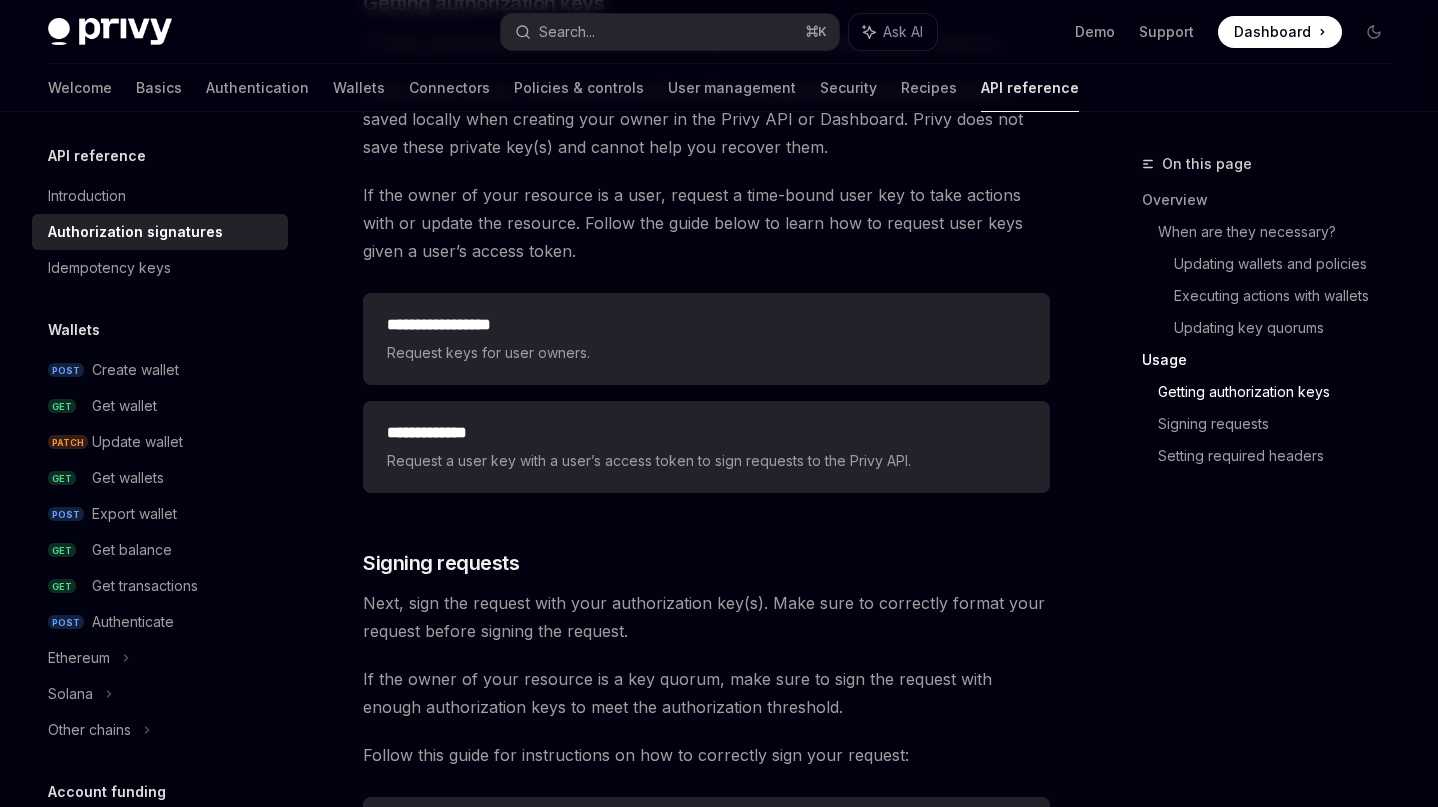 scroll, scrollTop: 2653, scrollLeft: 0, axis: vertical 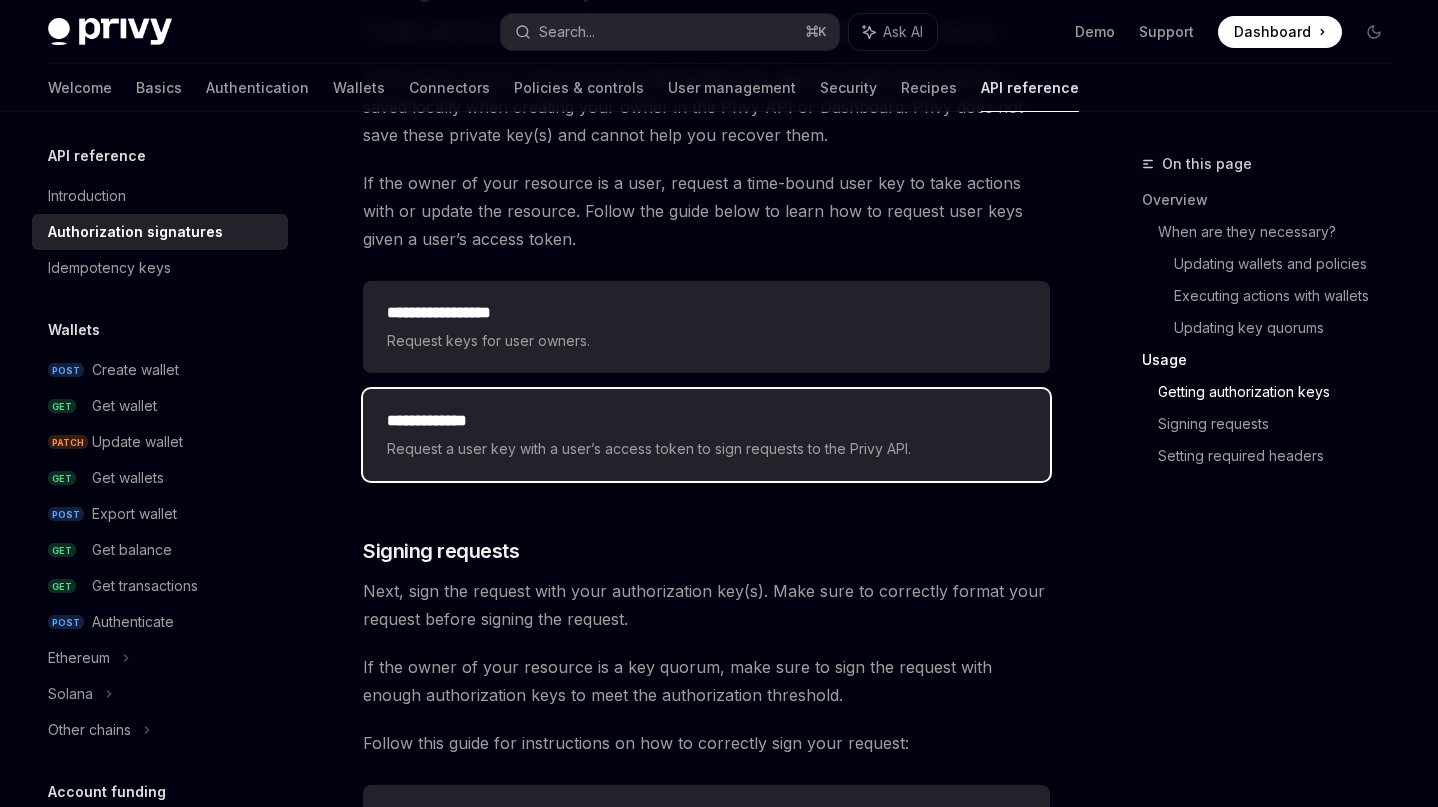 click on "Request a user key with a user’s access token to sign requests to the Privy API." at bounding box center [706, 449] 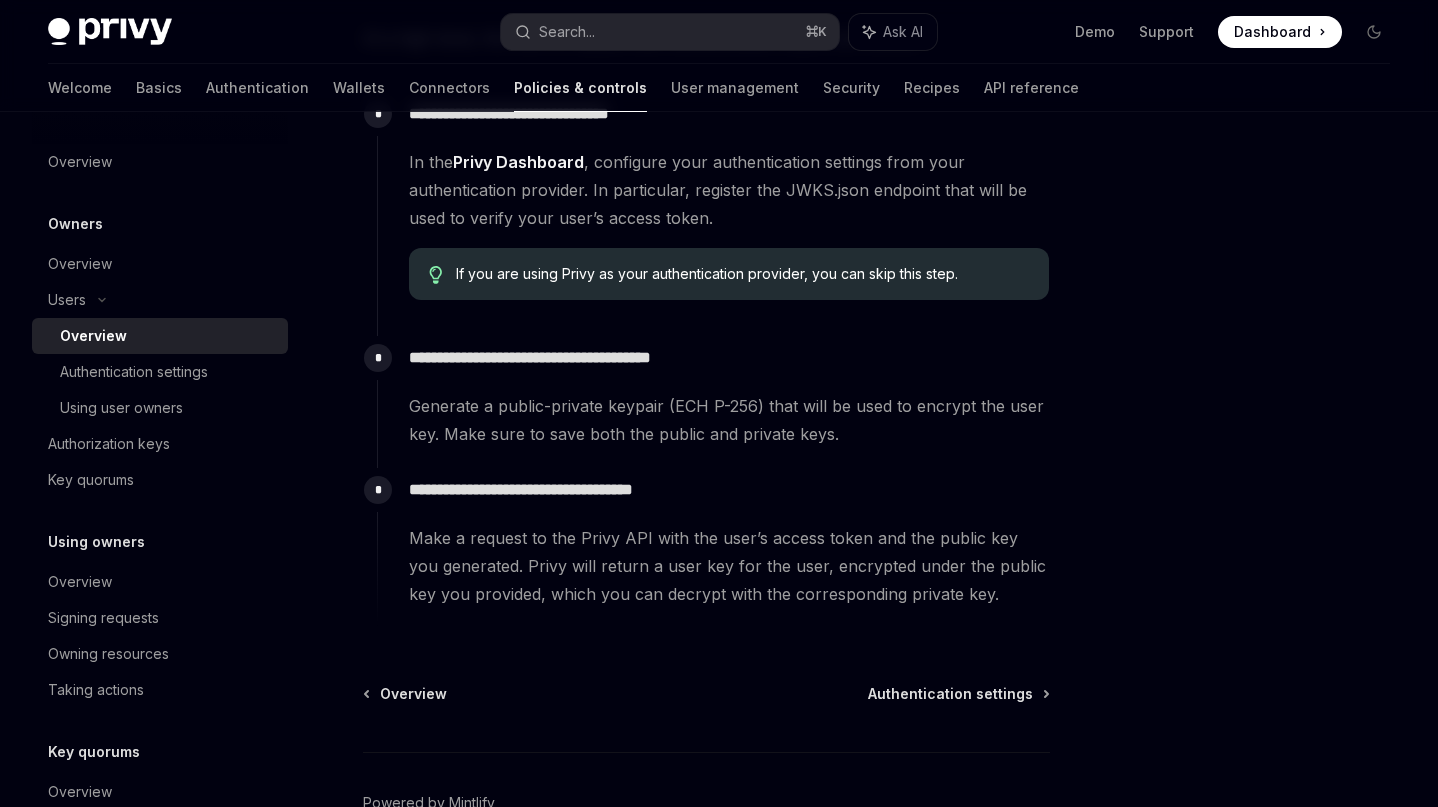 scroll, scrollTop: 826, scrollLeft: 0, axis: vertical 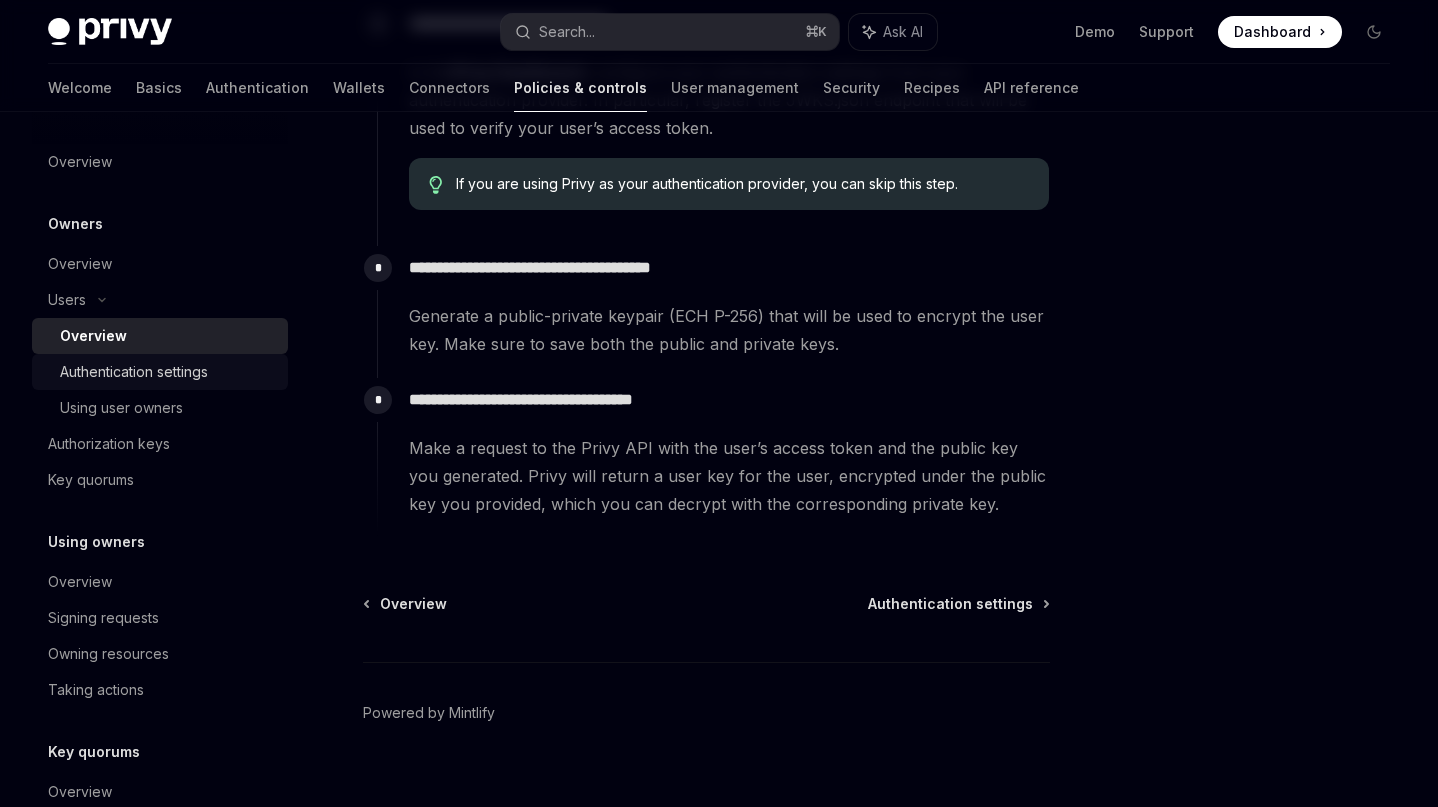 click on "Authentication settings" at bounding box center [134, 372] 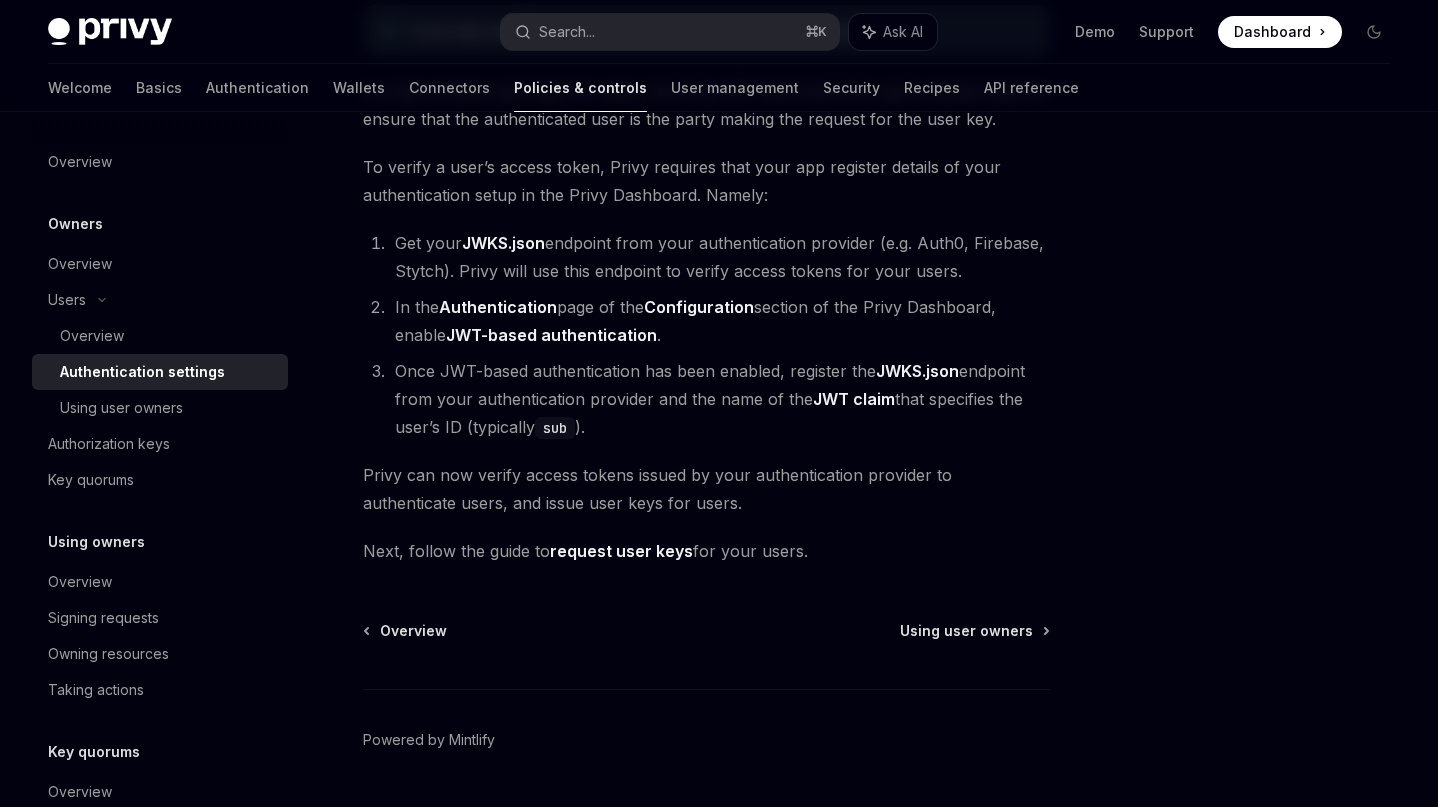 scroll, scrollTop: 0, scrollLeft: 0, axis: both 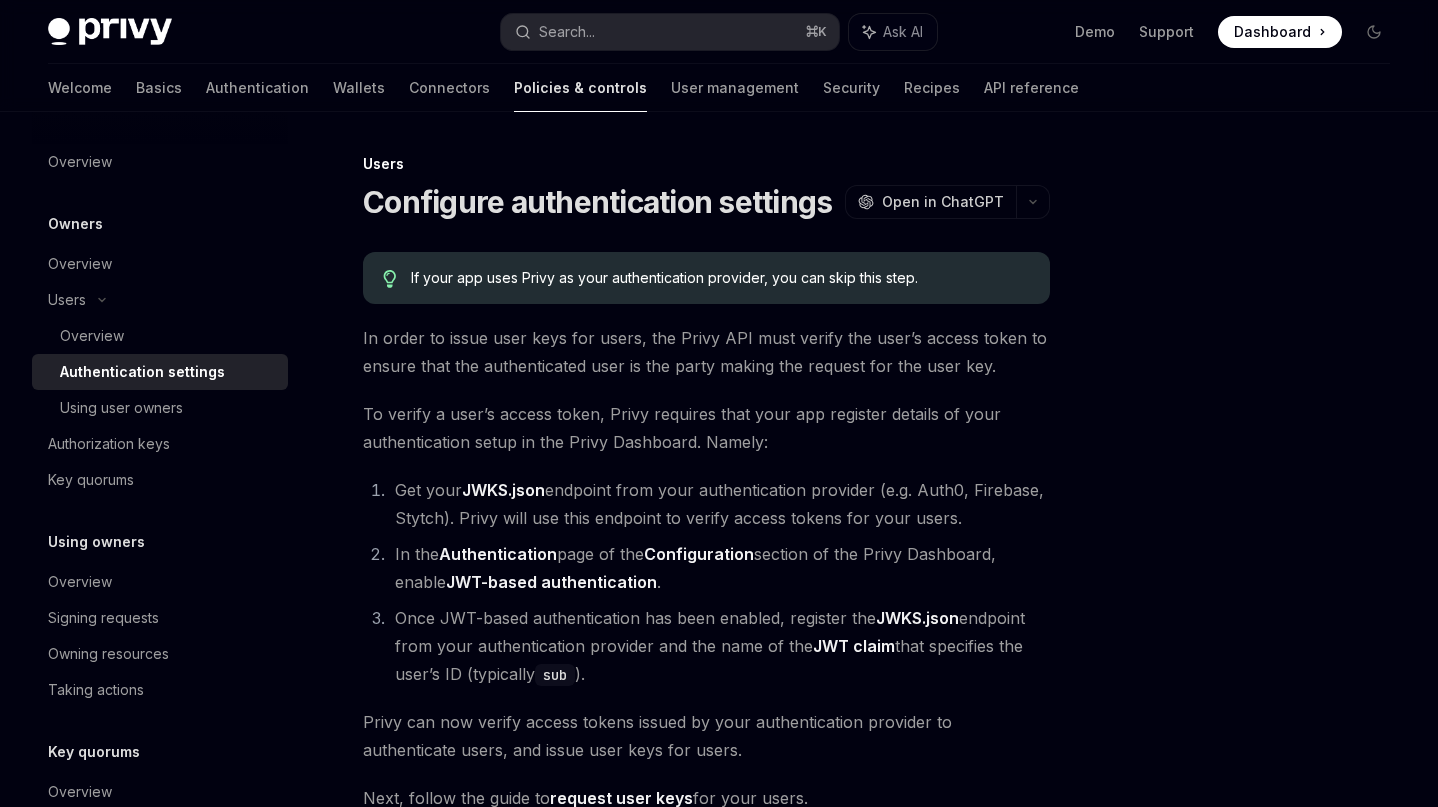click on "Authentication settings" at bounding box center (142, 372) 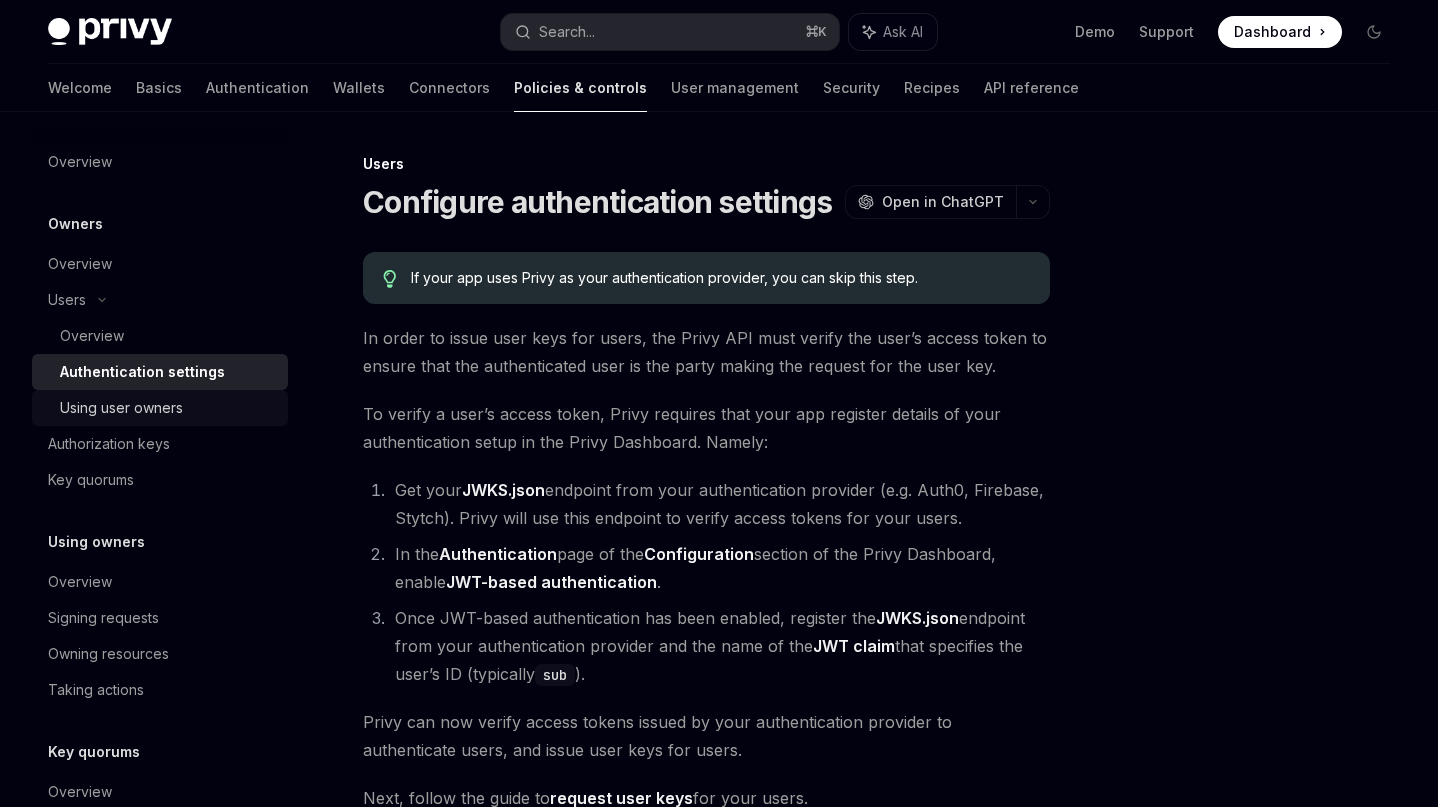 click on "Using user owners" at bounding box center (168, 408) 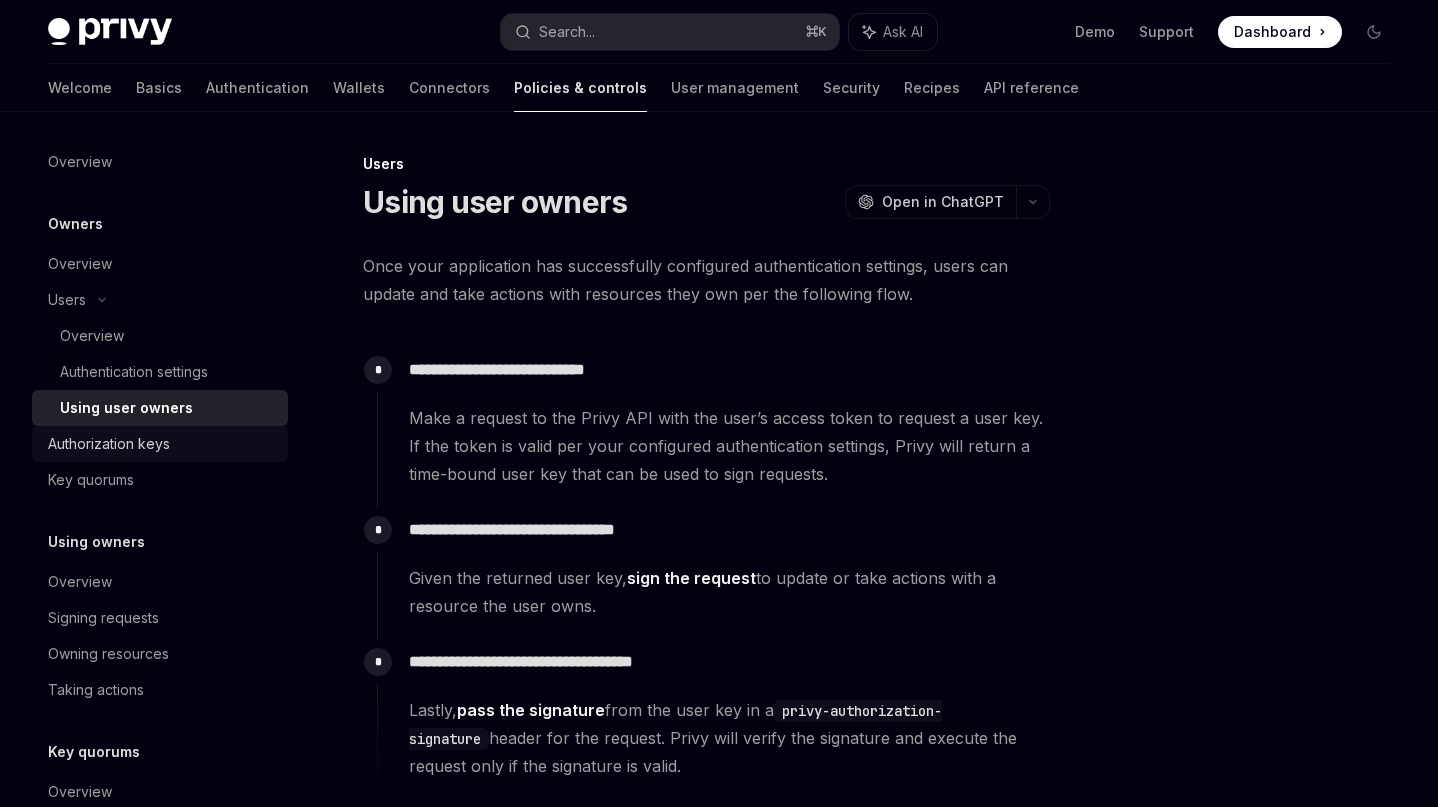click on "Authorization keys" at bounding box center [162, 444] 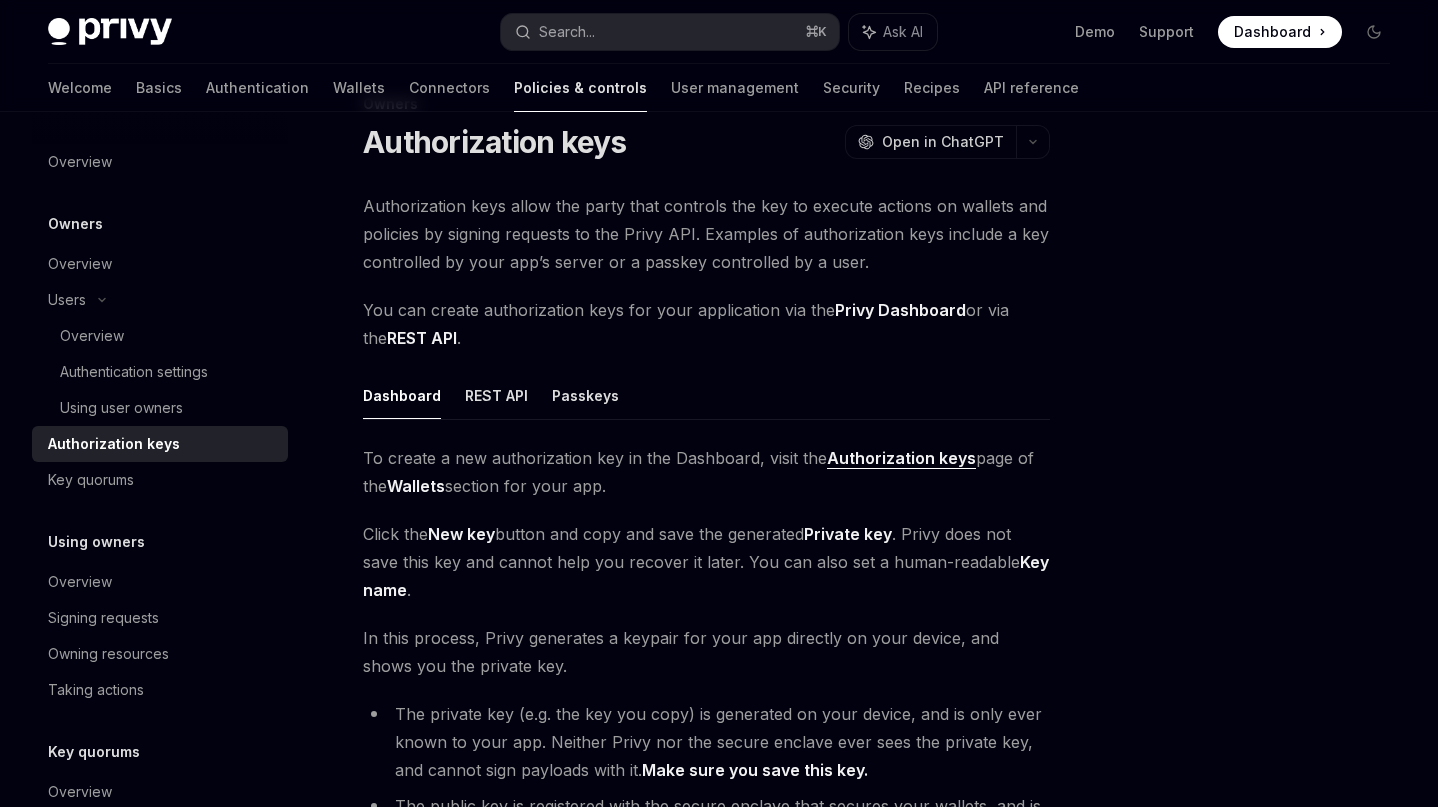 scroll, scrollTop: 0, scrollLeft: 0, axis: both 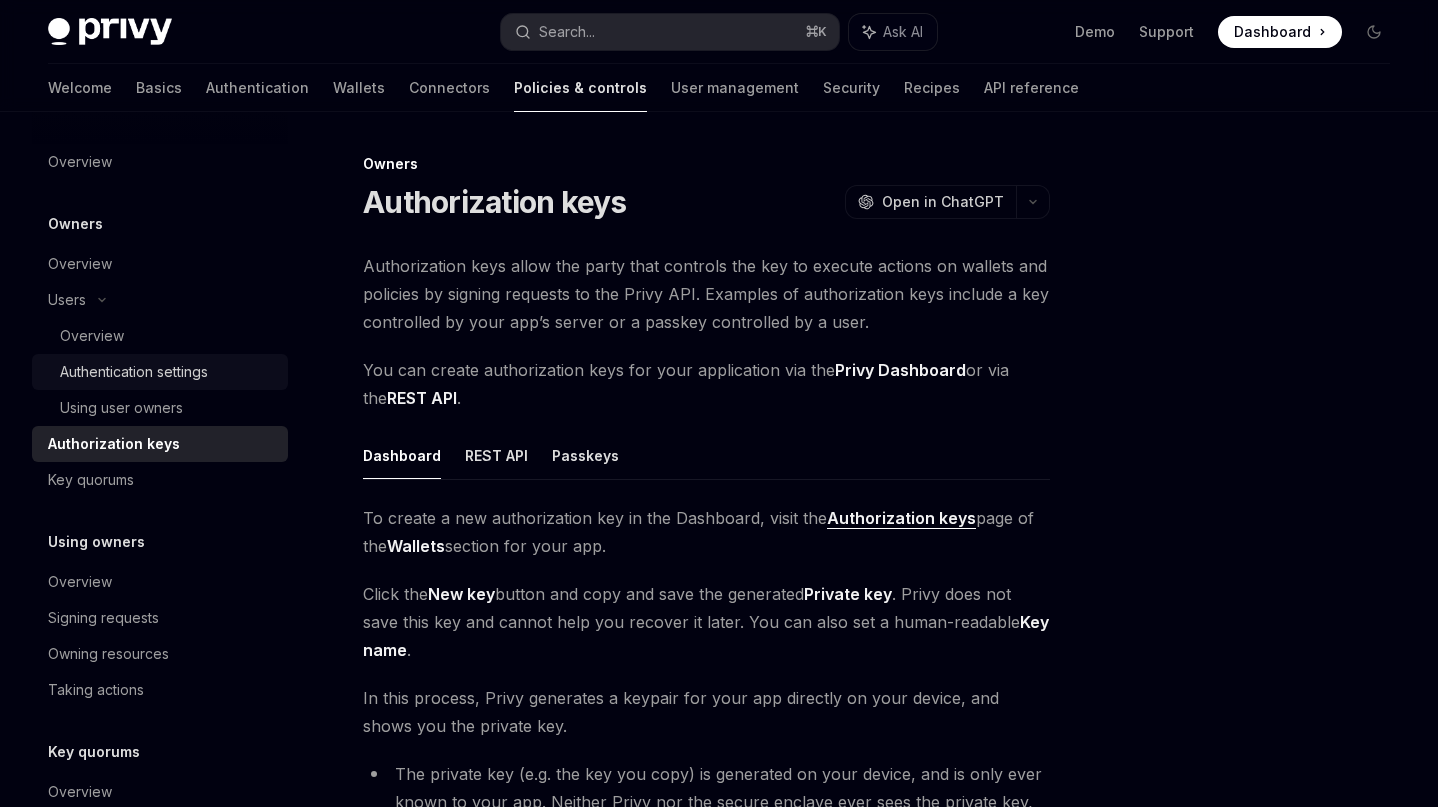 click on "Authentication settings" at bounding box center (134, 372) 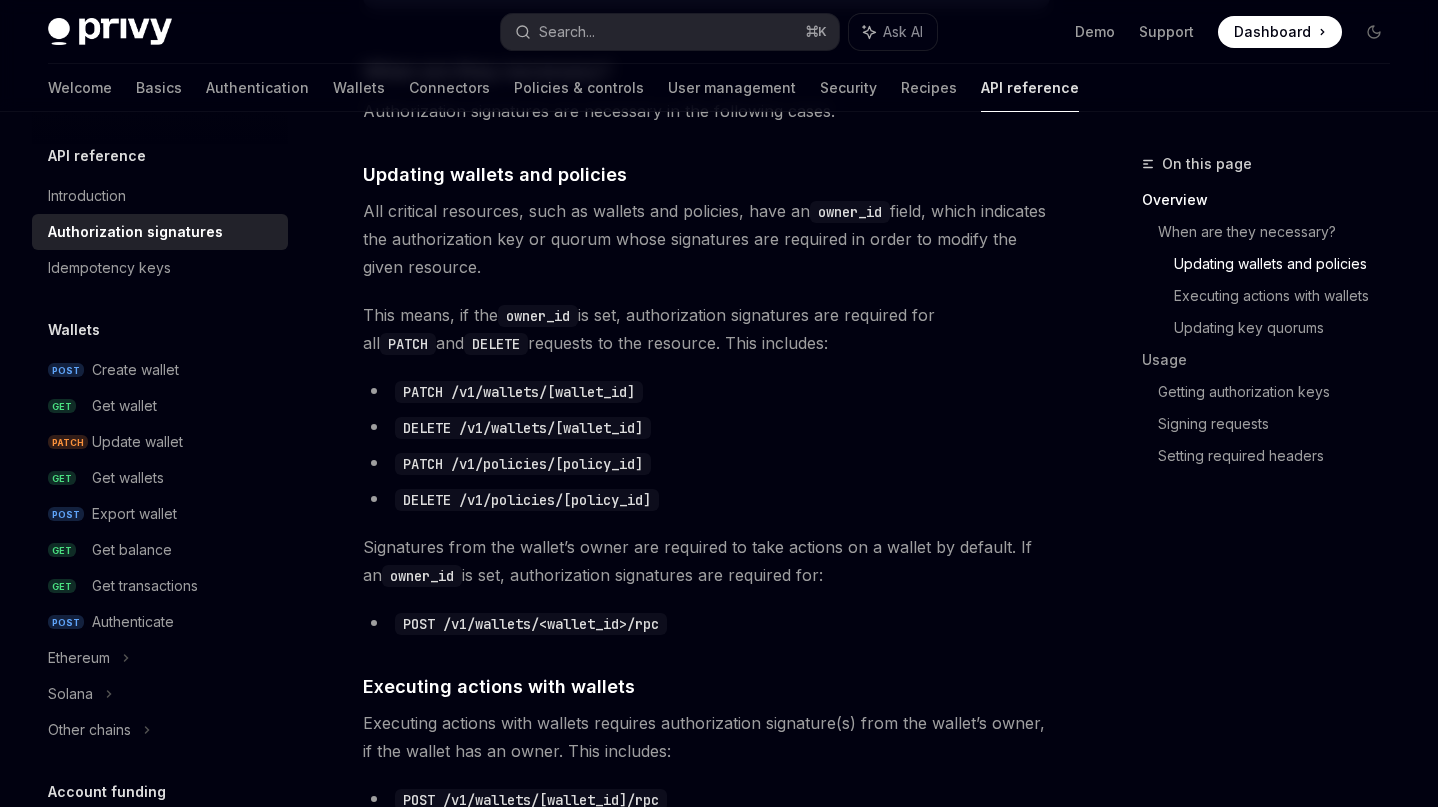 scroll, scrollTop: 0, scrollLeft: 0, axis: both 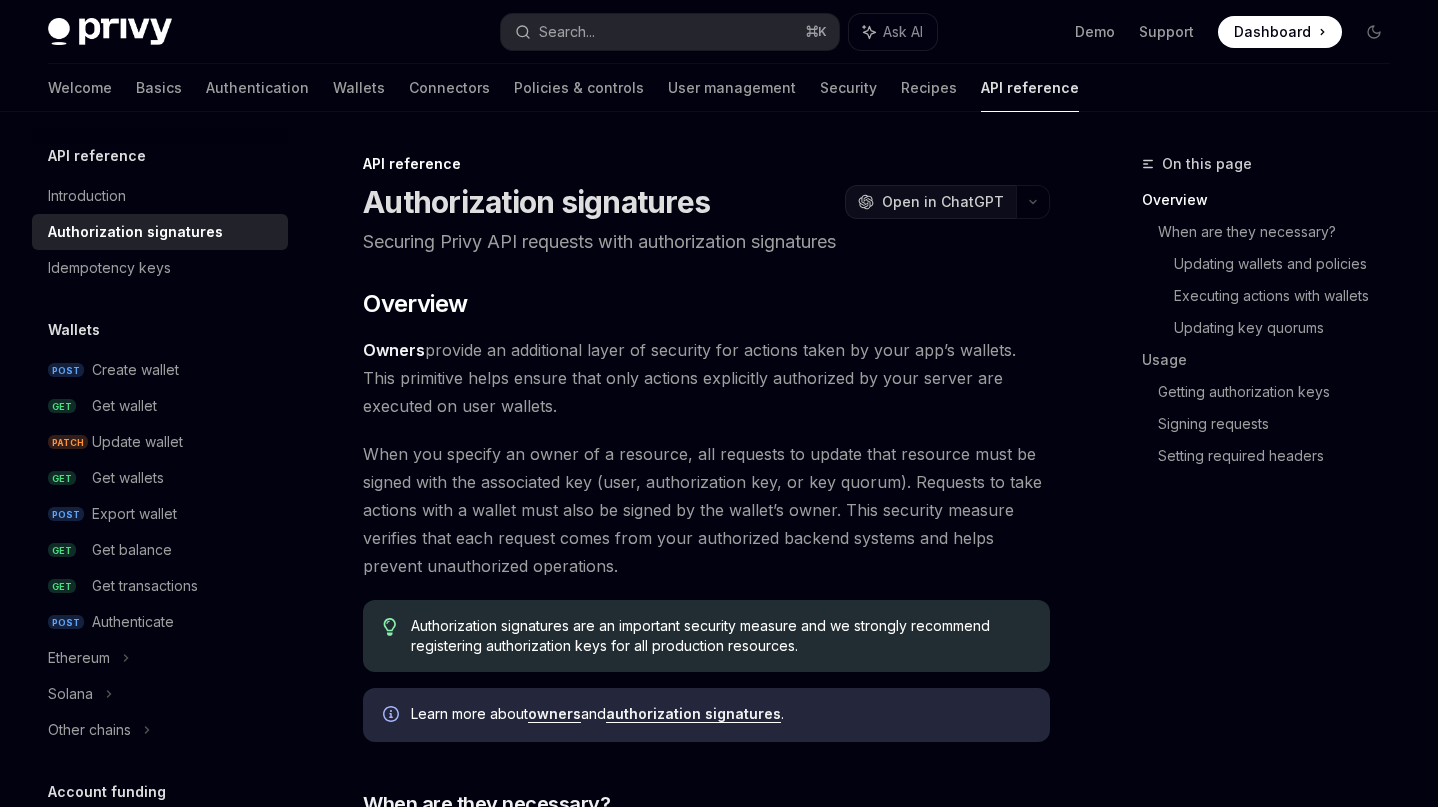click on "Open in ChatGPT" at bounding box center [943, 202] 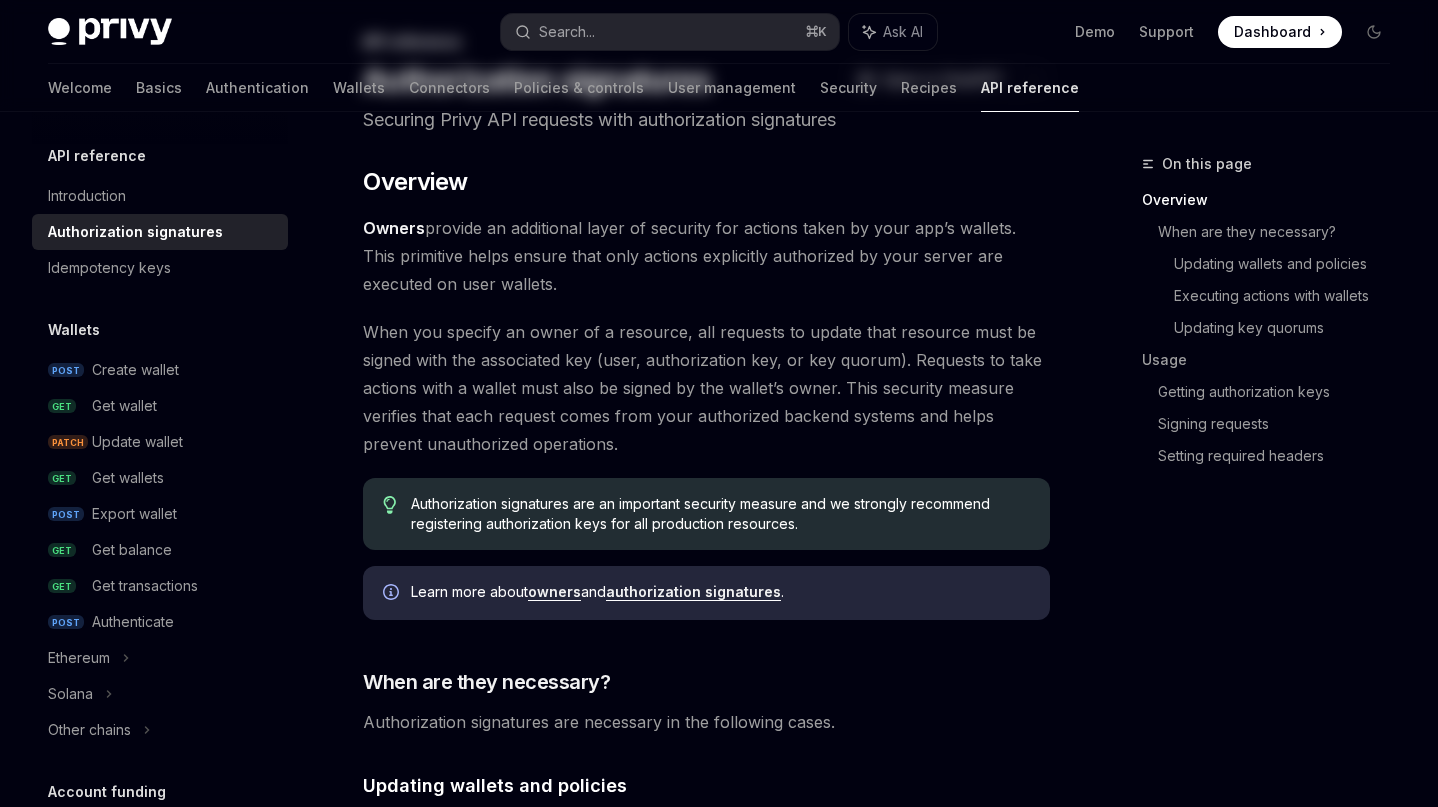 scroll, scrollTop: 0, scrollLeft: 0, axis: both 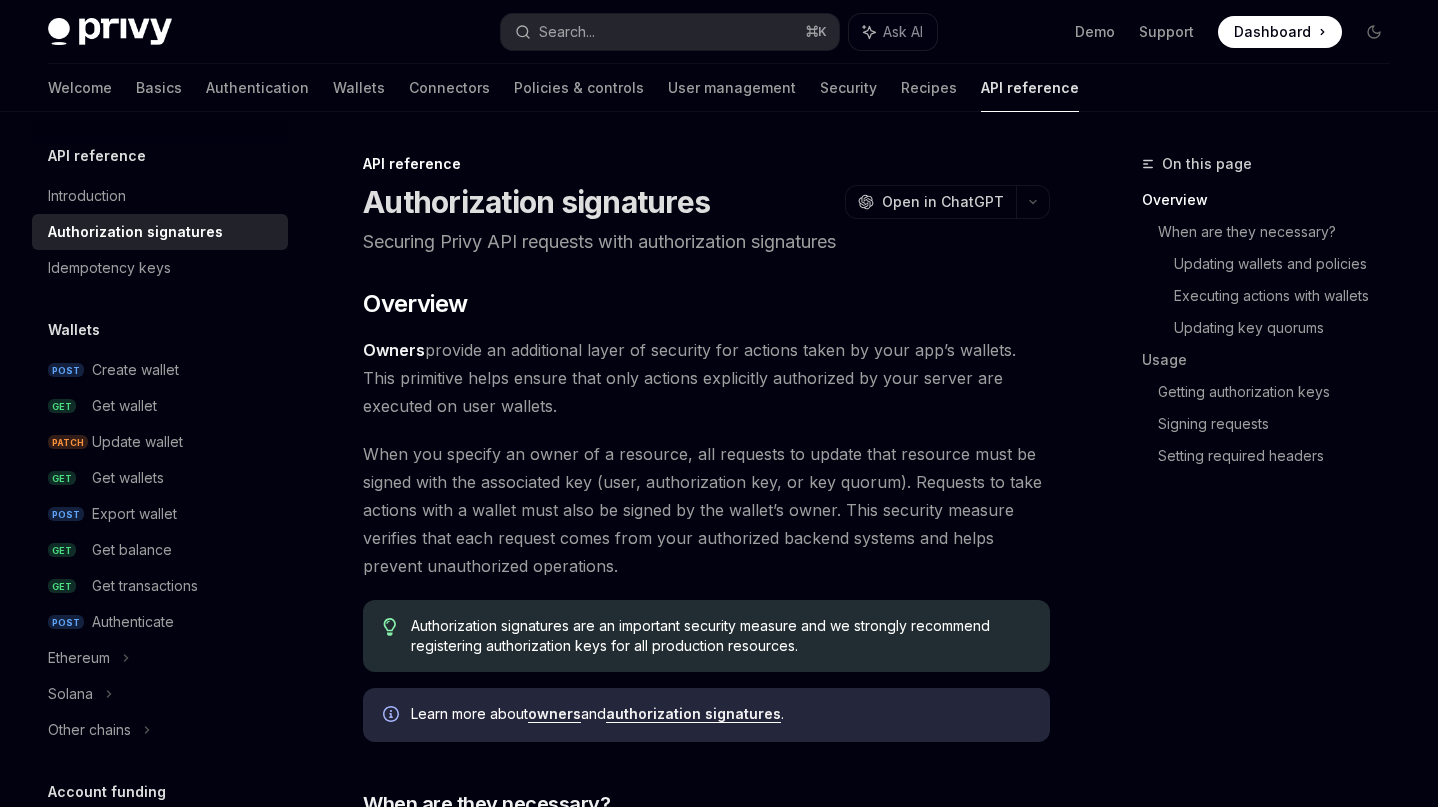 click on "Authorization signatures" at bounding box center [536, 202] 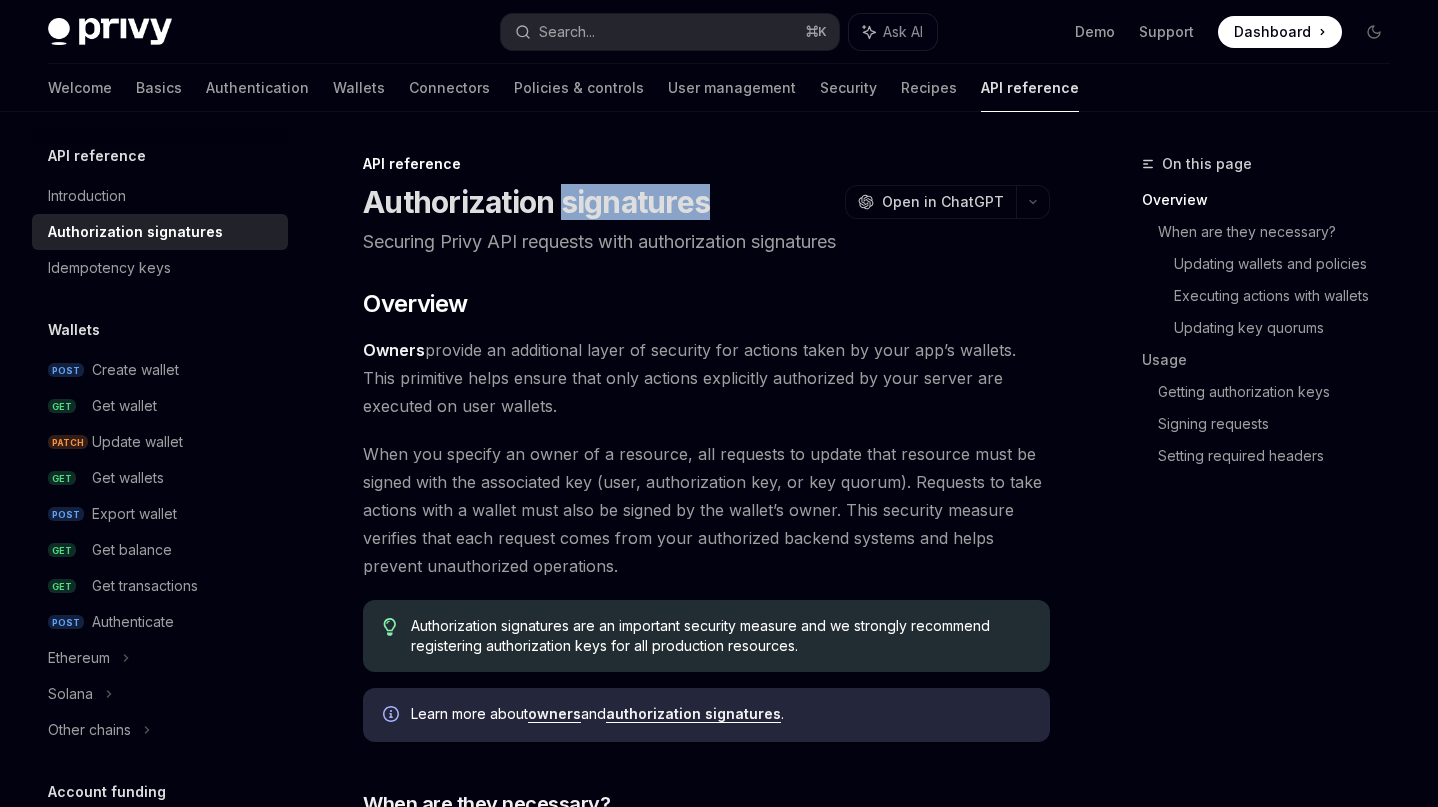 click on "Authorization signatures" at bounding box center [536, 202] 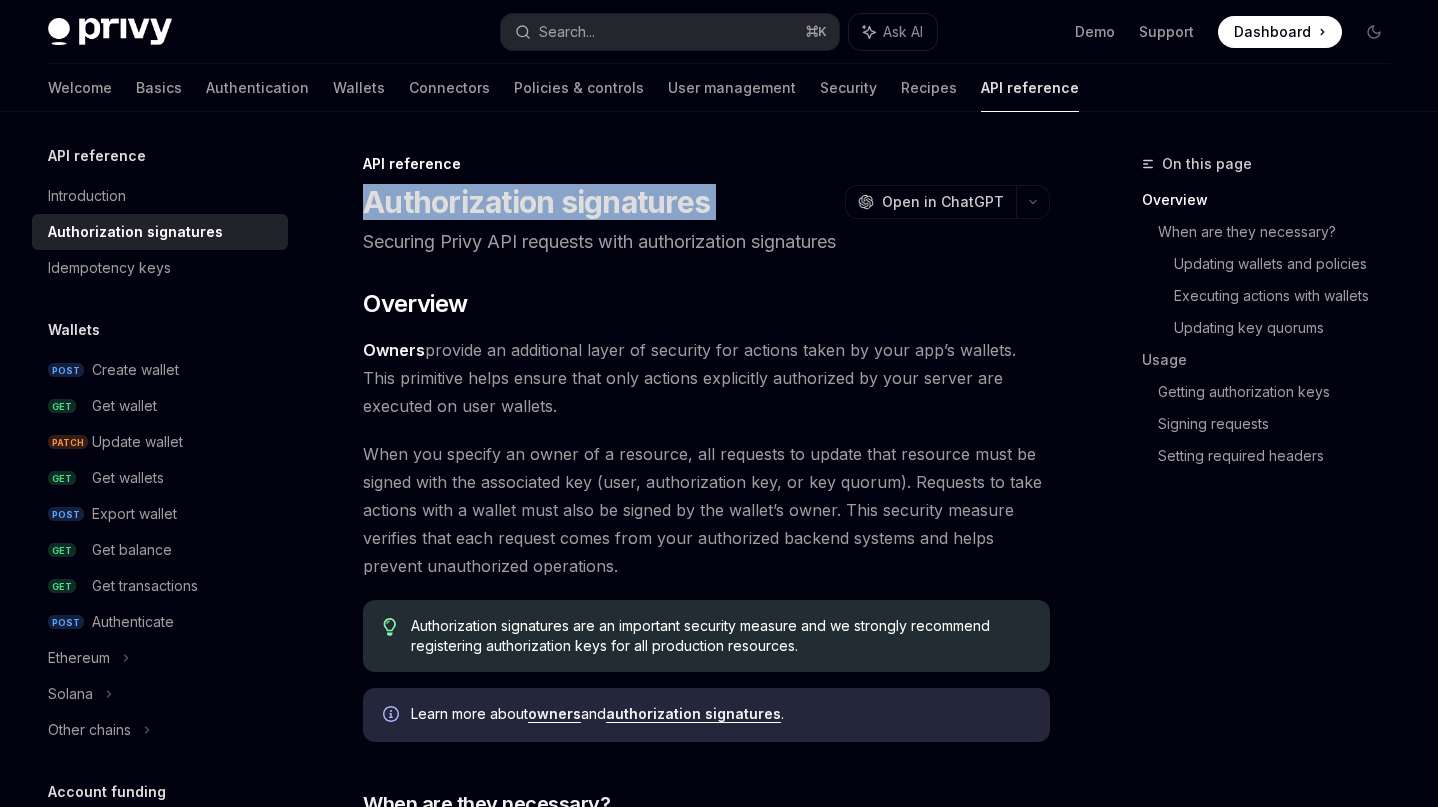 click on "Authorization signatures" at bounding box center [536, 202] 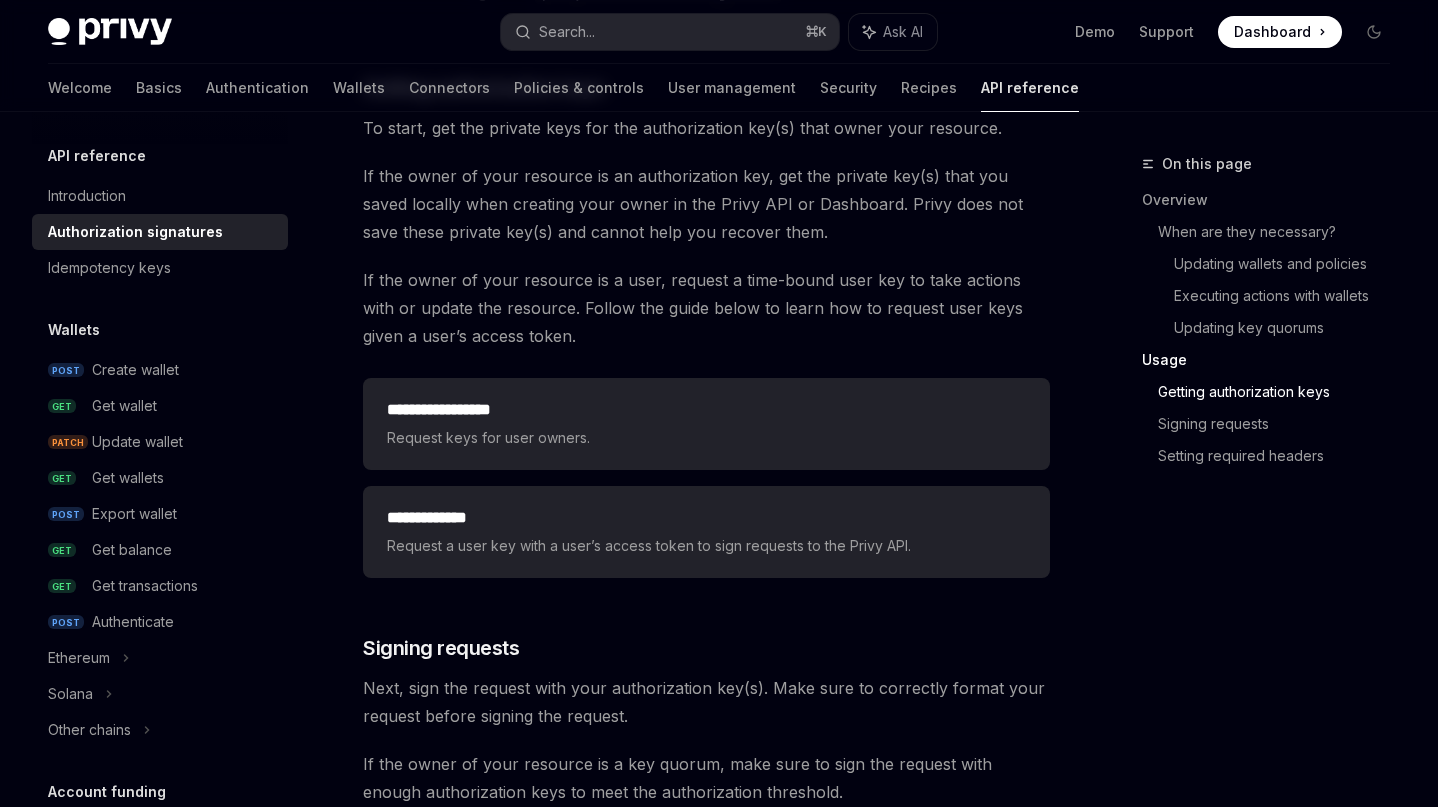 scroll, scrollTop: 2591, scrollLeft: 0, axis: vertical 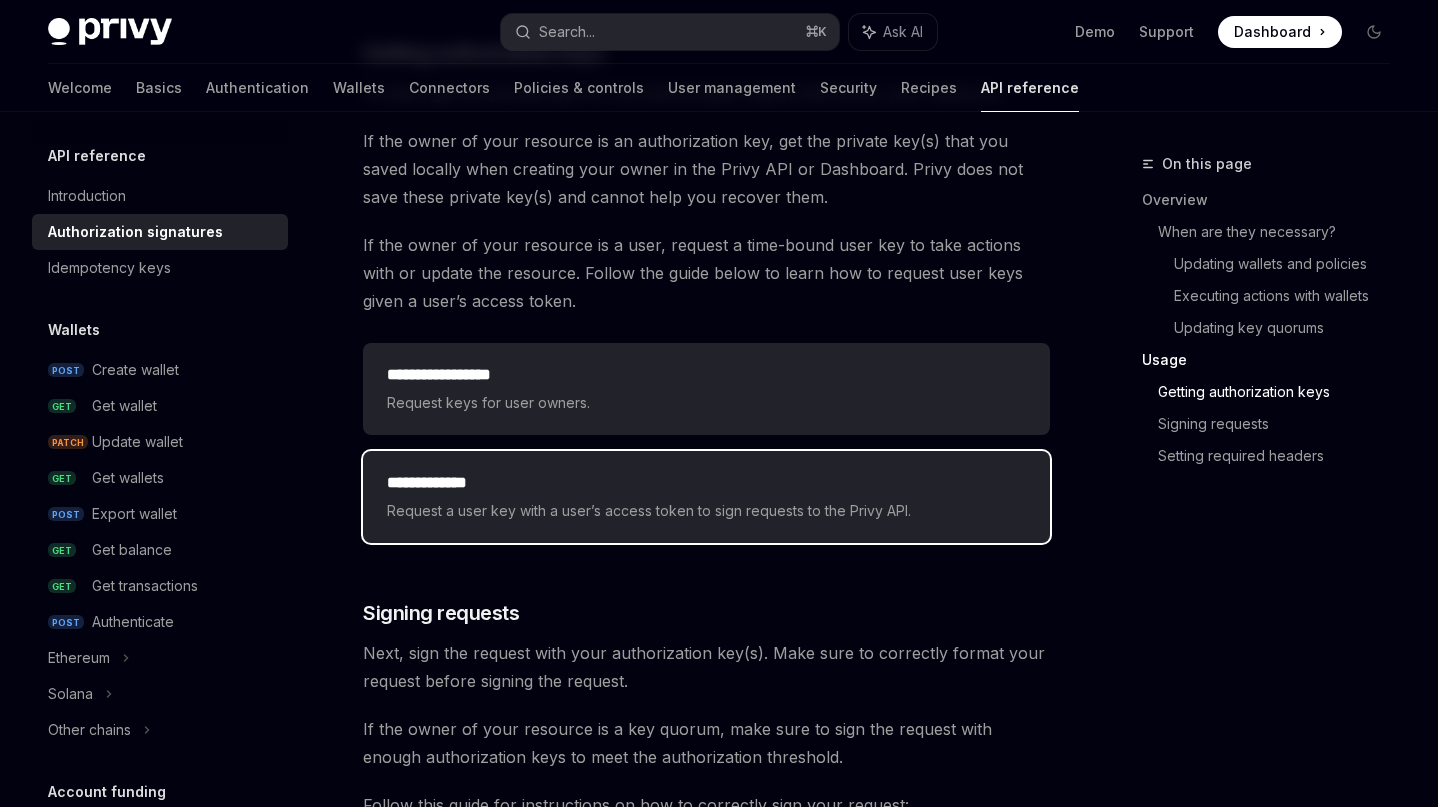 click on "**********" at bounding box center (706, 497) 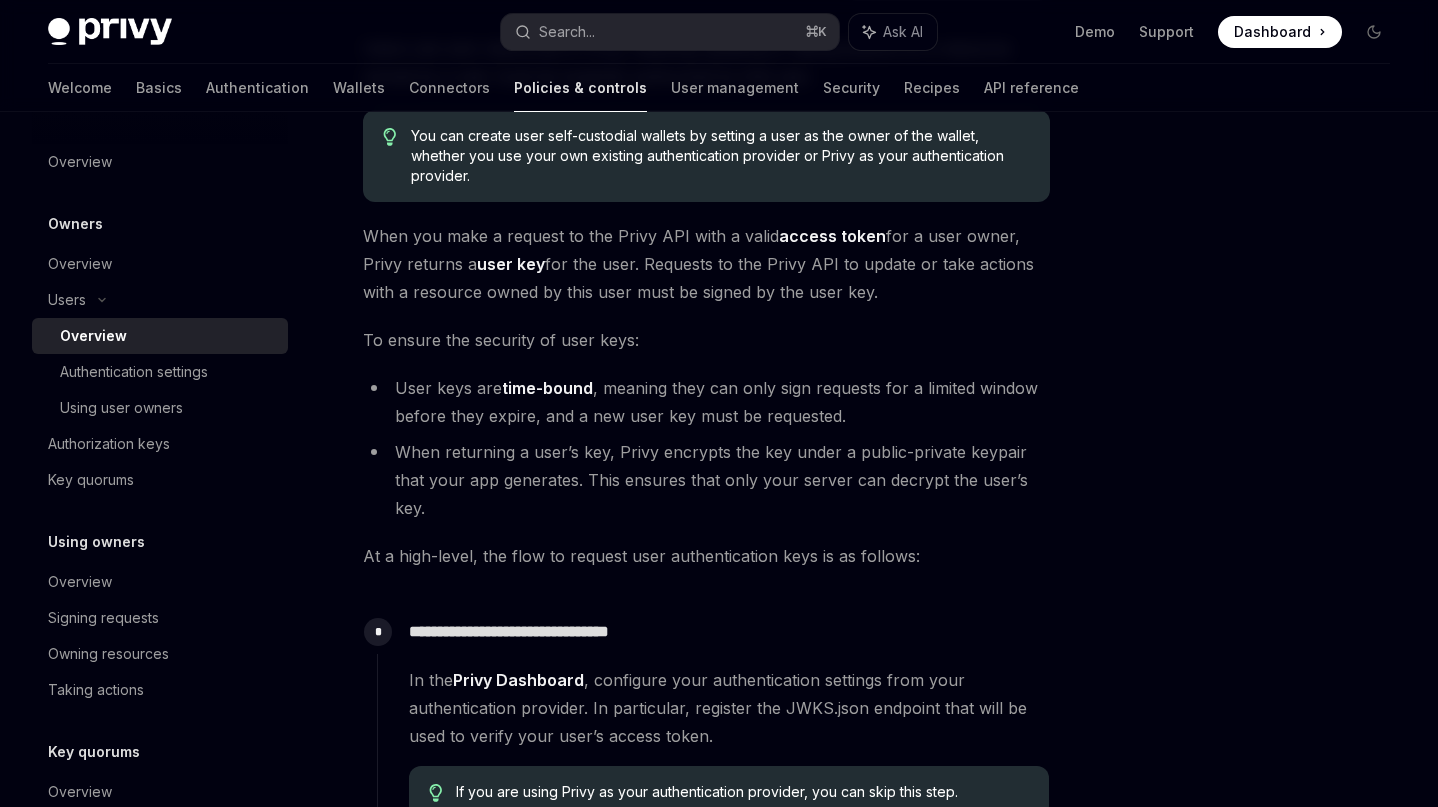 scroll, scrollTop: 222, scrollLeft: 0, axis: vertical 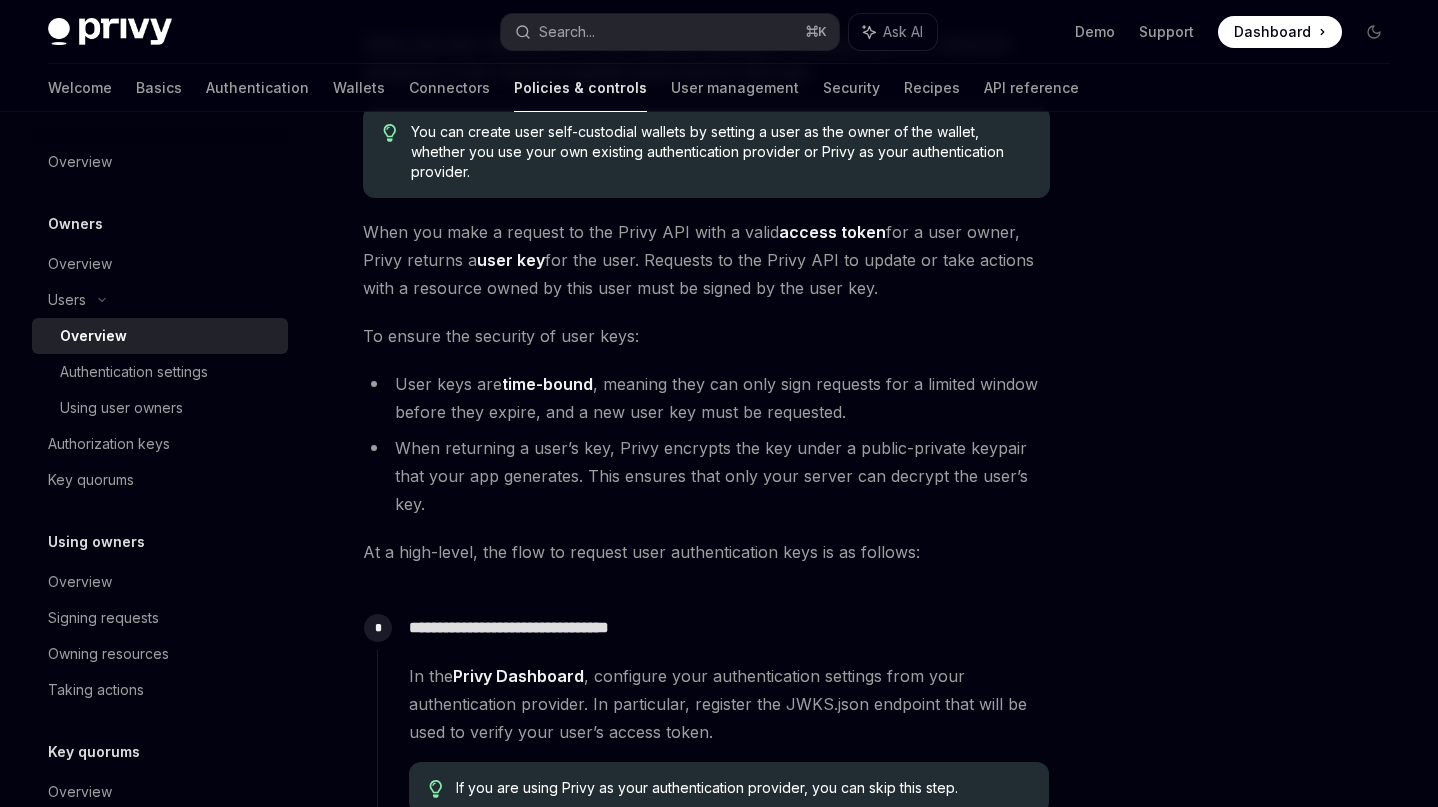 type on "*" 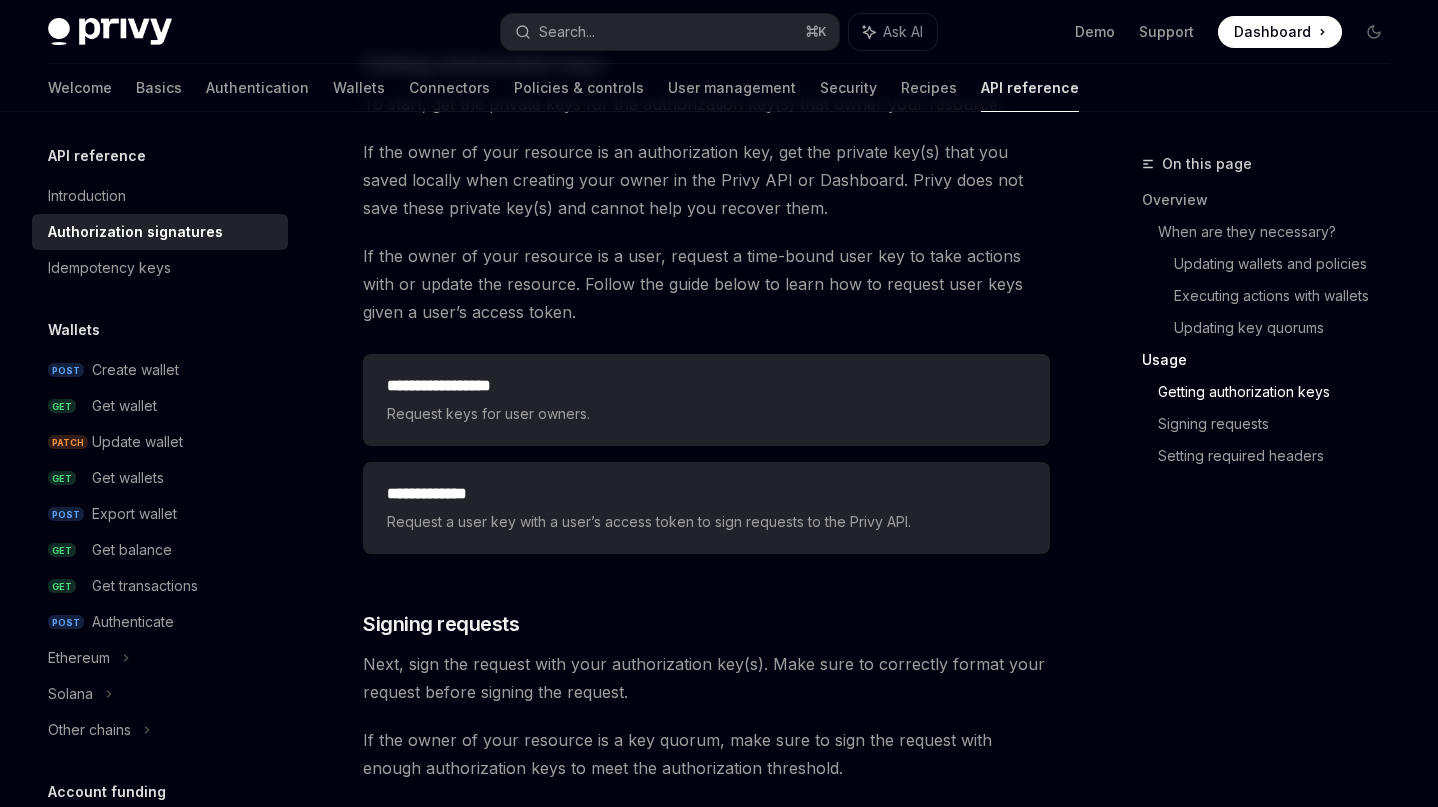 scroll, scrollTop: 2591, scrollLeft: 0, axis: vertical 